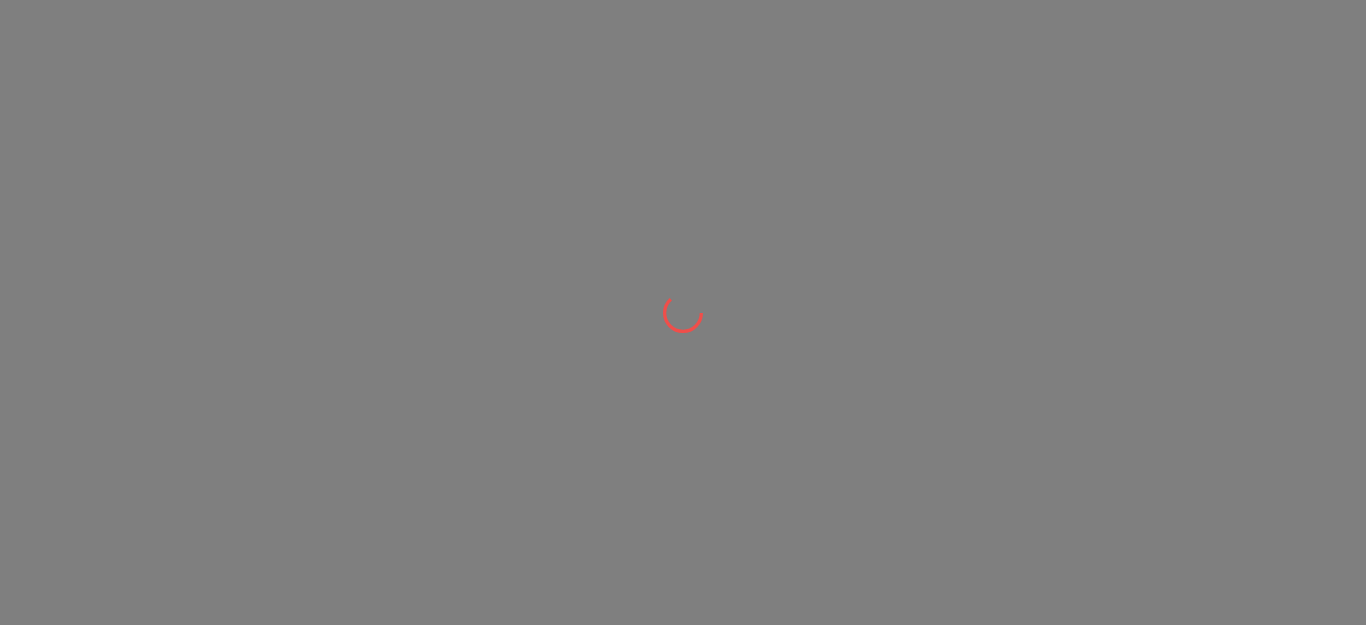 scroll, scrollTop: 0, scrollLeft: 0, axis: both 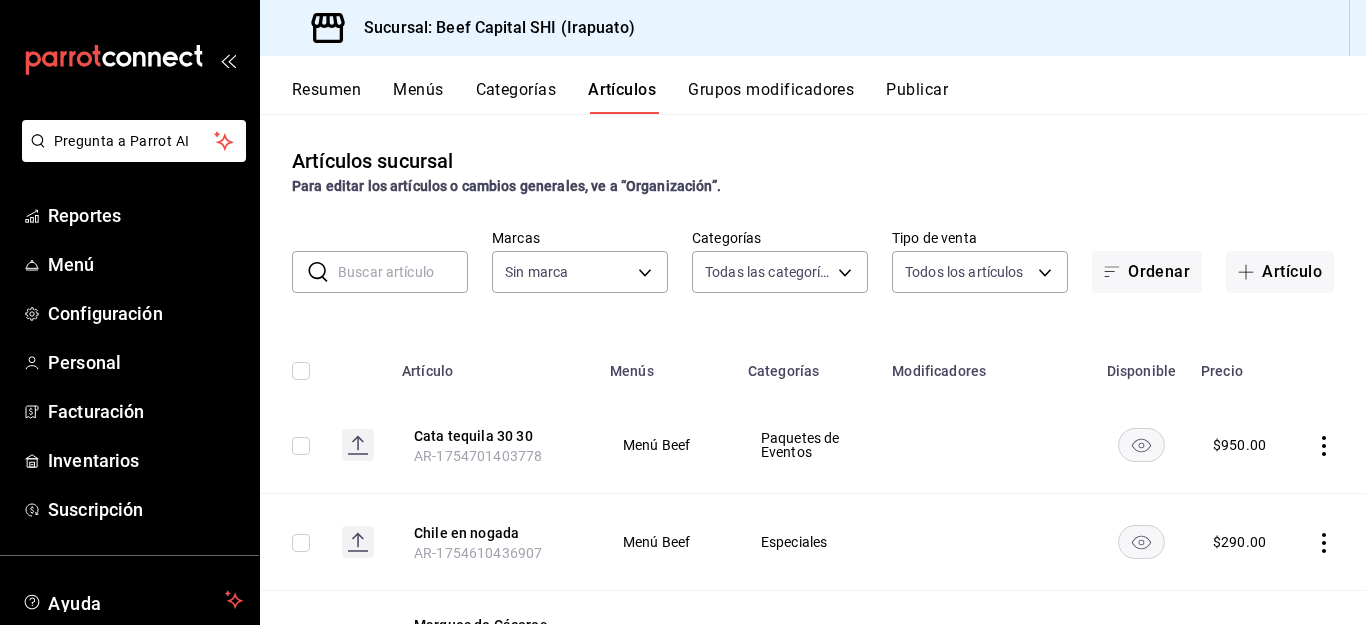 type on "230c4a31-dbb7-4585-b22f-1c5c36cb302b,19d1c6a5-4e01-4bbd-af12-f5acee8fbe0d,5710f986-51b4-43bd-8c79-b655f055f127,add07562-8d05-4785-a2e5-d563d7824e6a,2310d169-38da-49f4-afae-9baf331824d4,3e34bff9-4dd6-44dd-a81f-1b0079b8d960,c1b39be9-fc16-435a-bed4-7914f0f9ecf4,5accff15-a2b6-450e-933b-21f2d85de5fa,746b9459-d29d-4144-b0b2-31e451dece40,bd086e43-5b7e-4af3-bcd2-5e4de1799ad8,5aaa2e03-870a-4139-a5ee-c0adf652e721,b9d03865-b415-493f-a2ea-e4353c441588,3c7d2ad2-1d43-4c0a-865e-ca5f70957830,f23f0945-c331-47c3-a78d-c8adfdb22f29,70fc7f8b-7193-4205-9978-c70e370b88ec,15fc0098-a8a6-4625-ad8b-91a15c1bbf05,a2cfab74-379c-4389-8d06-b32e88edb388,c5d70b27-e86d-4c7d-a5f3-dfc541fd6873,f88518ab-b853-4dd6-aa6c-53ca66c6ccf4,8828723a-0015-47f9-bab0-107c99beb256,8ec04016-420a-44a2-b3e3-785083b6f673,318d6cbe-7b2b-4a39-a82d-239c927cd86f,48f7fb61-45c2-42d0-b0ba-021fa4206c9a,c0e257bc-c66b-4af4-bb53-edede752b9d2,13358f1b-fc32-4a6c-b044-12be6e04d9e6,03cf777b-250c-4d50-8c5f-234c926fe296,0d09ec44-93f8-4950-a2ba-8b5bbde65602,160f20af-4788-4aa6-9e1..." 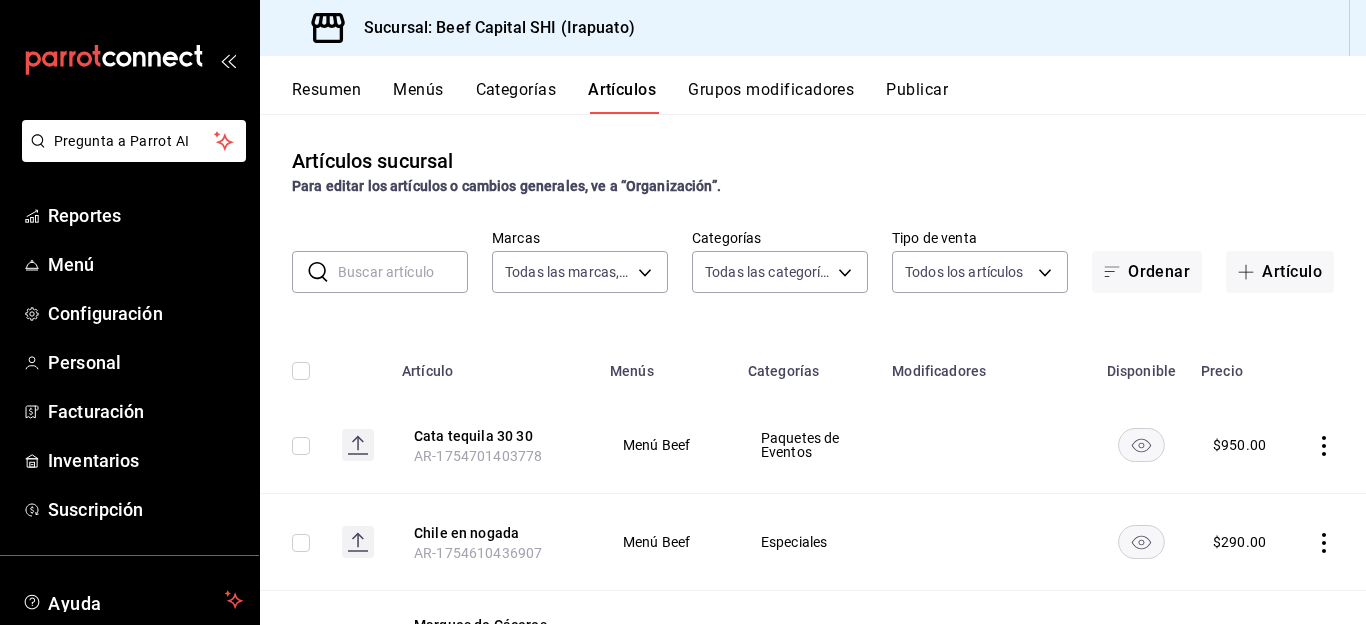 type on "605647f7-5ddc-403a-84da-aa3c8a25865f" 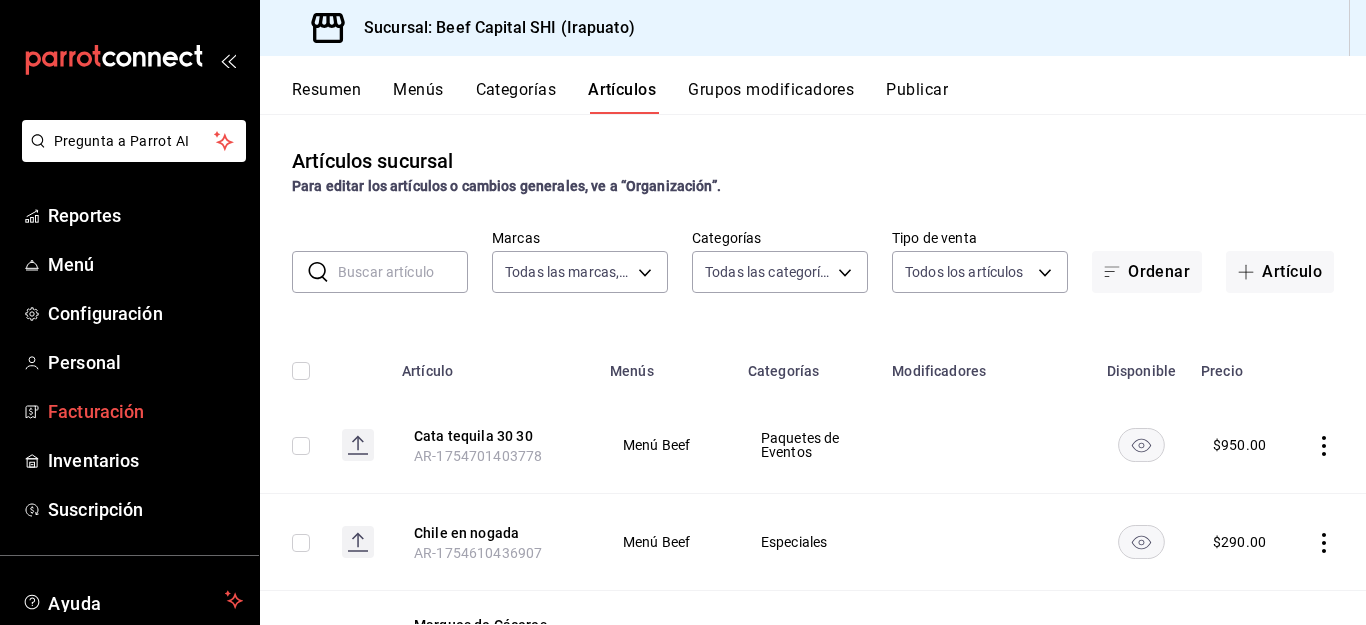 click on "Facturación" at bounding box center (145, 411) 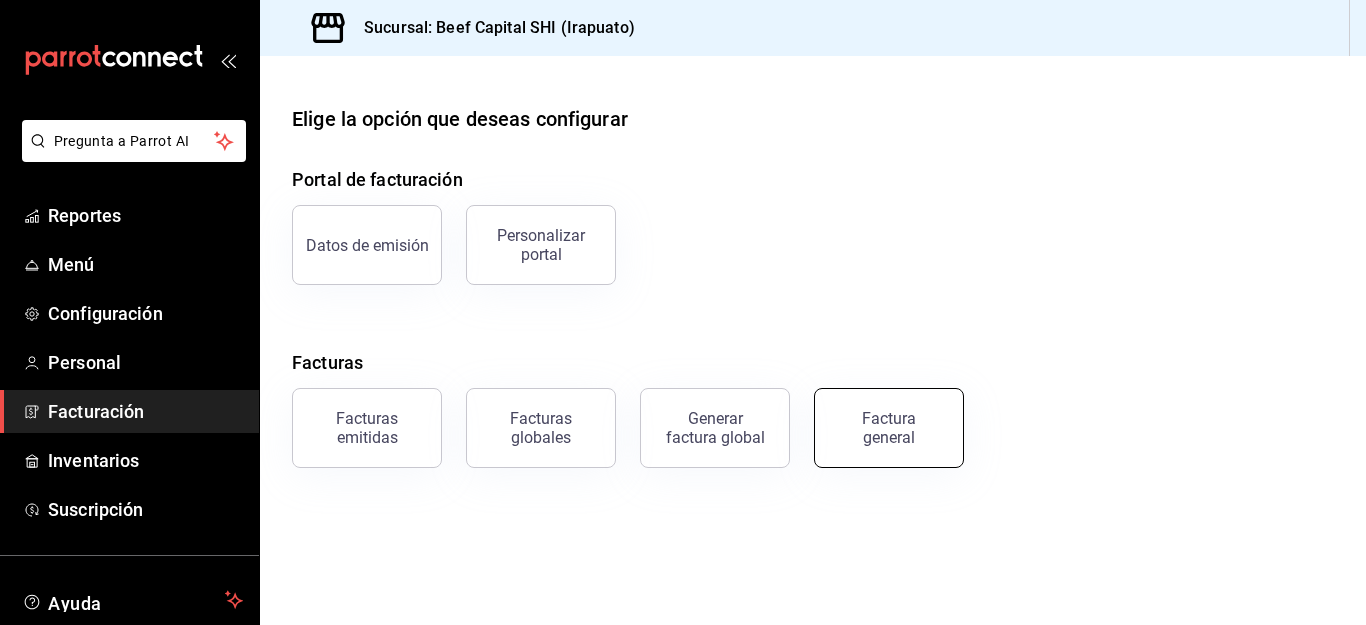 click on "Factura general" at bounding box center [889, 428] 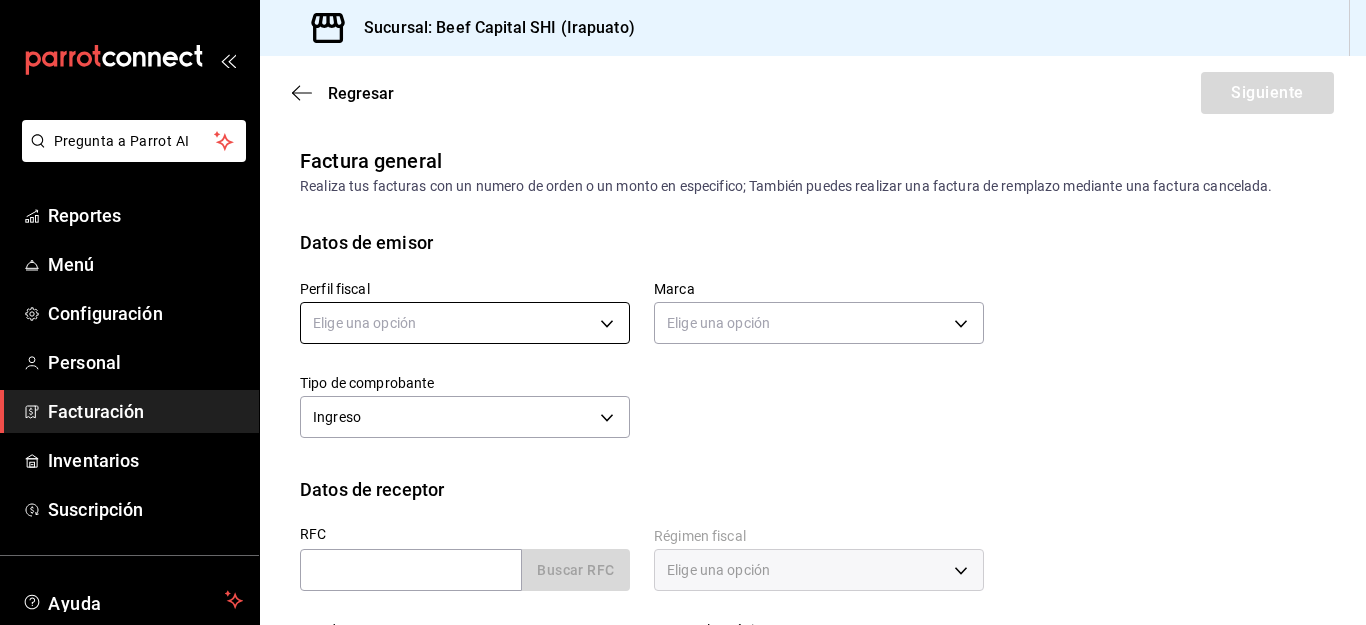 click on "Pregunta a Parrot AI Reportes   Menú   Configuración   Personal   Facturación   Inventarios   Suscripción   Ayuda Recomienda Parrot   [FIRST] [LAST]   Sugerir nueva función   Sucursal: Beef Capital SHI ([CITY]) Regresar Siguiente Factura general Realiza tus facturas con un numero de orden o un monto en especifico; También puedes realizar una factura de remplazo mediante una factura cancelada. Datos de emisor Perfil fiscal Elige una opción Marca Elige una opción Tipo de comprobante Ingreso I Datos de receptor RFC Buscar RFC Régimen fiscal Elige una opción Uso de CFDI Elige una opción Correo electrónico Dirección Calle # exterior # interior Código postal Estado ​Municipio ​ Colonia ​ País México GANA 1 MES GRATIS EN TU SUSCRIPCIÓN AQUÍ Pregunta a Parrot AI Reportes   Menú   Configuración   Personal   Facturación   Inventarios   Suscripción   Ayuda Recomienda Parrot   [FIRST] [LAST]   Sugerir nueva función   Visitar centro de ayuda [PHONE] [PHONE]" at bounding box center [683, 312] 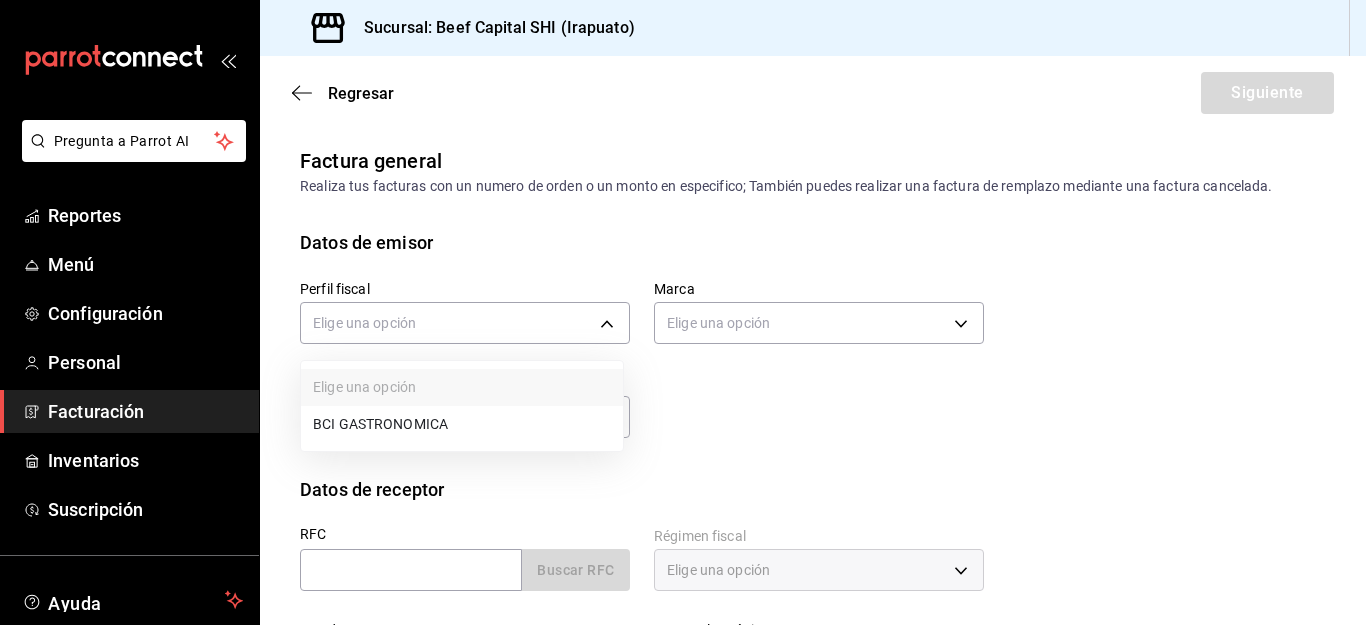 click on "BCI GASTRONOMICA" at bounding box center (462, 424) 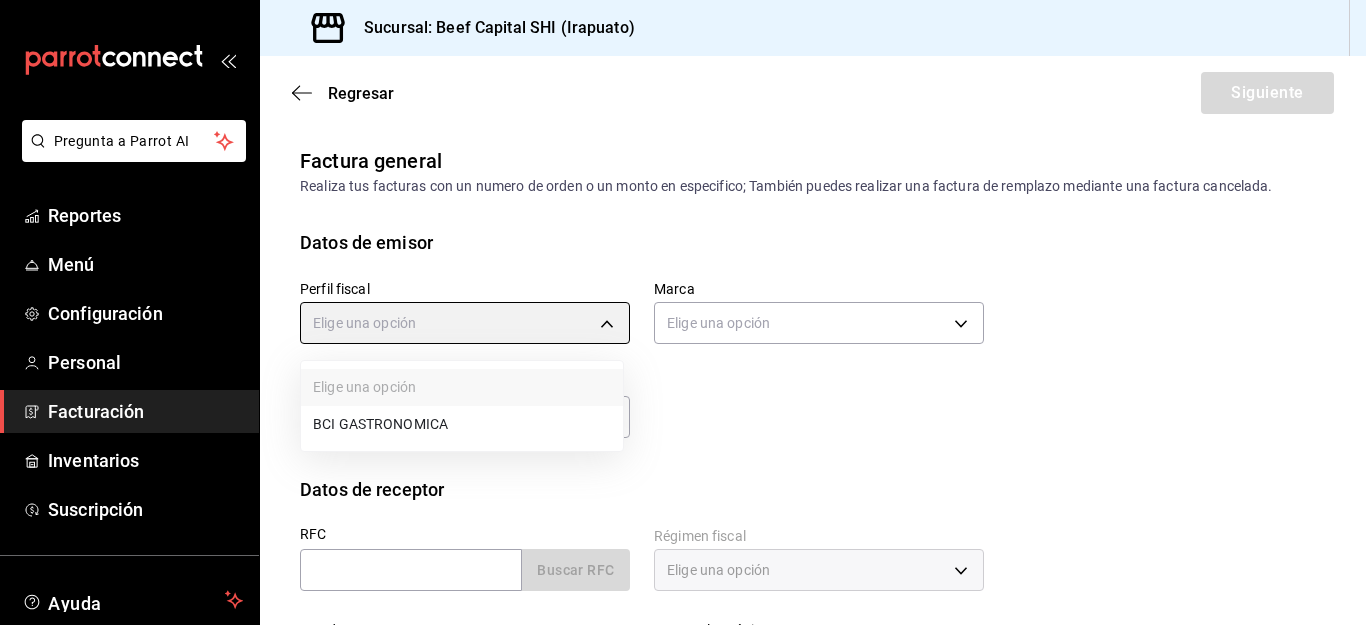 type on "852e3a39-bafb-4ab0-a8a2-cd74aadd3f4e" 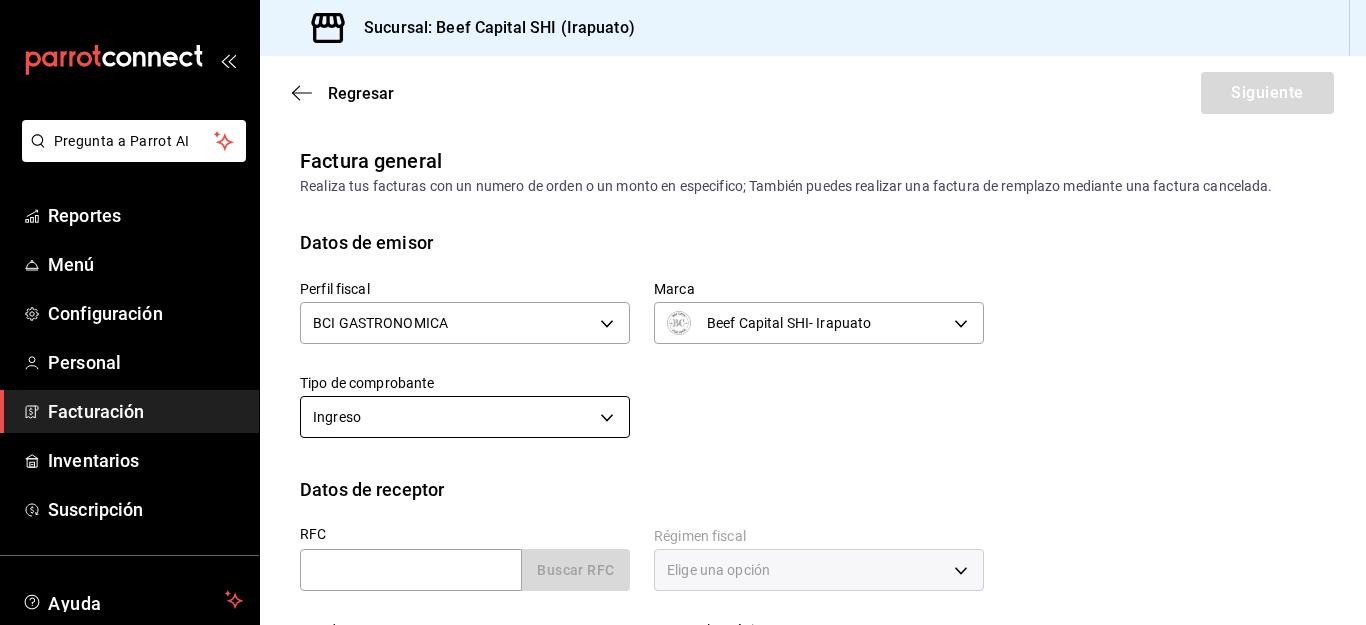 click on "Pregunta a Parrot AI Reportes   Menú   Configuración   Personal   Facturación   Inventarios   Suscripción   Ayuda Recomienda Parrot   [FIRST] [LAST]   Sugerir nueva función   Sucursal: Beef Capital SHI ([CITY]) Regresar Siguiente Factura general Realiza tus facturas con un numero de orden o un monto en especifico; También puedes realizar una factura de remplazo mediante una factura cancelada. Datos de emisor Perfil fiscal BCI GASTRONOMICA [UUID] Marca Beef Capital SHI- [CITY] [UUID] Tipo de comprobante Ingreso I Datos de receptor RFC Buscar RFC Régimen fiscal Elige una opción Uso de CFDI Elige una opción Correo electrónico Dirección Calle # exterior # interior Código postal Estado ​Municipio ​ Colonia ​ País México GANA 1 MES GRATIS EN TU SUSCRIPCIÓN AQUÍ Pregunta a Parrot AI Reportes   Menú   Configuración   Personal   Facturación   Inventarios   Suscripción   Ayuda Recomienda Parrot   [FIRST] [LAST]" at bounding box center [683, 312] 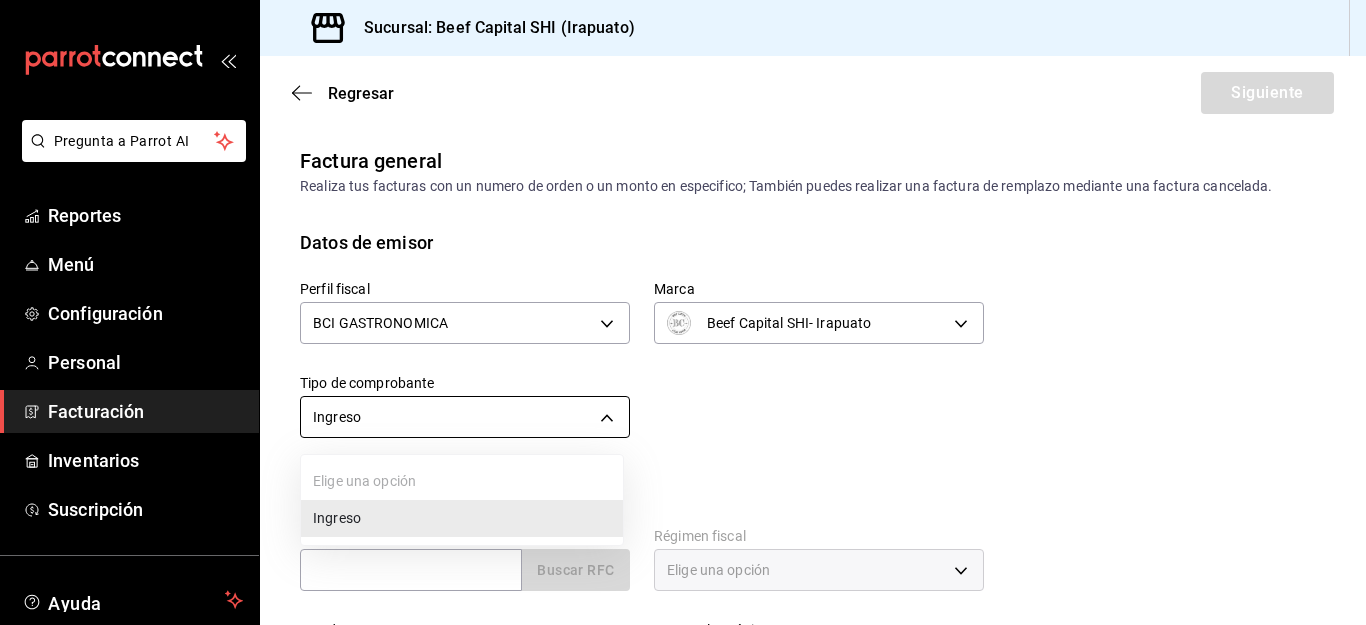 click at bounding box center [683, 312] 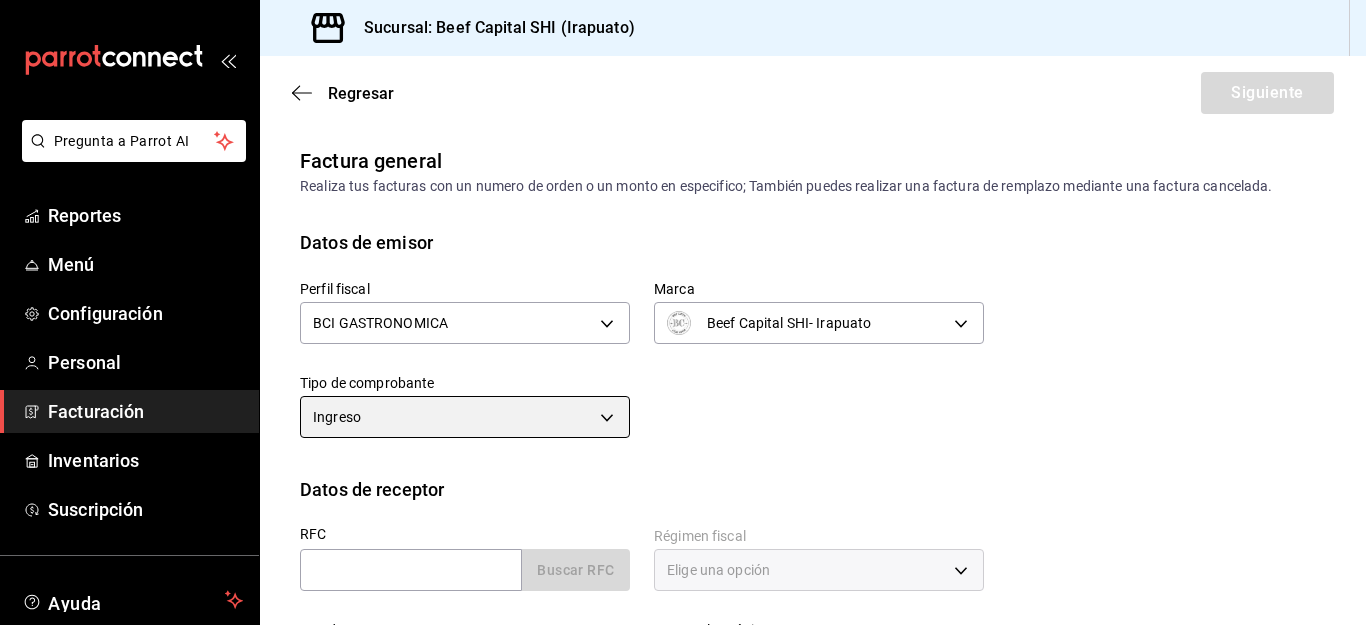 scroll, scrollTop: 200, scrollLeft: 0, axis: vertical 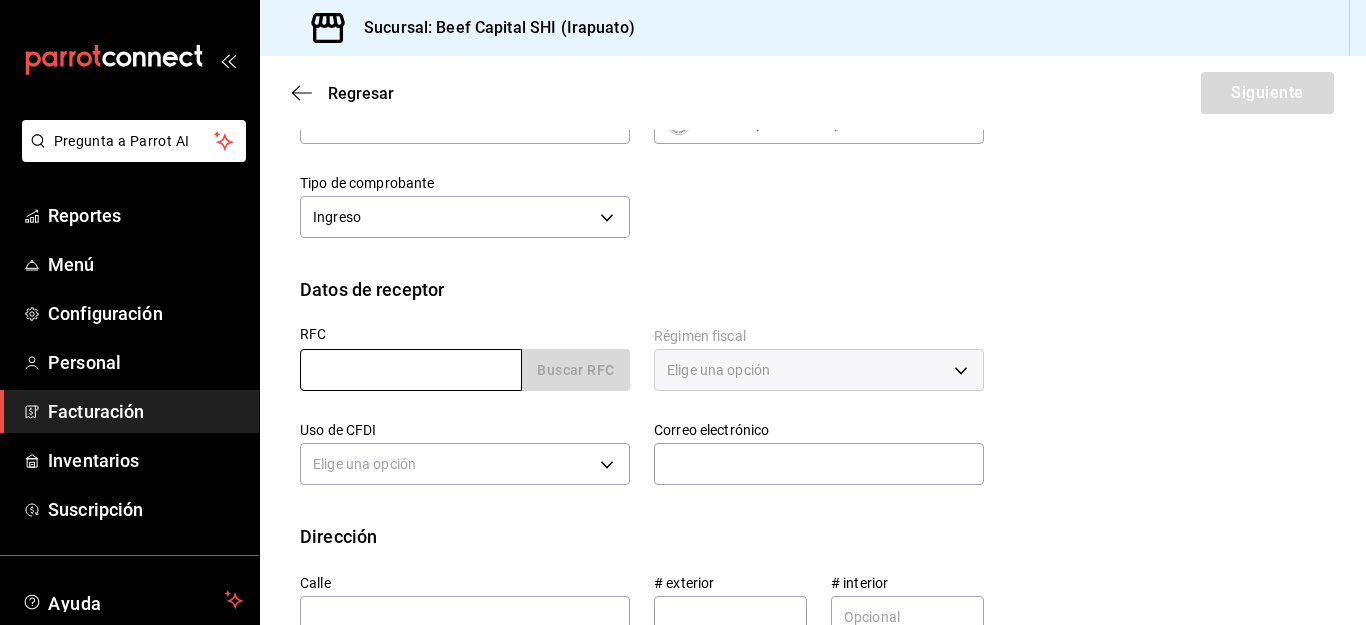 click at bounding box center (411, 370) 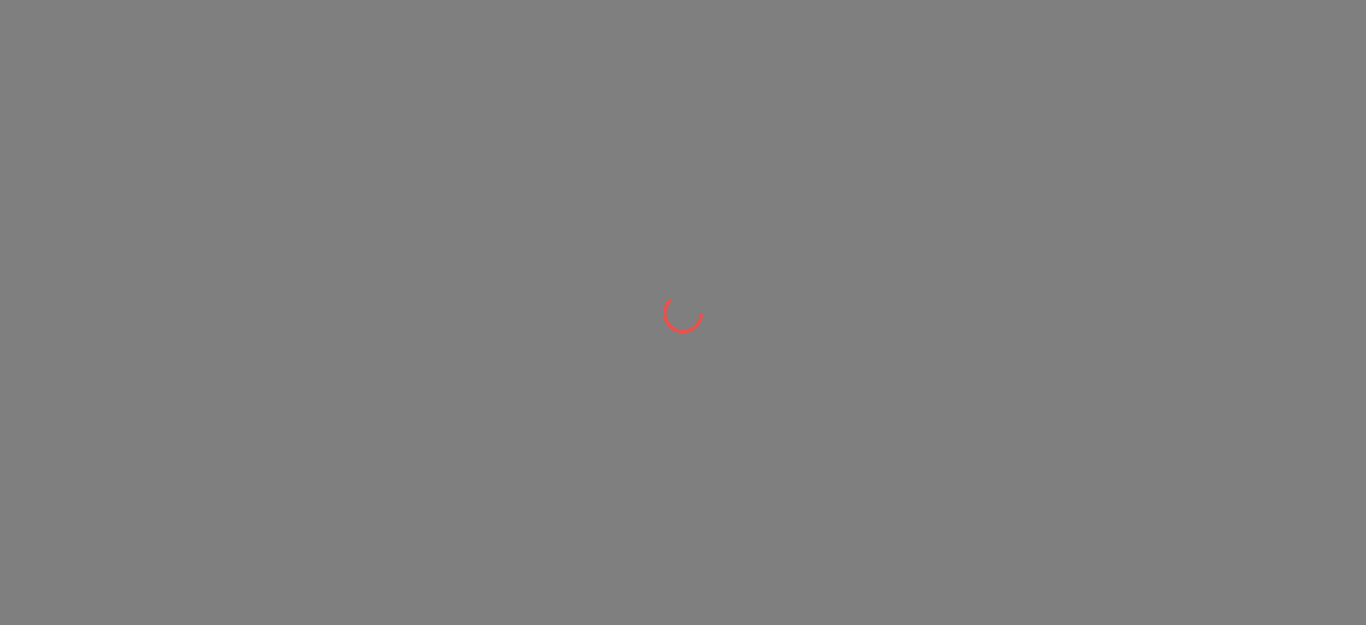 scroll, scrollTop: 0, scrollLeft: 0, axis: both 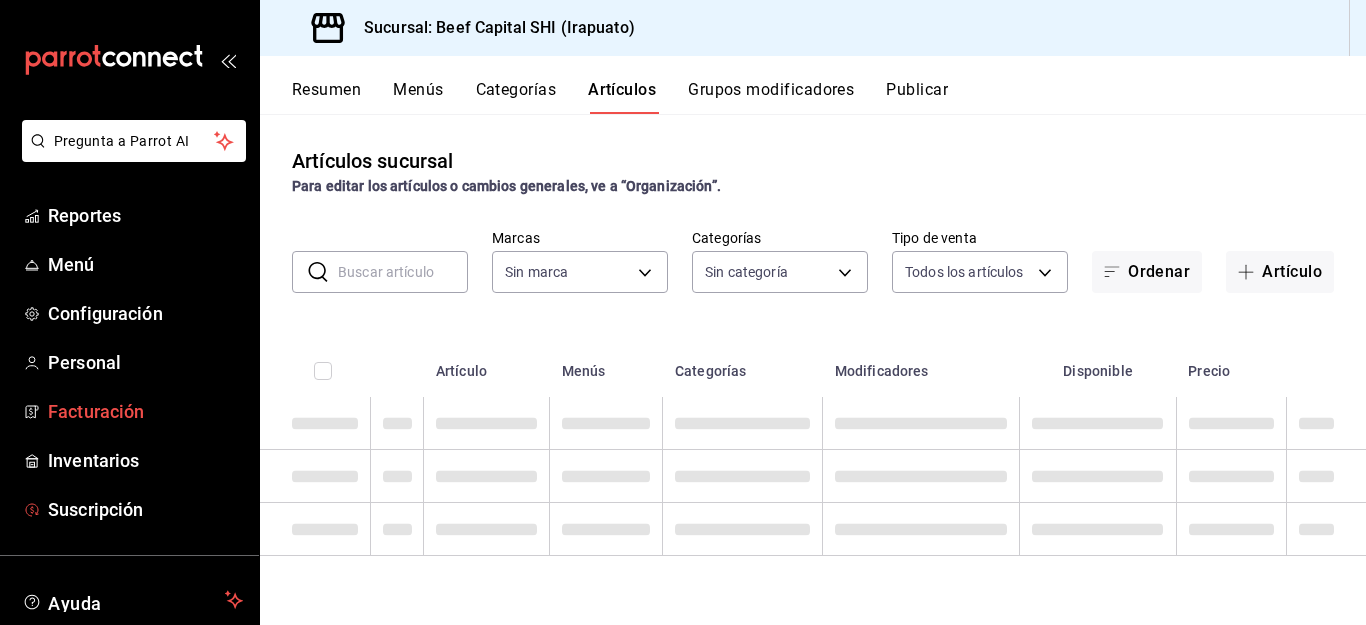click on "Facturación" at bounding box center [145, 411] 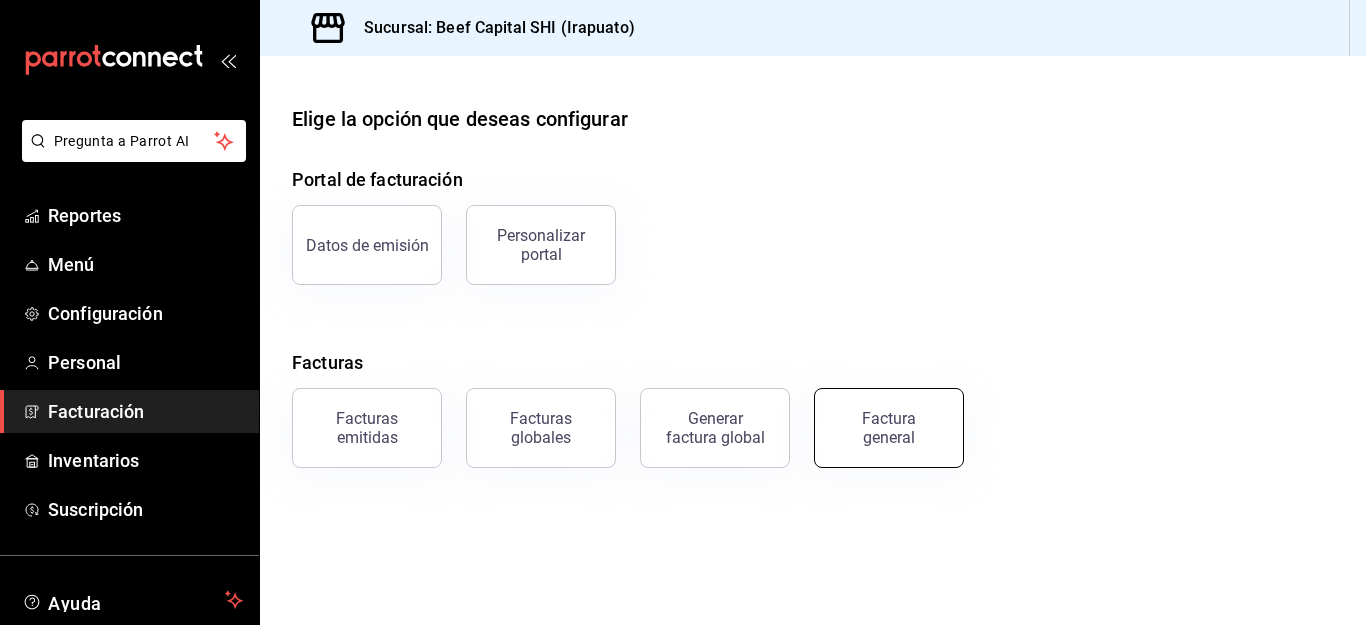 click on "Factura general" at bounding box center (889, 428) 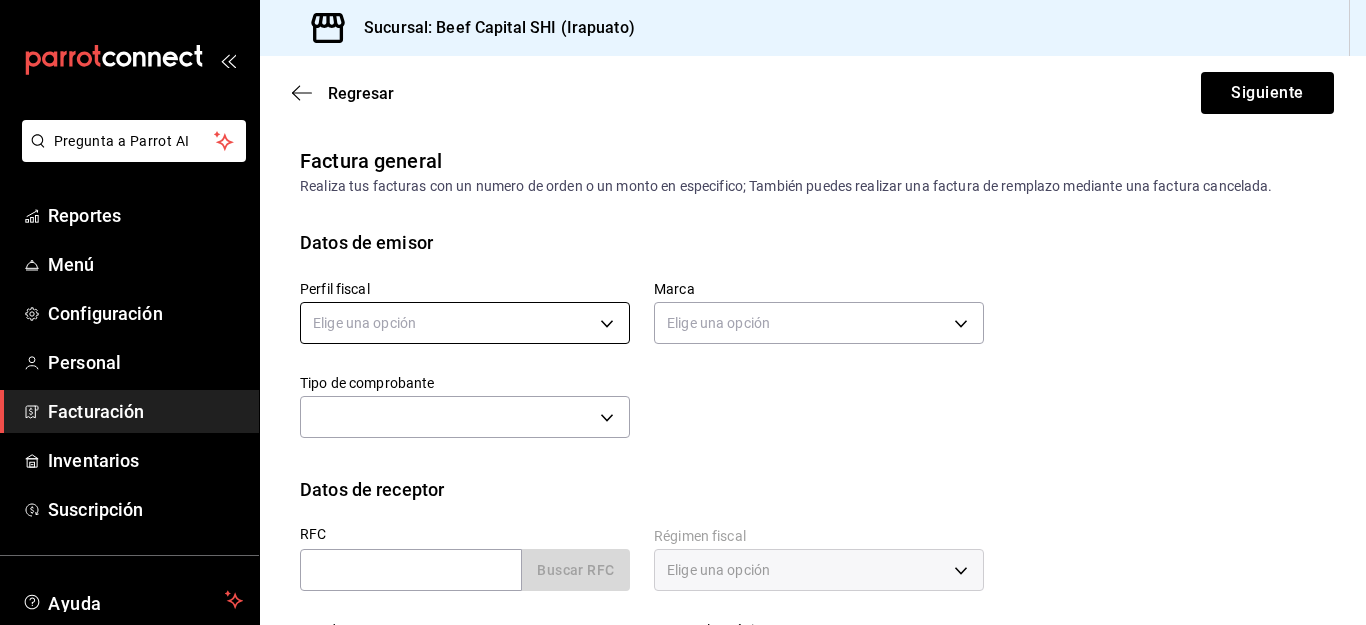 click on "Pregunta a Parrot AI Reportes   Menú   Configuración   Personal   Facturación   Inventarios   Suscripción   Ayuda Recomienda Parrot   [FIRST] [LAST]   Sugerir nueva función   Sucursal: Beef Capital SHI (Irapuato) Regresar Siguiente Factura general Realiza tus facturas con un numero de orden o un monto en especifico; También puedes realizar una factura de remplazo mediante una factura cancelada. Datos de emisor Perfil fiscal Elige una opción Marca Elige una opción Tipo de comprobante ​ I Datos de receptor RFC Buscar RFC Régimen fiscal Elige una opción Uso de CFDI Elige una opción Correo electrónico Dirección Calle # exterior # interior Código postal [POSTAL_CODE] Estado Elige una opción 0 Municipio Elige una opción 0 Colonia Elige una opción 0 País México GANA 1 MES GRATIS EN TU SUSCRIPCIÓN AQUÍ Pregunta a Parrot AI Reportes   Menú   Configuración   Personal   Facturación   Inventarios   Suscripción   Ayuda Recomienda Parrot   [FIRST] [LAST]   Sugerir nueva función   ([PHONE])" at bounding box center (683, 312) 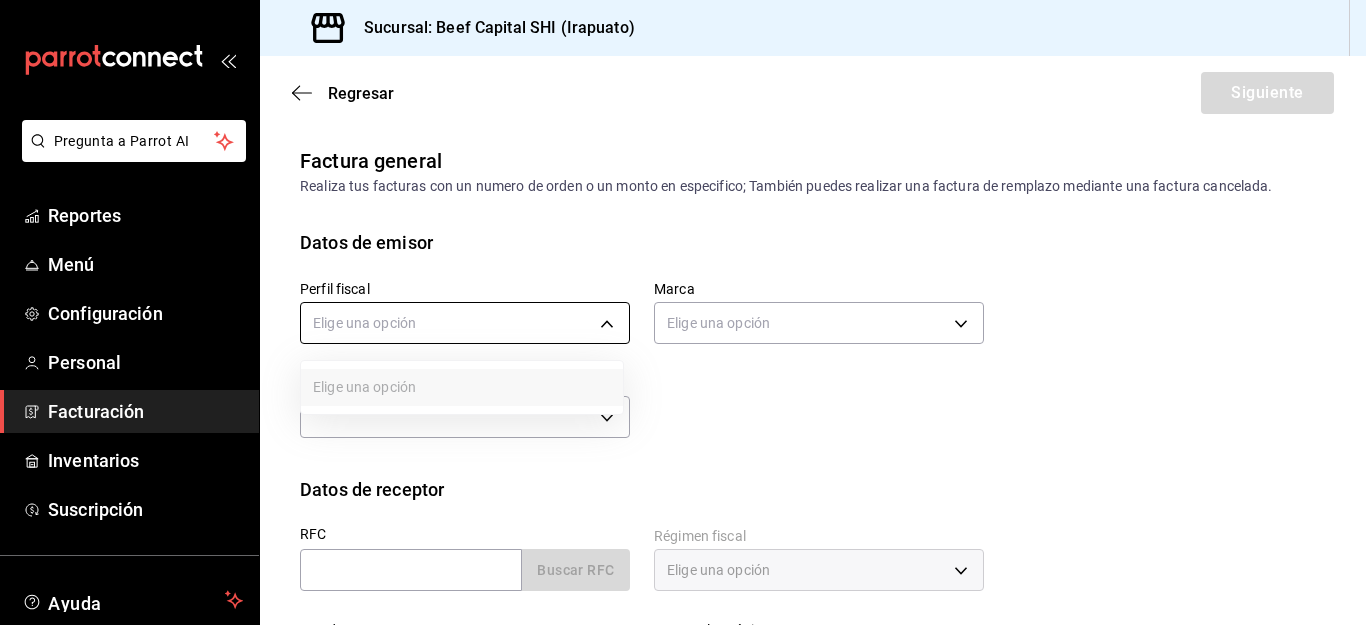 type 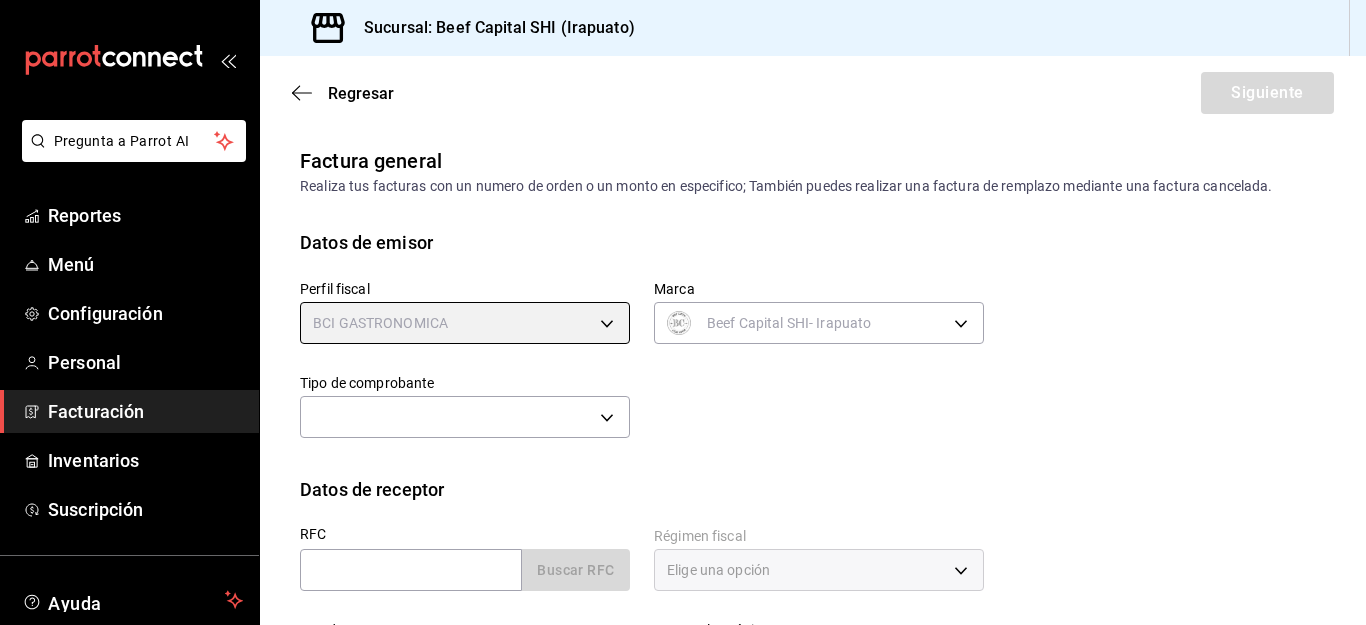 type on "[UUID]" 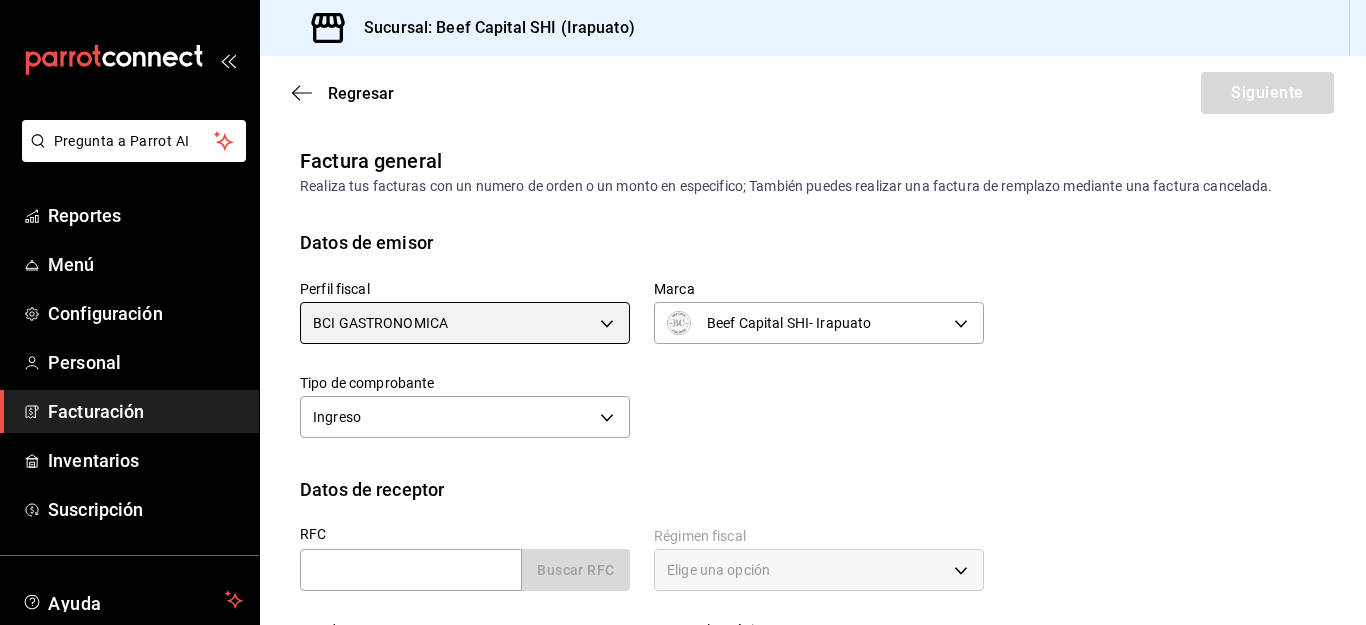 scroll, scrollTop: 100, scrollLeft: 0, axis: vertical 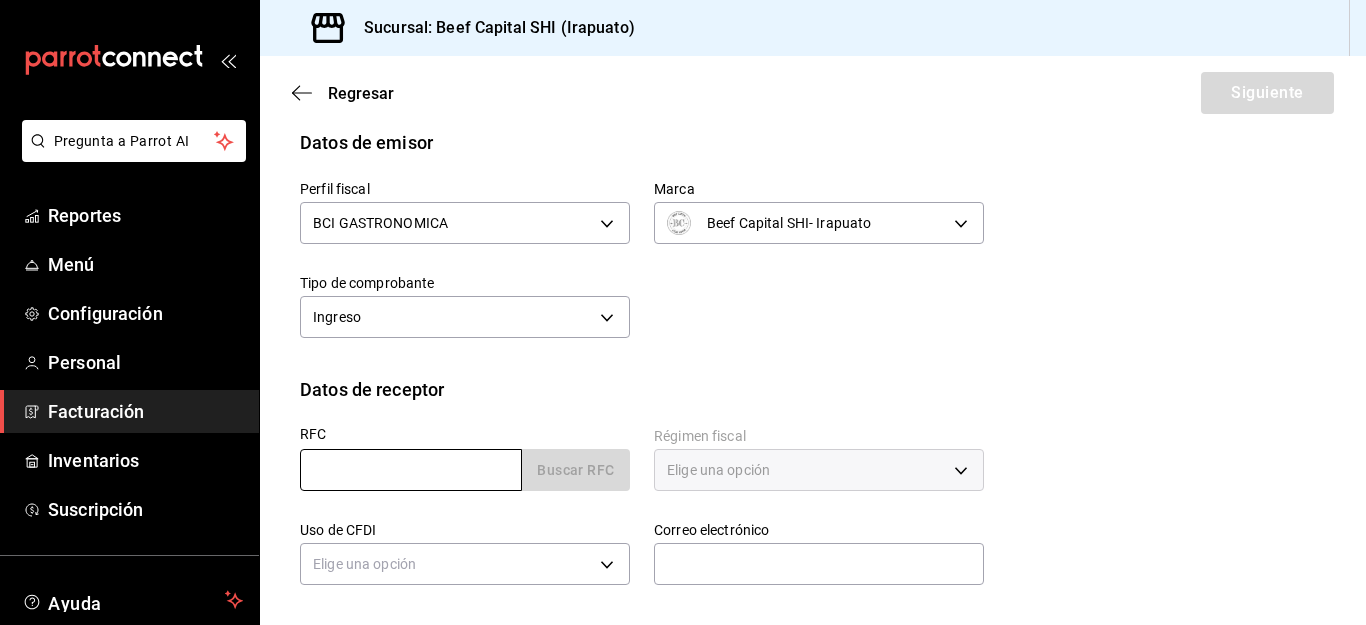 click at bounding box center [411, 470] 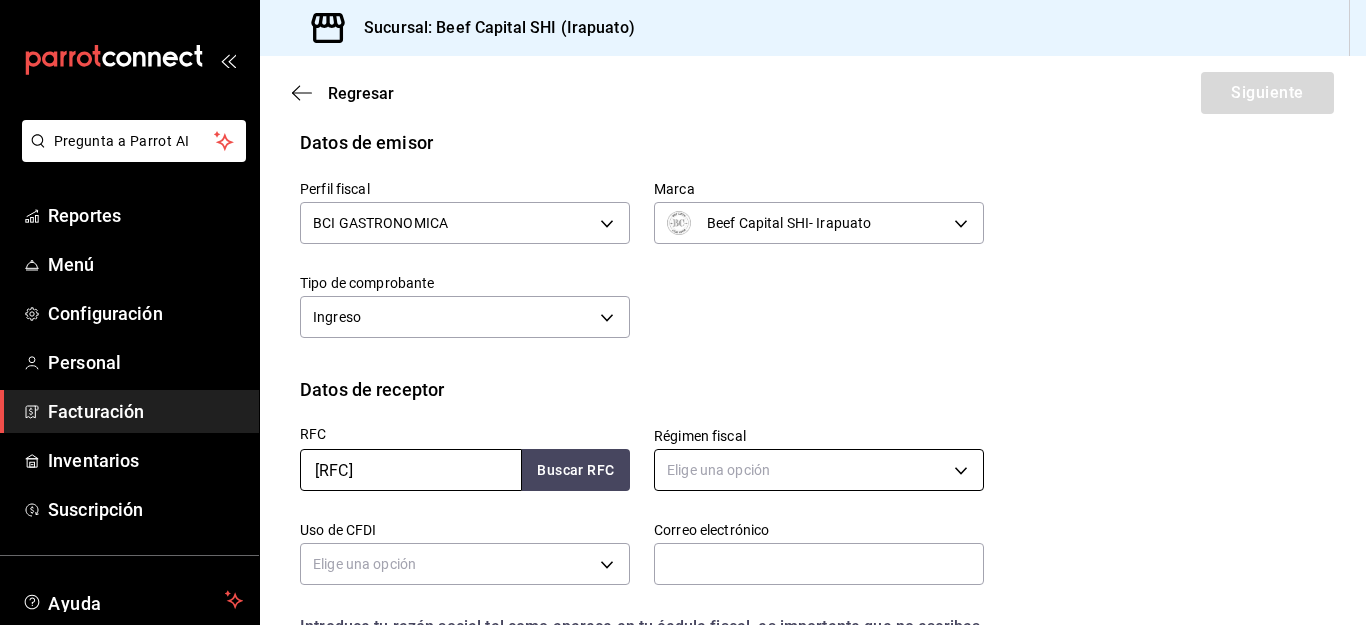 type on "[RFC]" 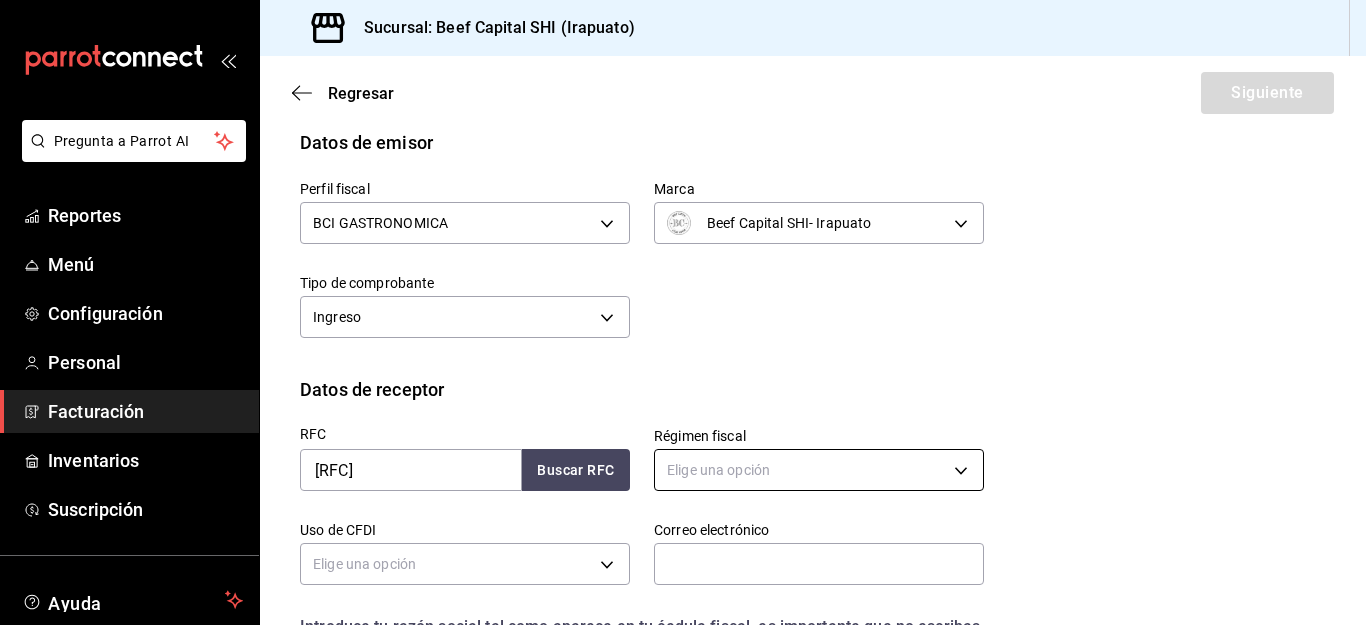 click on "Pregunta a Parrot AI Reportes   Menú   Configuración   Personal   Facturación   Inventarios   Suscripción   Ayuda Recomienda Parrot   [FIRST] [LAST]   Sugerir nueva función   Sucursal: Beef Capital SHI ([CITY]) Regresar Siguiente Factura general Realiza tus facturas con un numero de orden o un monto en especifico; También puedes realizar una factura de remplazo mediante una factura cancelada. Datos de emisor Perfil fiscal BCI GASTRONOMICA [UUID] Marca Beef Capital SHI- [CITY] [UUID] Tipo de comprobante Ingreso I Datos de receptor RFC [RFC] Buscar RFC Régimen fiscal Elige una opción Uso de CFDI Elige una opción Correo electrónico Introduce tu razón social tal como aparece en tu ćedula fiscal, es importante que no escribas el regimen de constitución aquí. company Razón social Dirección Calle # exterior # interior Código postal [ZIP] [STATE] ​ Municipio ​ Colonia ​ País México Pregunta a Parrot AI Reportes   Menú" at bounding box center [683, 312] 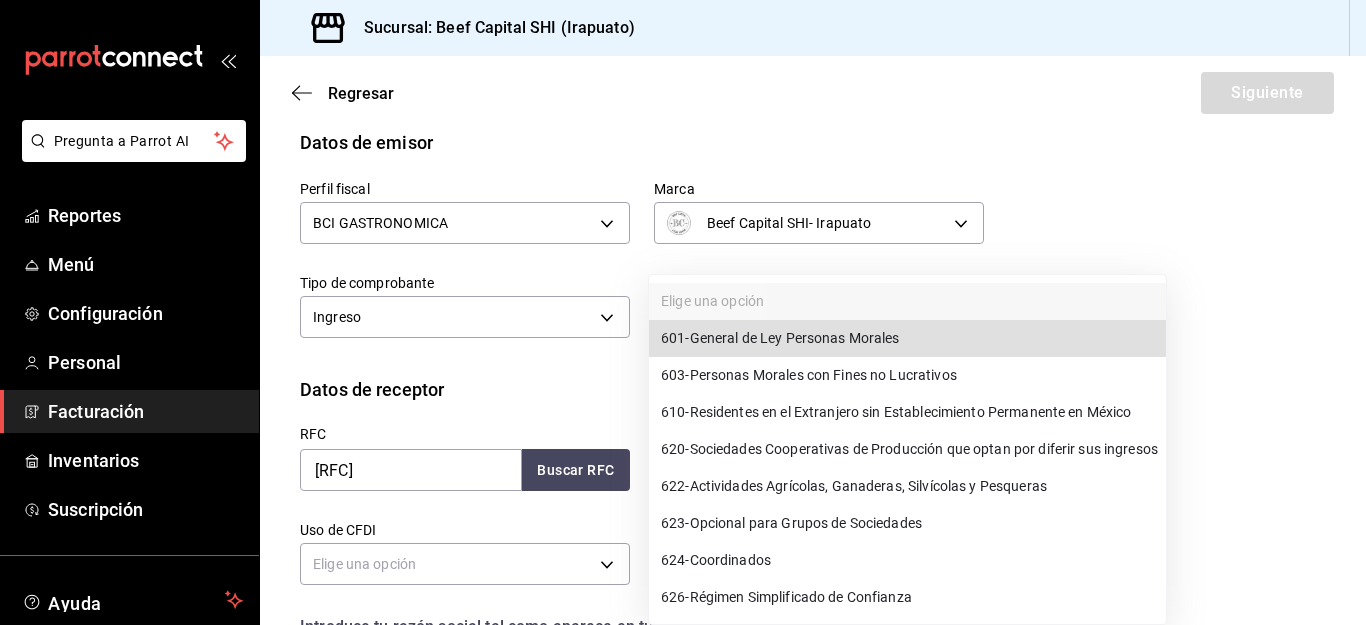 click on "[NUMBER]  -  Residentes en el Extranjero sin Establecimiento Permanente en México" at bounding box center [896, 412] 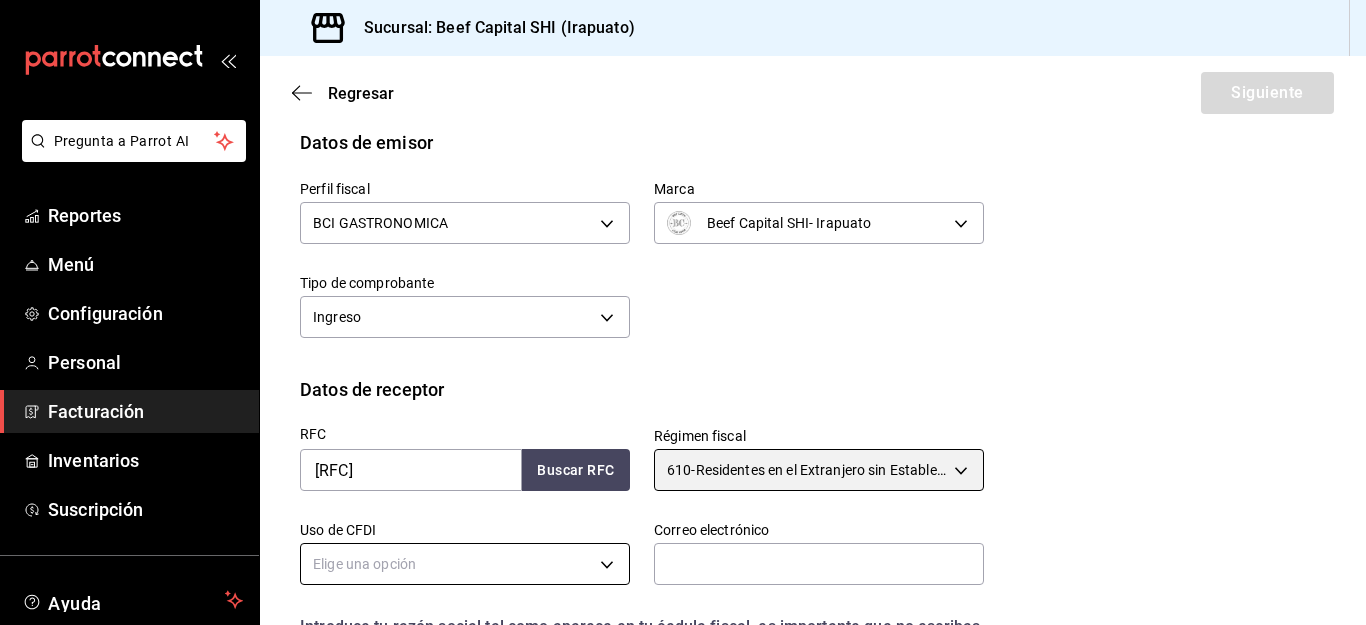 scroll, scrollTop: 200, scrollLeft: 0, axis: vertical 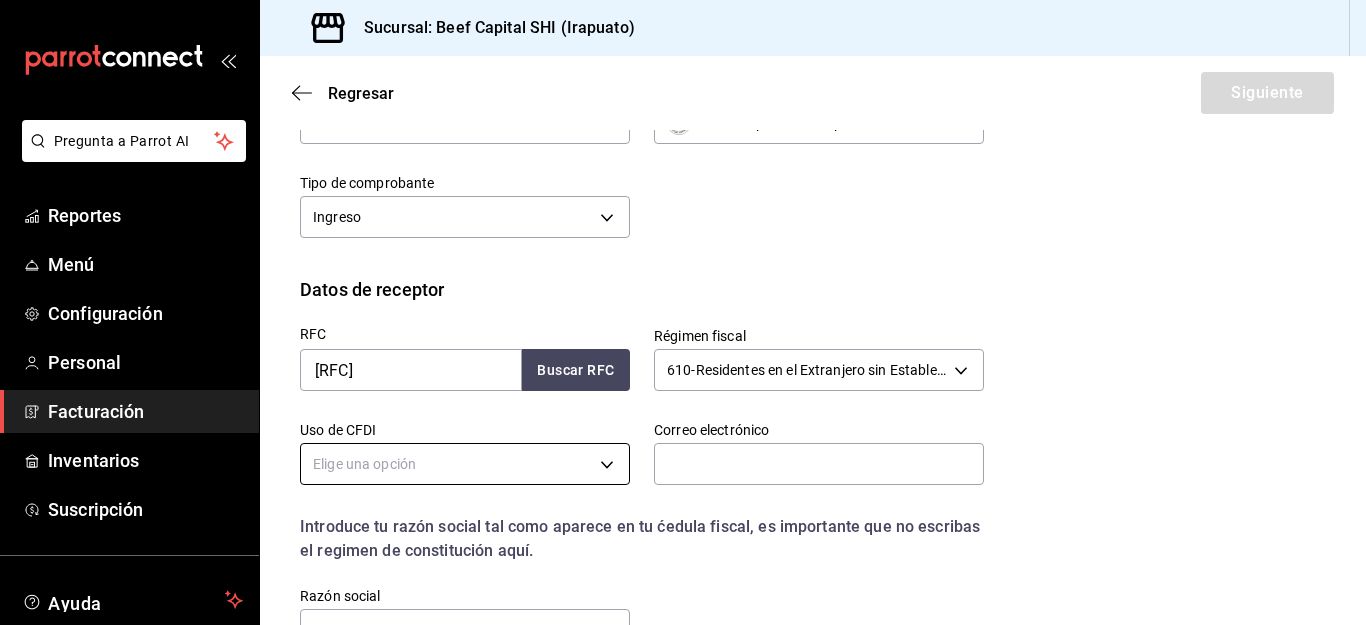 click on "Pregunta a Parrot AI Reportes   Menú   Configuración   Personal   Facturación   Inventarios   Suscripción   Ayuda Recomienda Parrot   [FIRST] [LAST]   Sugerir nueva función   Sucursal: Beef Capital SHI (Irapuato) Regresar Siguiente Factura general Realiza tus facturas con un numero de orden o un monto en especifico; También puedes realizar una factura de remplazo mediante una factura cancelada. Datos de emisor Perfil fiscal [COMPANY] [UUID] Marca Beef Capital SHI- Irapuato [UUID] Tipo de comprobante Ingreso I Datos de receptor RFC [RFC] Buscar RFC Régimen fiscal 610  -  Residentes en el Extranjero sin Establecimiento Permanente en México 610 Uso de CFDI Elige una opción Correo electrónico Introduce tu razón social tal como aparece en tu ćedula fiscal, es importante que no escribas el regimen de constitución aquí. company Razón social Dirección Calle # exterior # interior Código postal ​Municipio ​ ​" at bounding box center (683, 312) 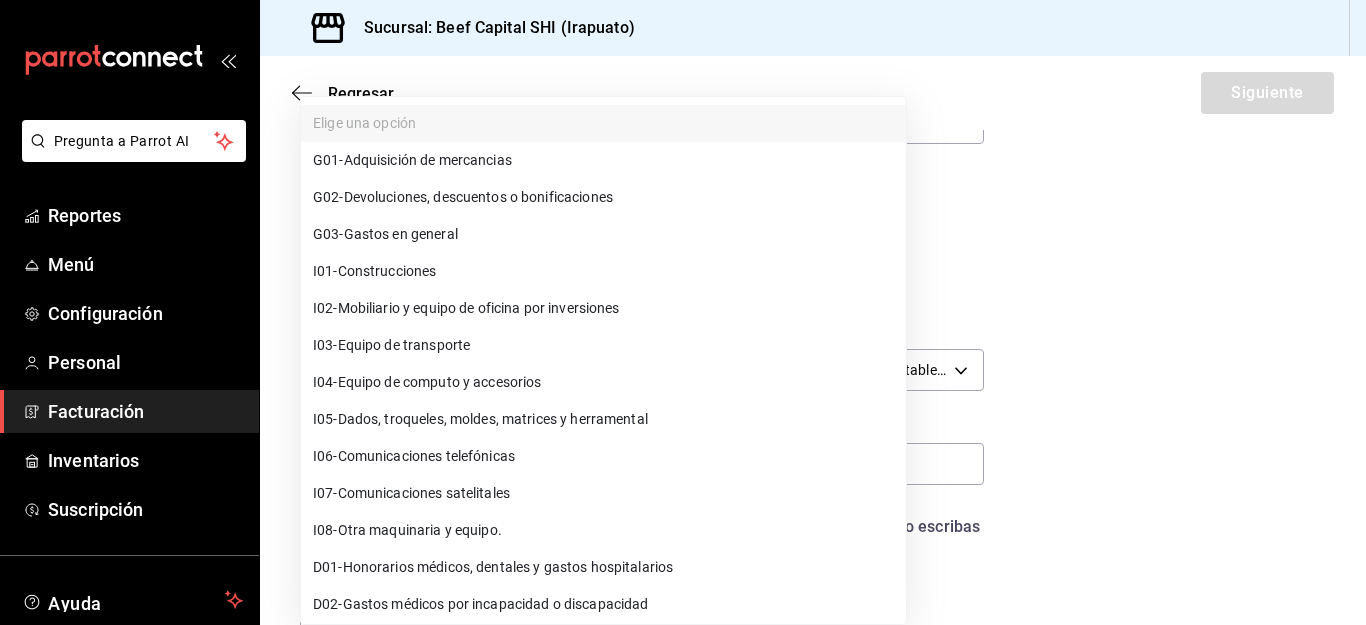 click on "G03  -  Gastos en general" at bounding box center (385, 234) 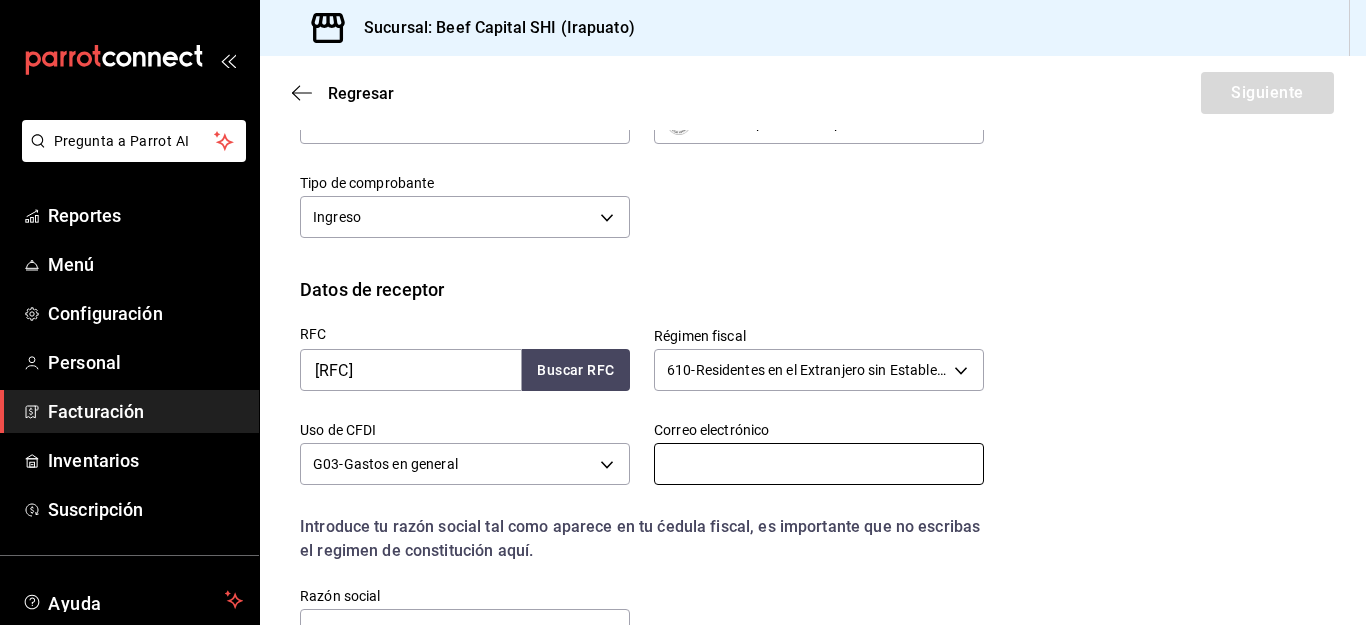 click at bounding box center (819, 464) 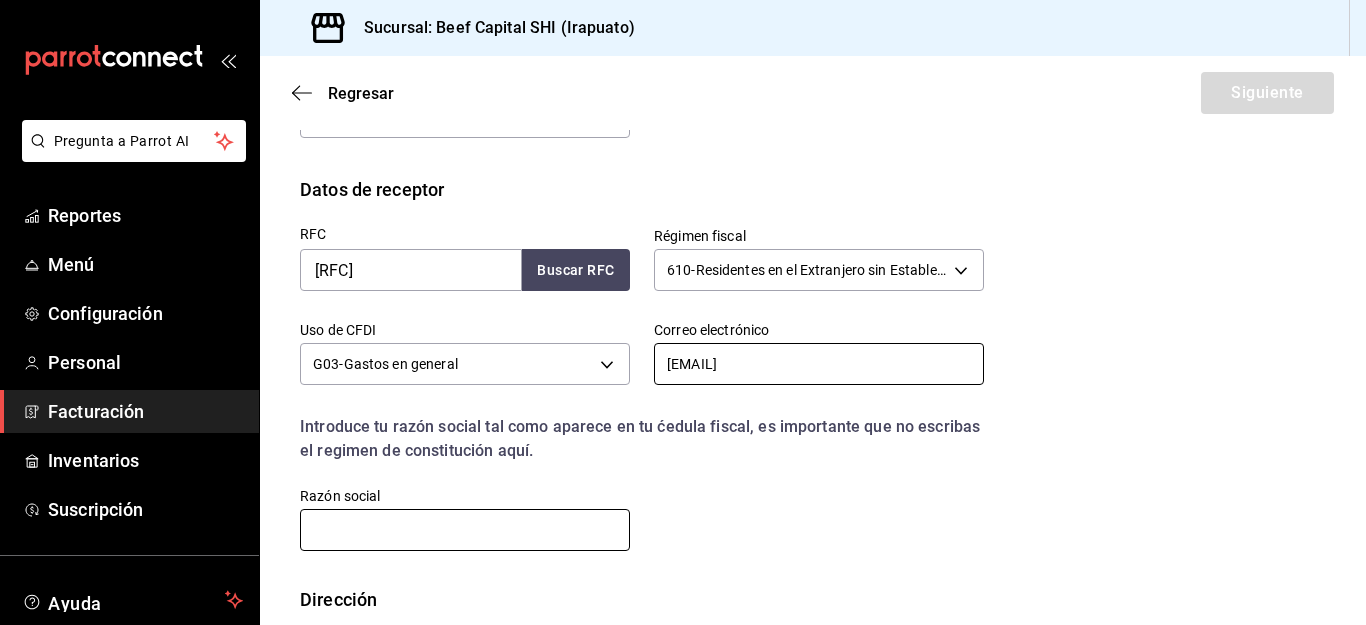 scroll, scrollTop: 400, scrollLeft: 0, axis: vertical 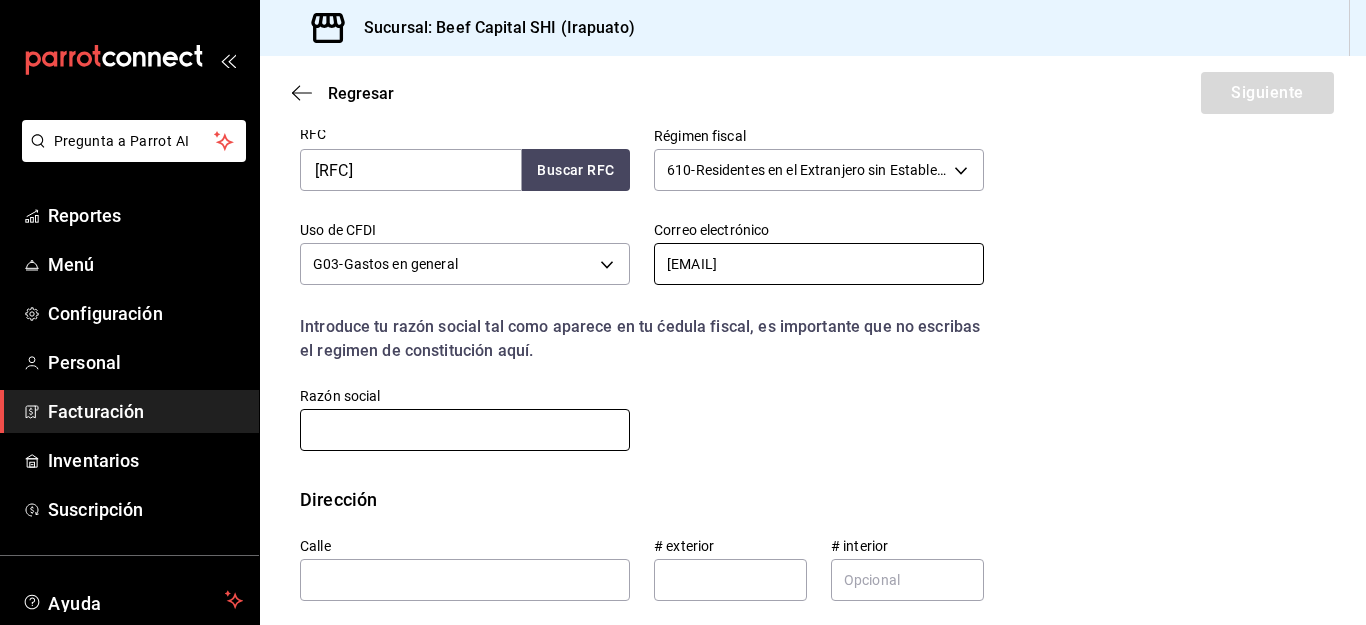 type on "[EMAIL]" 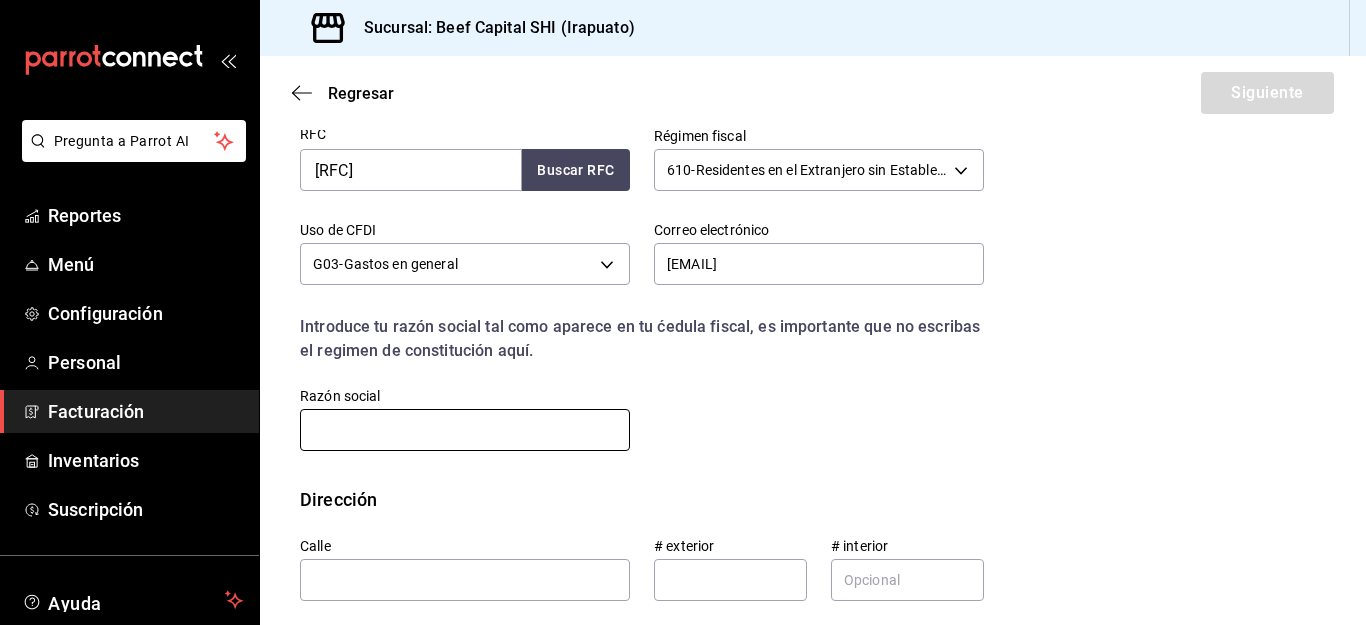 click at bounding box center [465, 430] 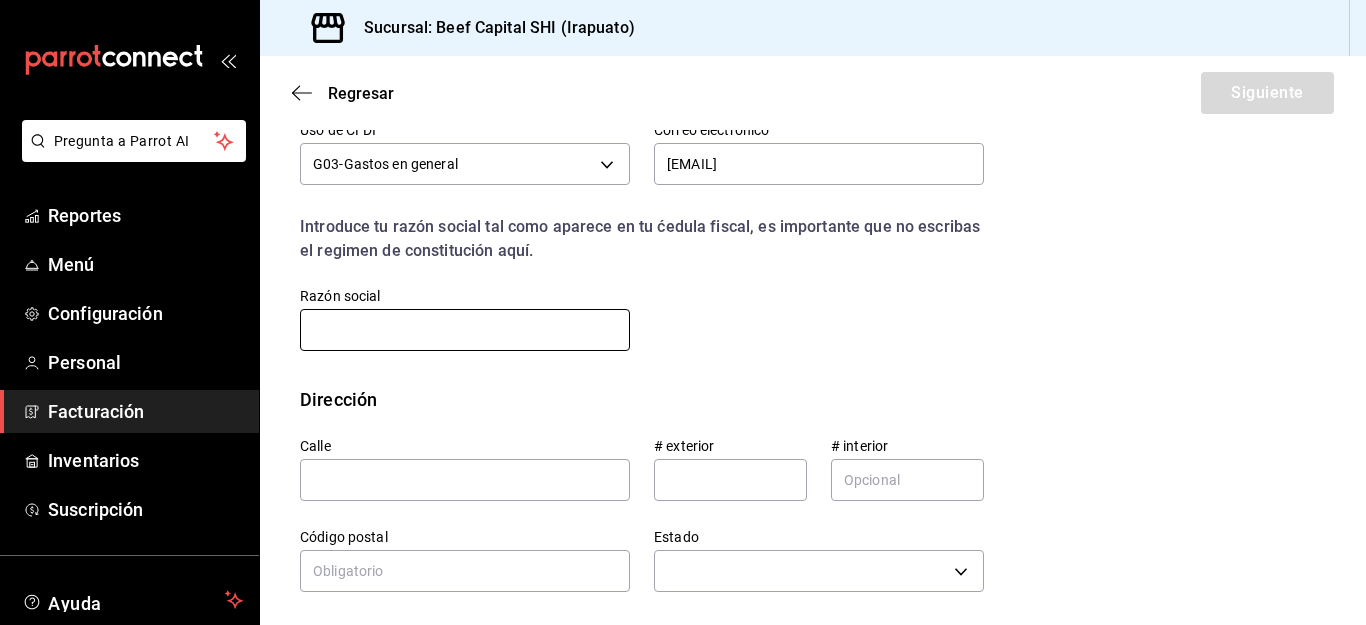 scroll, scrollTop: 600, scrollLeft: 0, axis: vertical 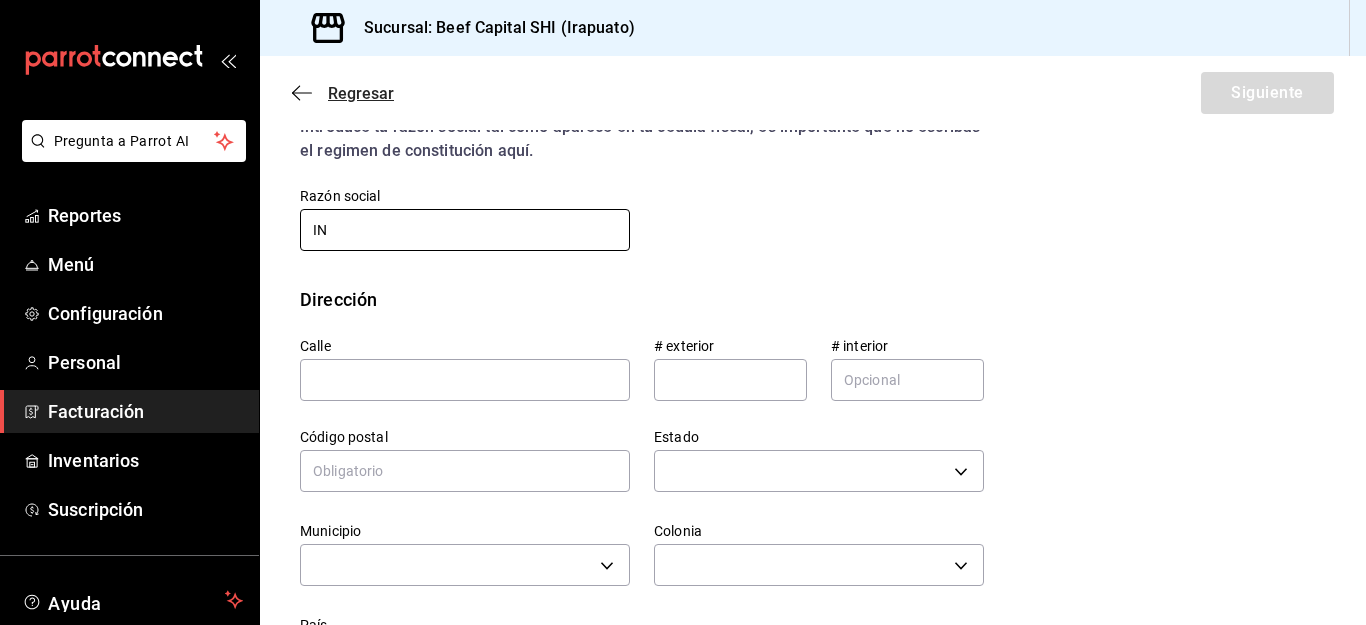 type on "I" 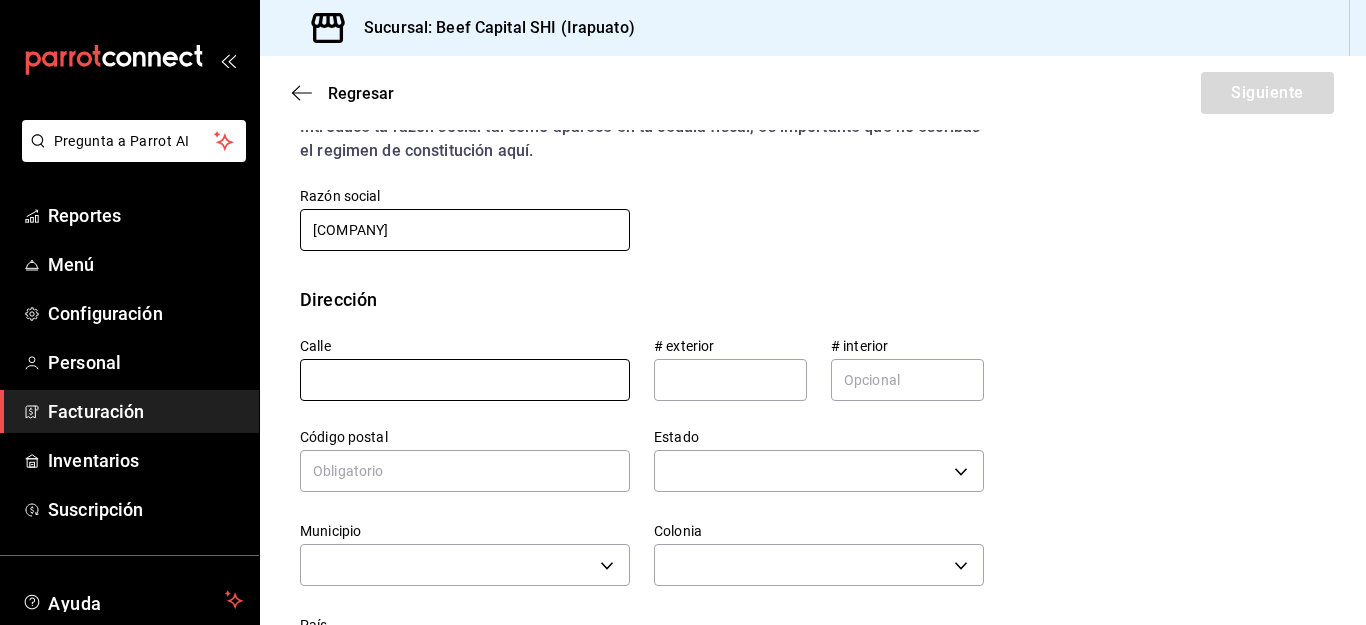 type on "[COMPANY]" 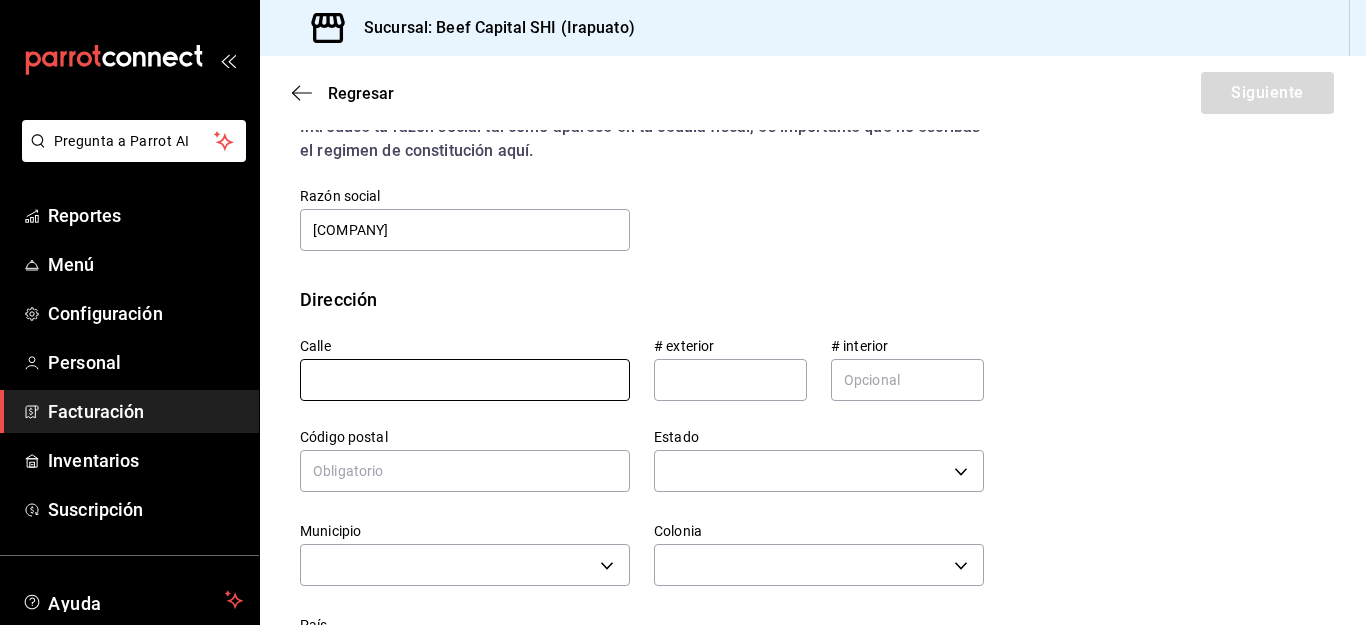 click at bounding box center (465, 380) 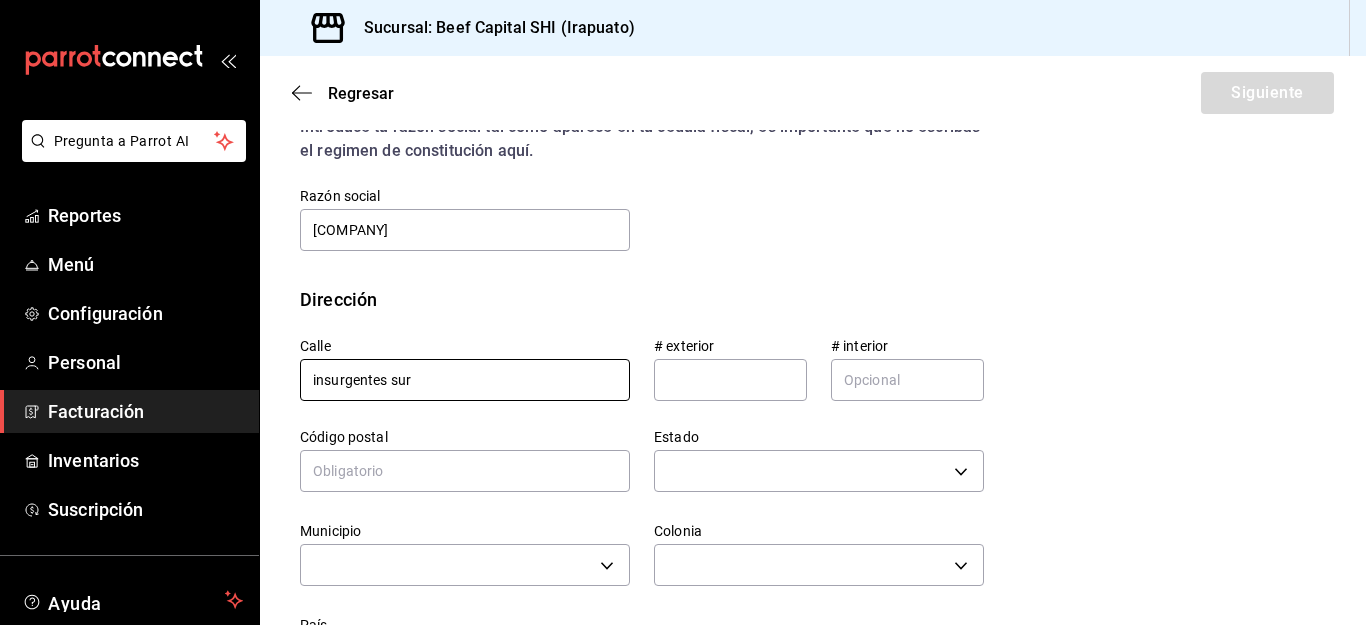 type on "insurgentes sur" 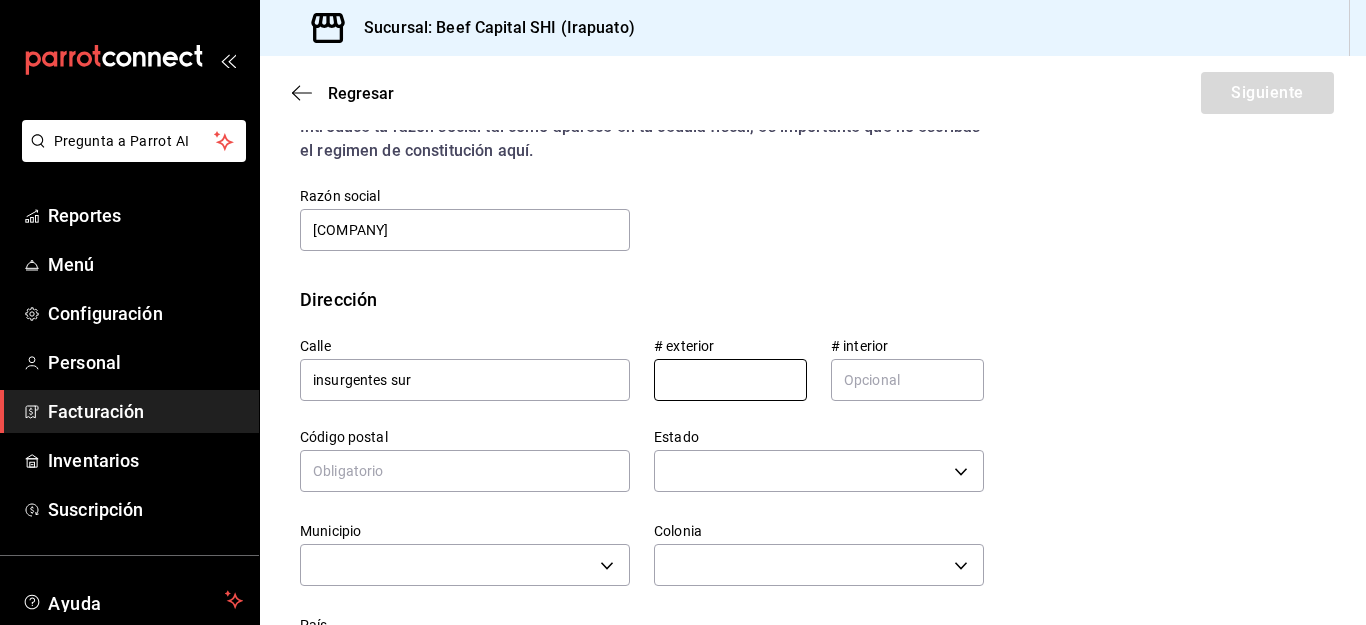 click at bounding box center (730, 380) 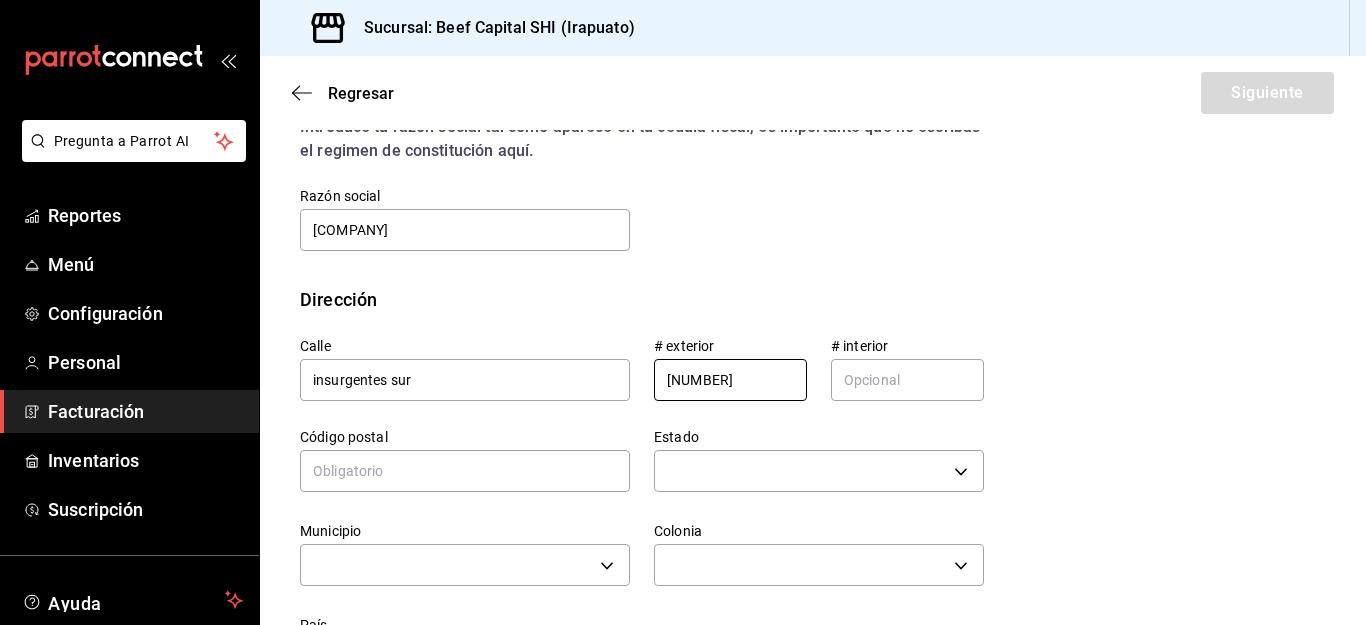 type on "[NUMBER]" 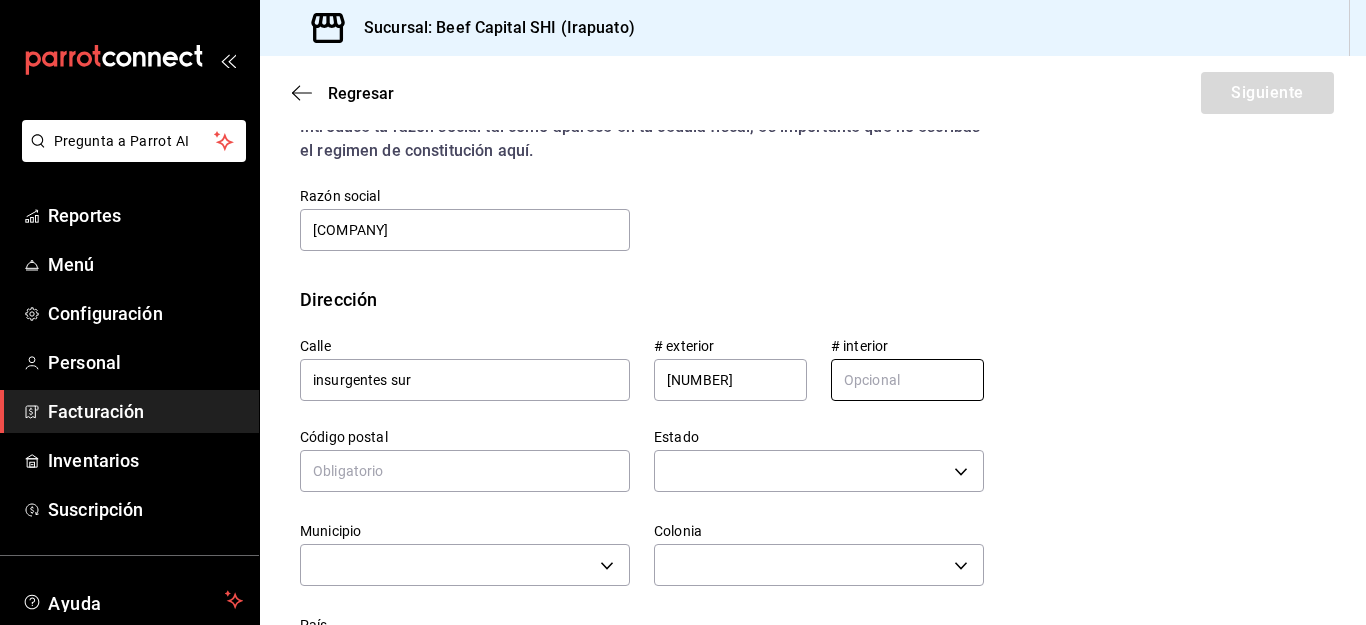 click at bounding box center [907, 380] 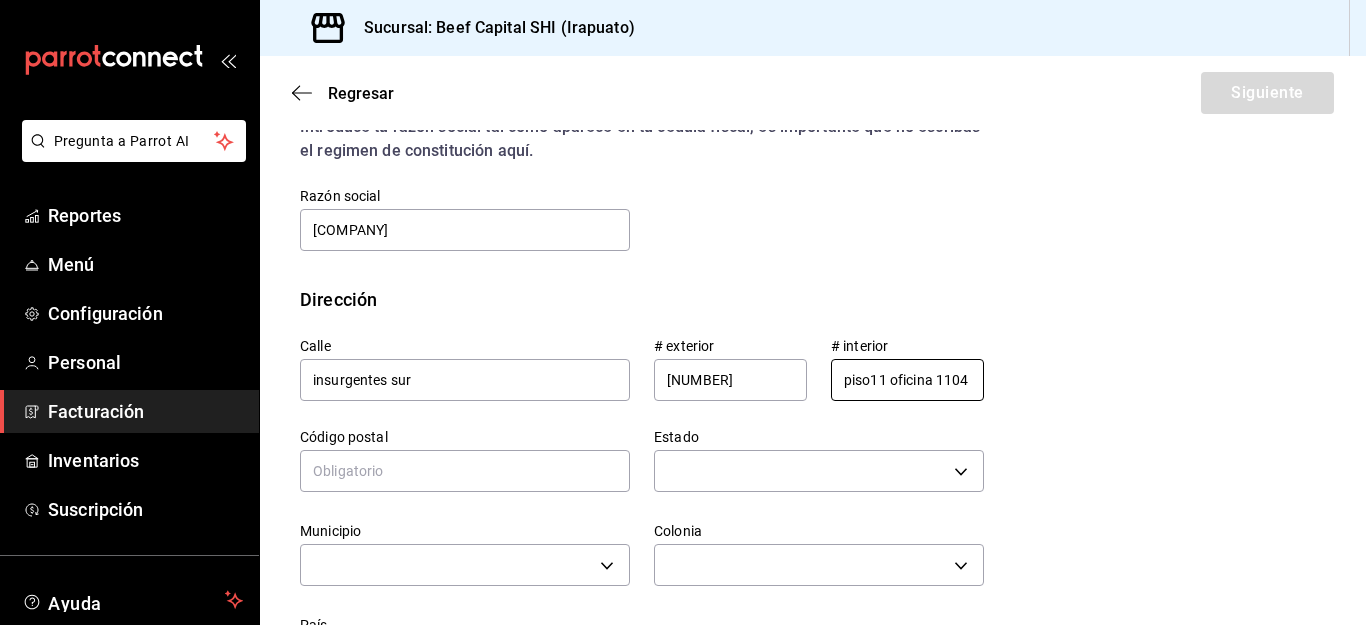 scroll, scrollTop: 0, scrollLeft: 1, axis: horizontal 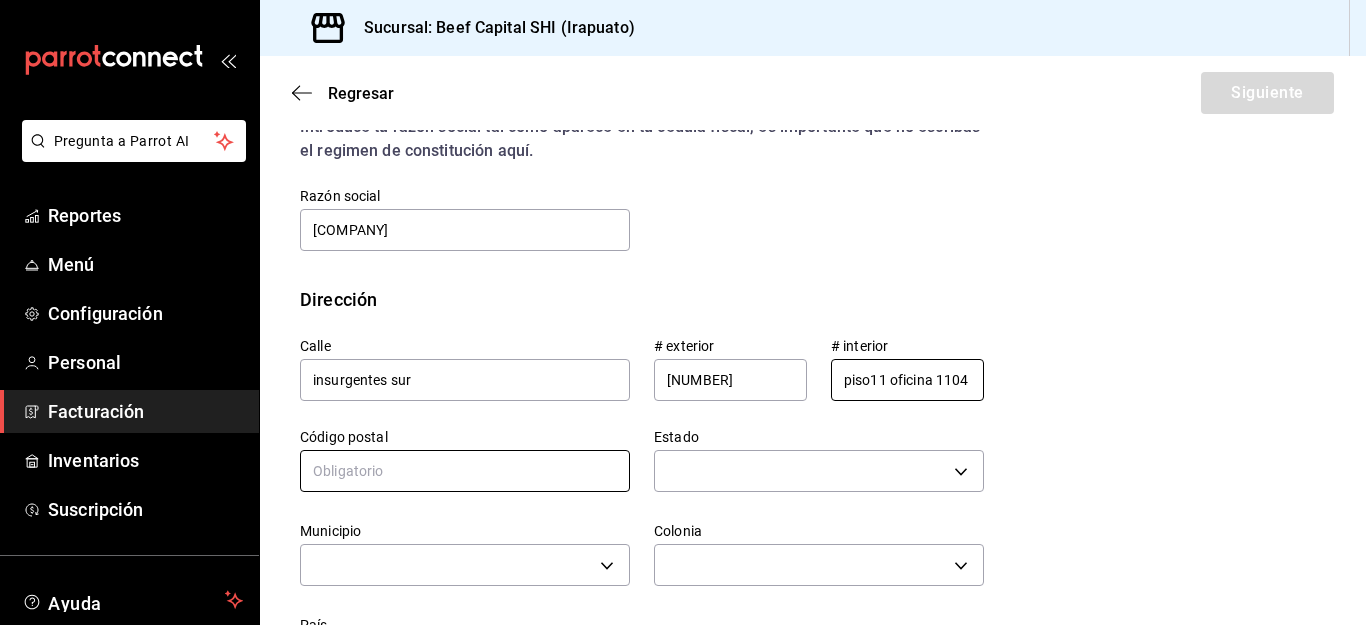type on "piso11 oficina 1104" 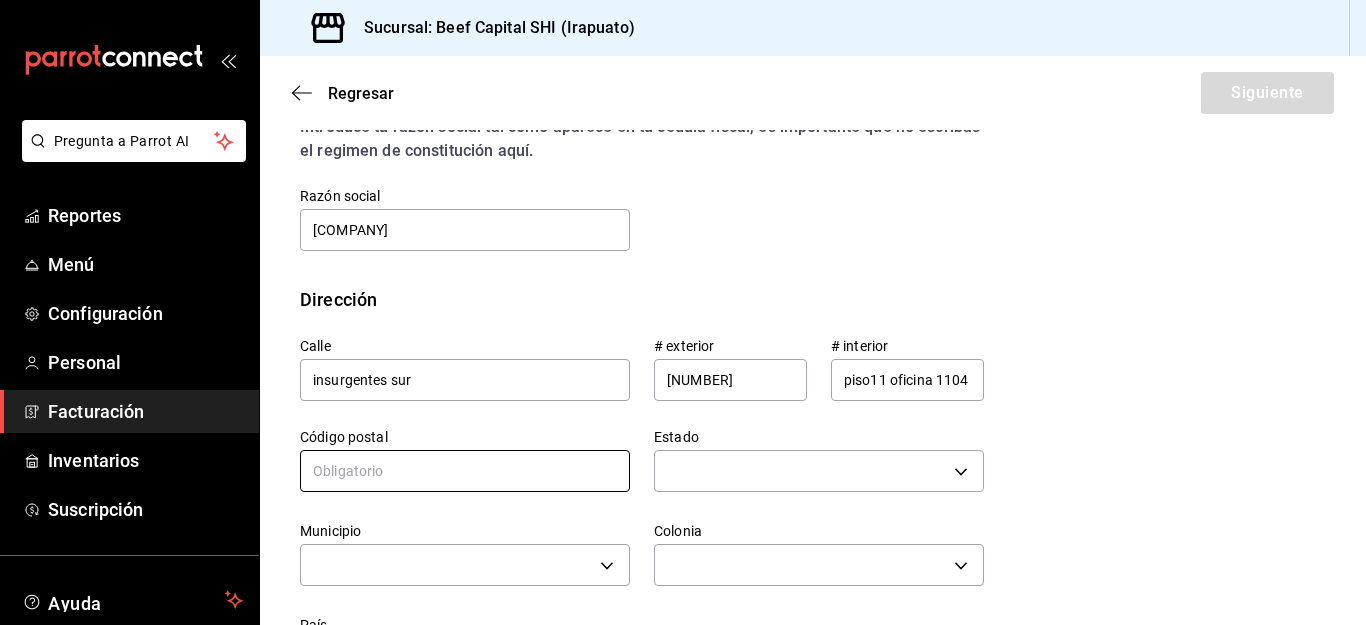click at bounding box center (465, 471) 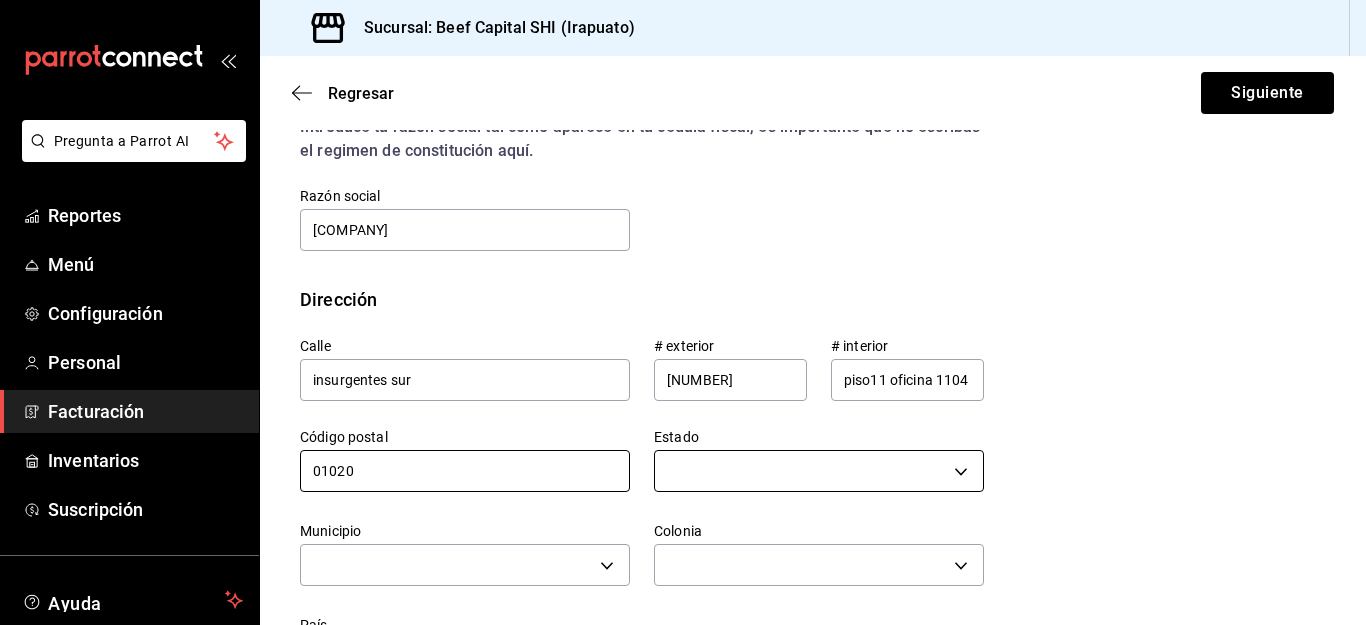 type on "01020" 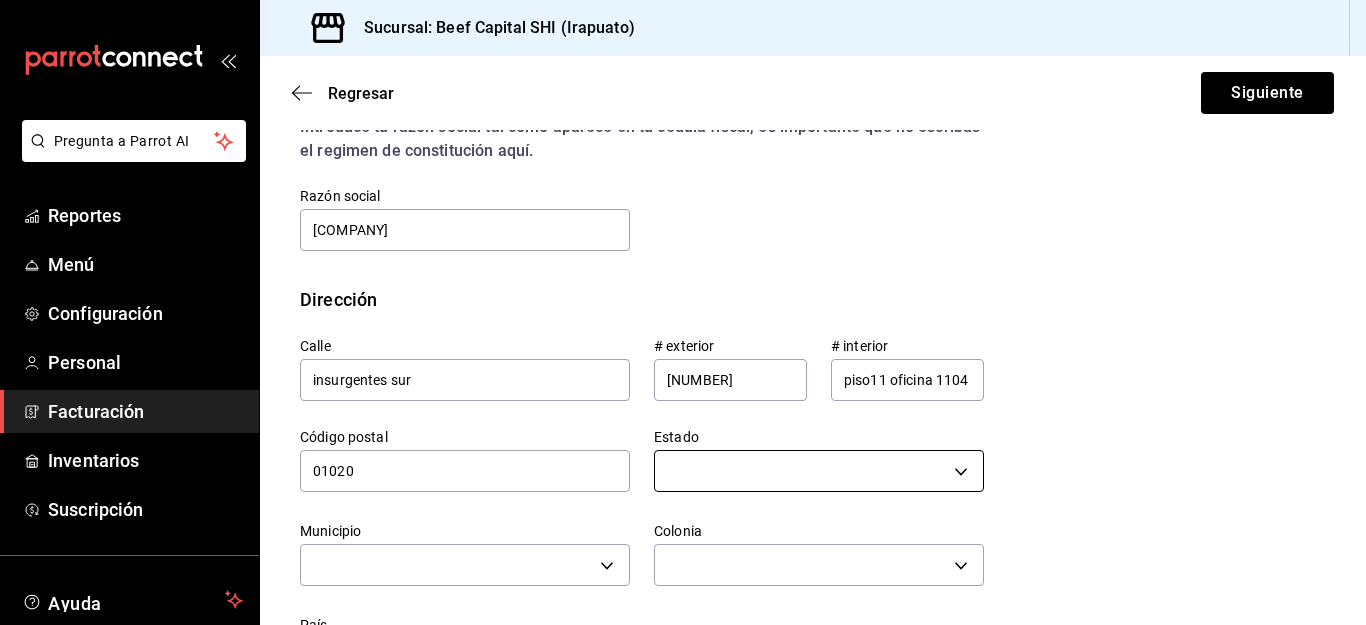 click on "Pregunta a Parrot AI Reportes   Menú   Configuración   Personal   Facturación   Inventarios   Suscripción   Ayuda Recomienda Parrot   [FIRST] [LAST]   Sugerir nueva función   Sucursal: Beef Capital SHI ([CITY]) Regresar Siguiente Factura general Realiza tus facturas con un numero de orden o un monto en especifico; También puedes realizar una factura de remplazo mediante una factura cancelada. Datos de emisor Perfil fiscal BCI GASTRONOMICA [UUID] Marca Beef Capital SHI- [CITY] [UUID] Tipo de comprobante Ingreso I Datos de receptor RFC [RFC] Buscar RFC Régimen fiscal [NUMBER]  -  Residentes en el Extranjero sin Establecimiento Permanente en México [NUMBER] Uso de CFDI G03  -  Gastos en general G03 Correo electrónico [EMAIL] Introduce tu razón social tal como aparece en tu ćedula fiscal, es importante que no escribas el regimen de constitución aquí. company Razón social [COMPANY] Dirección Calle [NUMBER]" at bounding box center (683, 312) 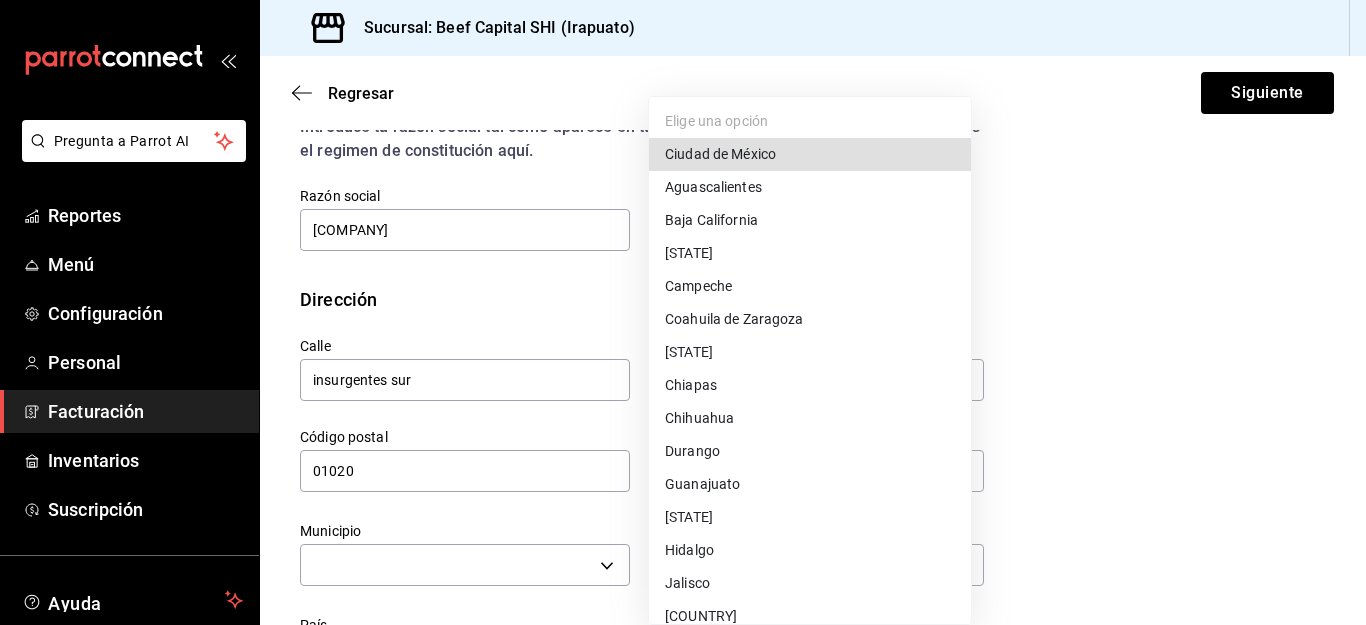 click on "Ciudad de México" at bounding box center [810, 154] 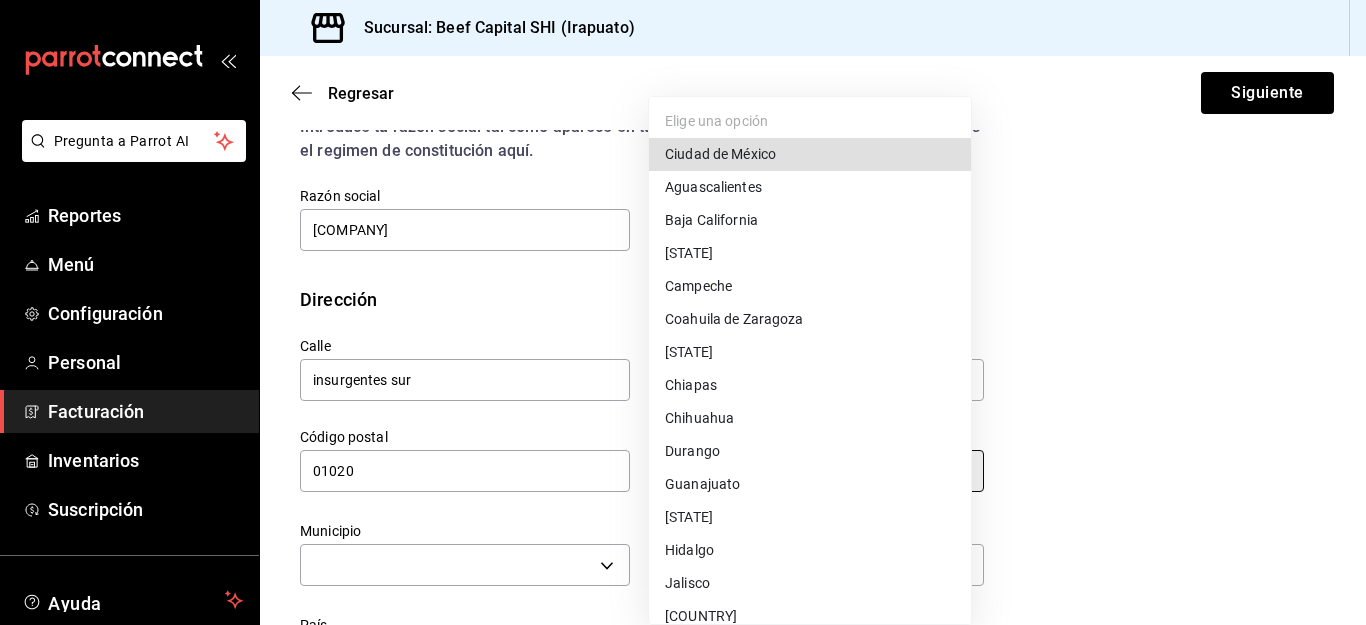 type on "Ciudad de México" 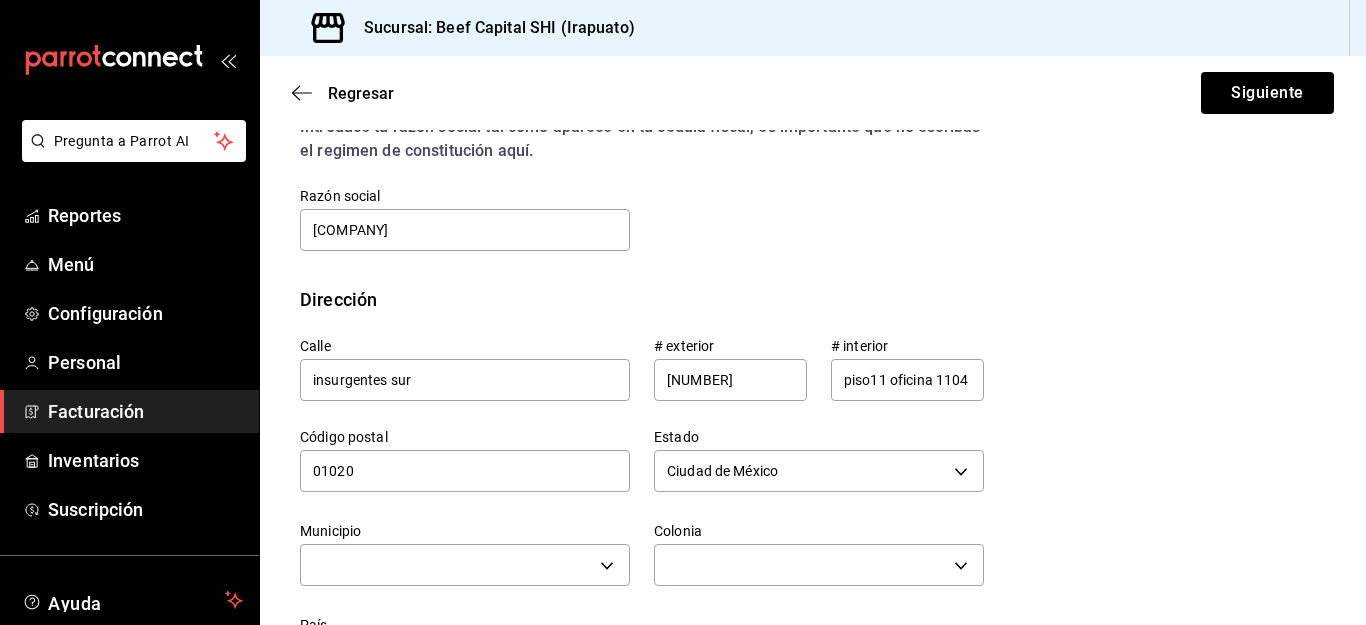 click on "Ciudad de México" at bounding box center [770, 309] 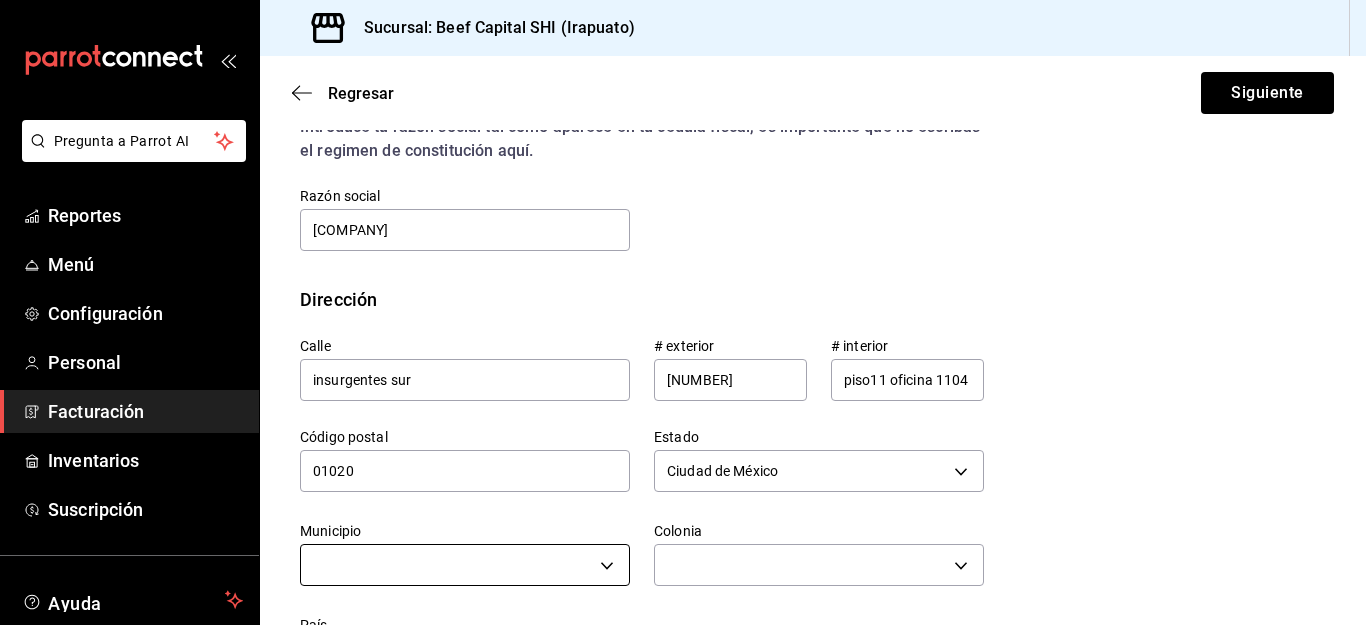 scroll, scrollTop: 690, scrollLeft: 0, axis: vertical 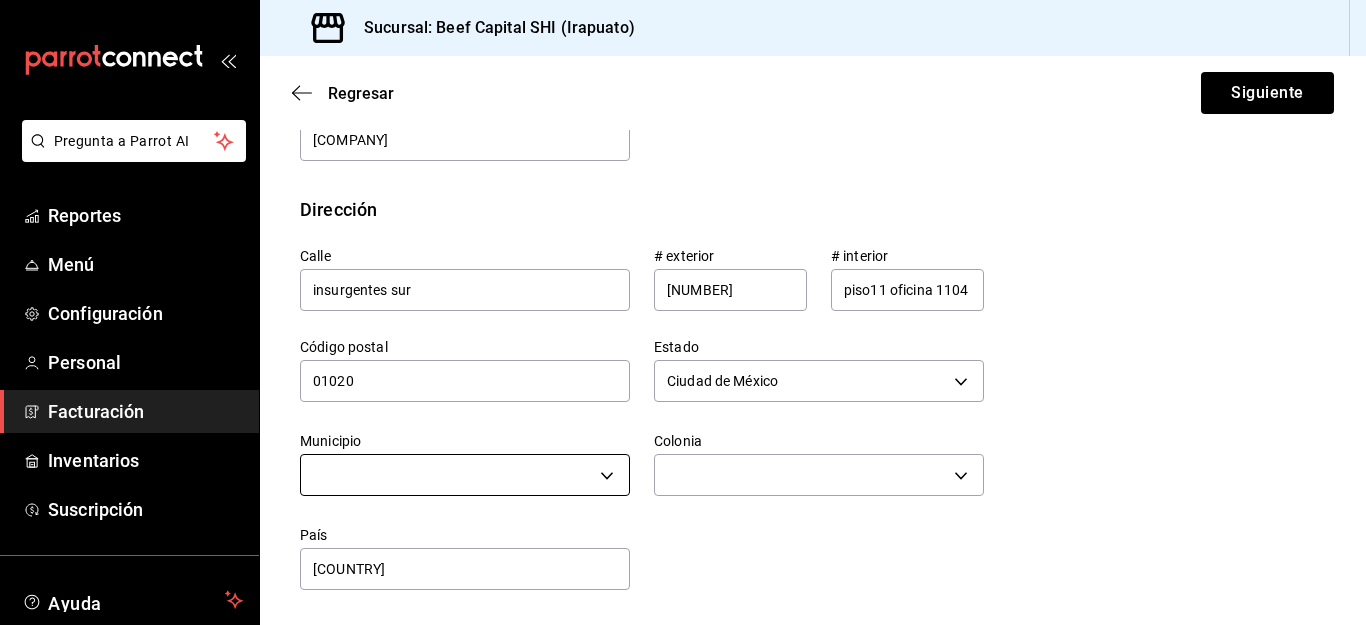 click on "Pregunta a Parrot AI Reportes   Menú   Configuración   Personal   Facturación   Inventarios   Suscripción   Ayuda Recomienda Parrot   [FIRST] [LAST]   Sugerir nueva función   Sucursal: Beef Capital SHI ([CITY]) Regresar Siguiente Factura general Realiza tus facturas con un numero de orden o un monto en especifico; También puedes realizar una factura de remplazo mediante una factura cancelada. Datos de emisor Perfil fiscal BCI GASTRONOMICA [UUID] Marca Beef Capital SHI- [CITY] [UUID] Tipo de comprobante Ingreso I Datos de receptor RFC [RFC] Buscar RFC Régimen fiscal [NUMBER]  -  Residentes en el Extranjero sin Establecimiento Permanente en México [NUMBER] Uso de CFDI G03  -  Gastos en general G03 Correo electrónico [EMAIL] Introduce tu razón social tal como aparece en tu ćedula fiscal, es importante que no escribas el regimen de constitución aquí. company Razón social [COMPANY] Dirección Calle [NUMBER]" at bounding box center (683, 312) 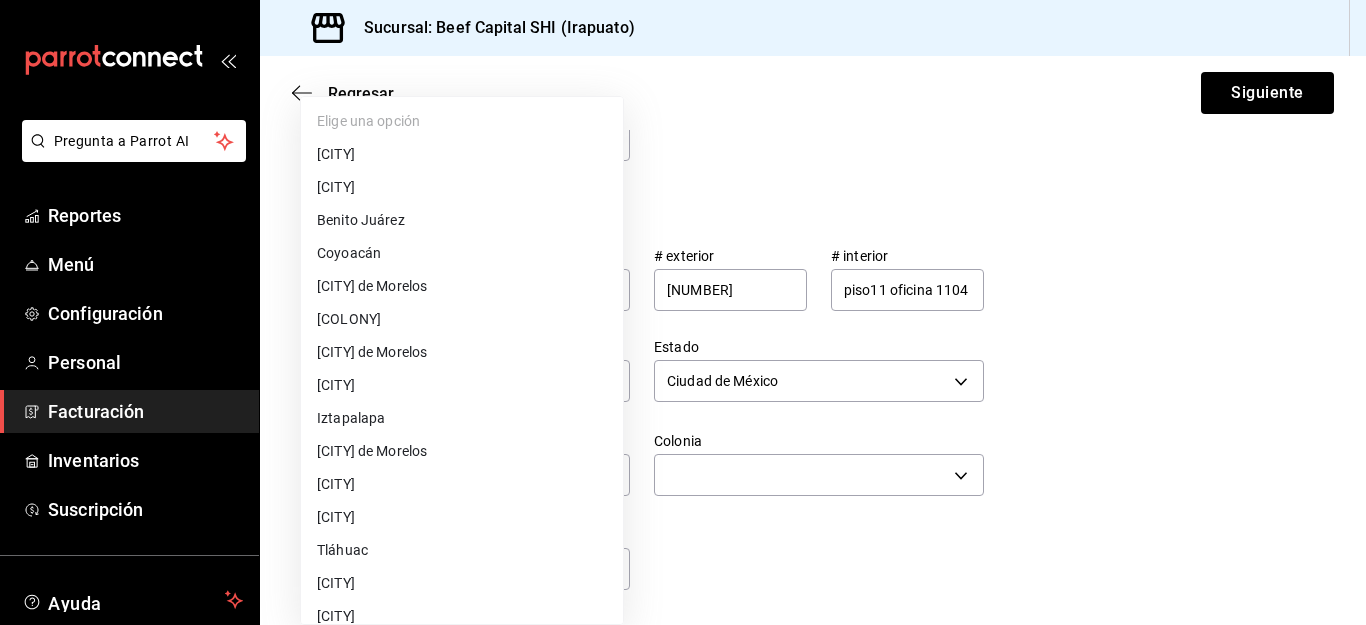 click on "[CITY]" at bounding box center [462, 154] 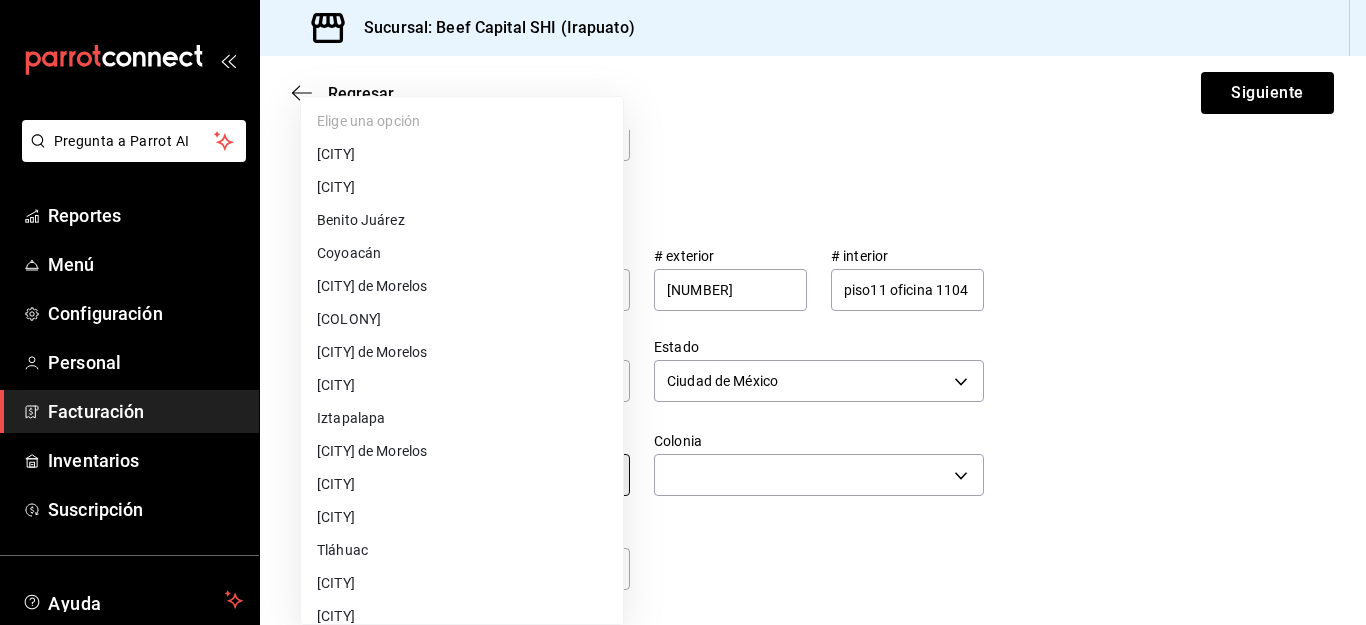 type on "[CITY]" 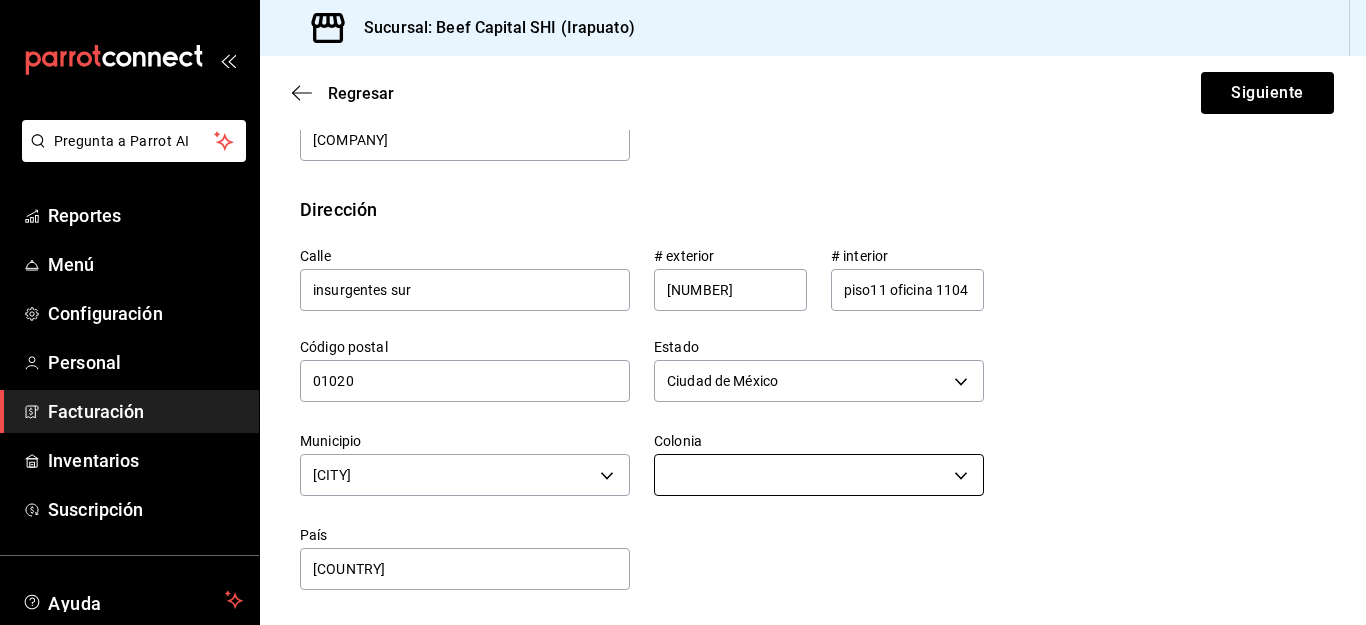click on "Pregunta a Parrot AI Reportes   Menú   Configuración   Personal   Facturación   Inventarios   Suscripción   Ayuda Recomienda Parrot   [FIRST] [LAST]   Sugerir nueva función   Sucursal: Beef Capital SHI ([CITY]) Regresar Siguiente Factura general Realiza tus facturas con un numero de orden o un monto en especifico; También puedes realizar una factura de remplazo mediante una factura cancelada. Datos de emisor Perfil fiscal BCI GASTRONOMICA [UUID] Marca Beef Capital SHI- [CITY] [UUID] Tipo de comprobante Ingreso I Datos de receptor RFC [RFC] Buscar RFC Régimen fiscal [NUMBER]  -  Residentes en el Extranjero sin Establecimiento Permanente en México [NUMBER] Uso de CFDI G03  -  Gastos en general G03 Correo electrónico [EMAIL] Introduce tu razón social tal como aparece en tu ćedula fiscal, es importante que no escribas el regimen de constitución aquí. company Razón social [COMPANY] Dirección Calle [NUMBER]" at bounding box center (683, 312) 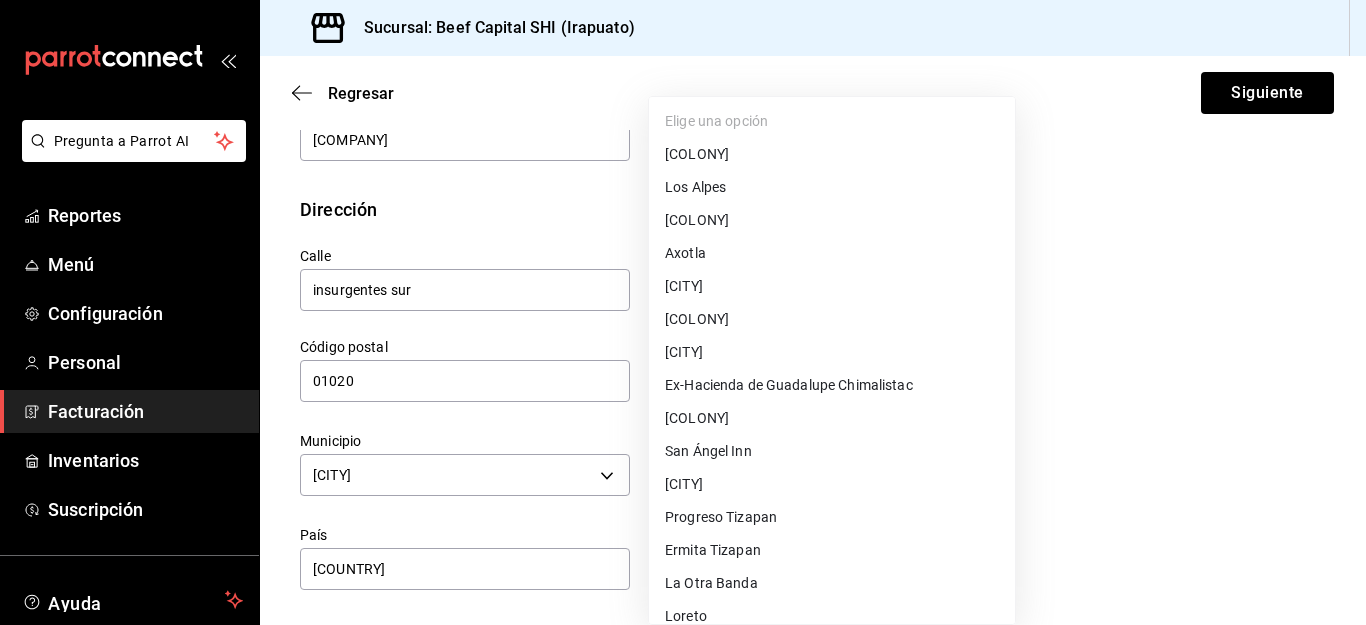 click on "[COLONY]" at bounding box center (832, 220) 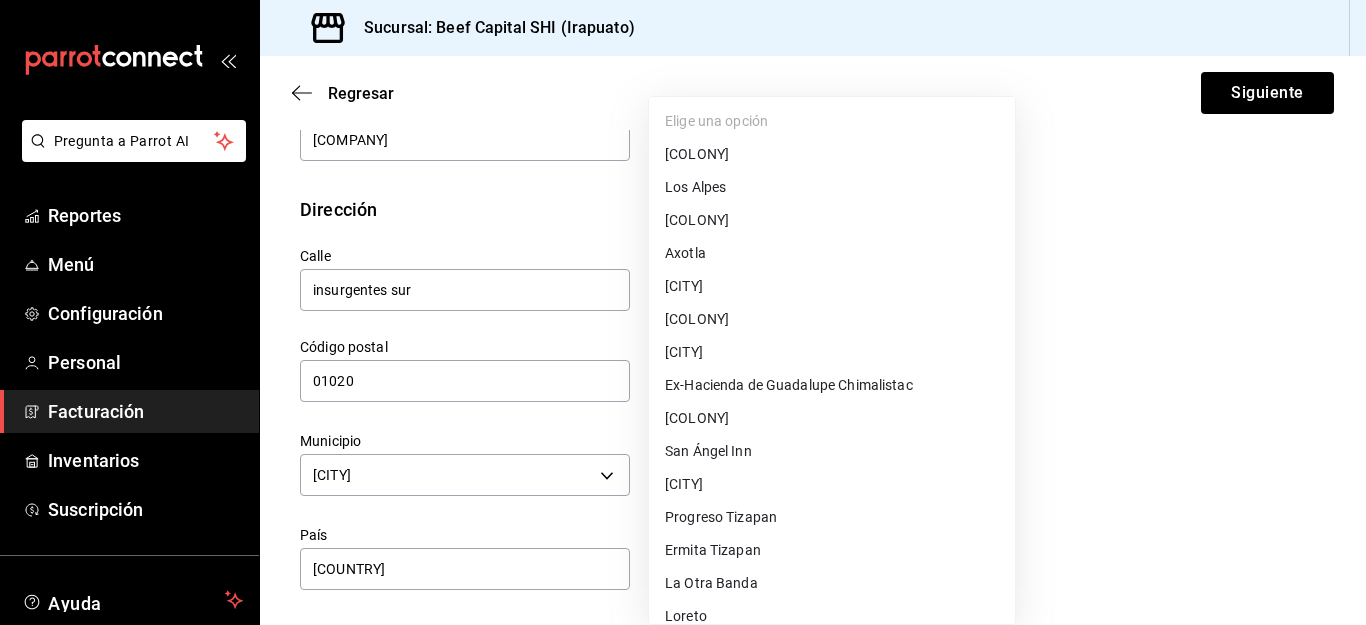 click on "[COLONY]" at bounding box center [832, 220] 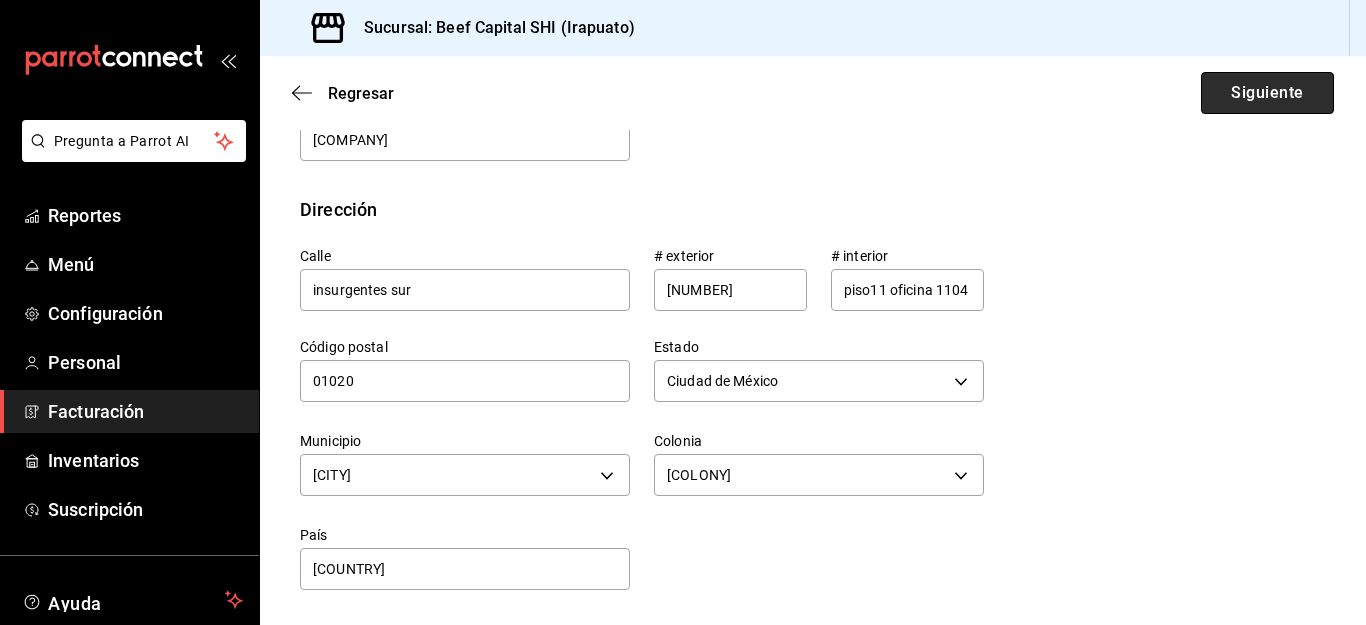 click on "Siguiente" at bounding box center (1267, 93) 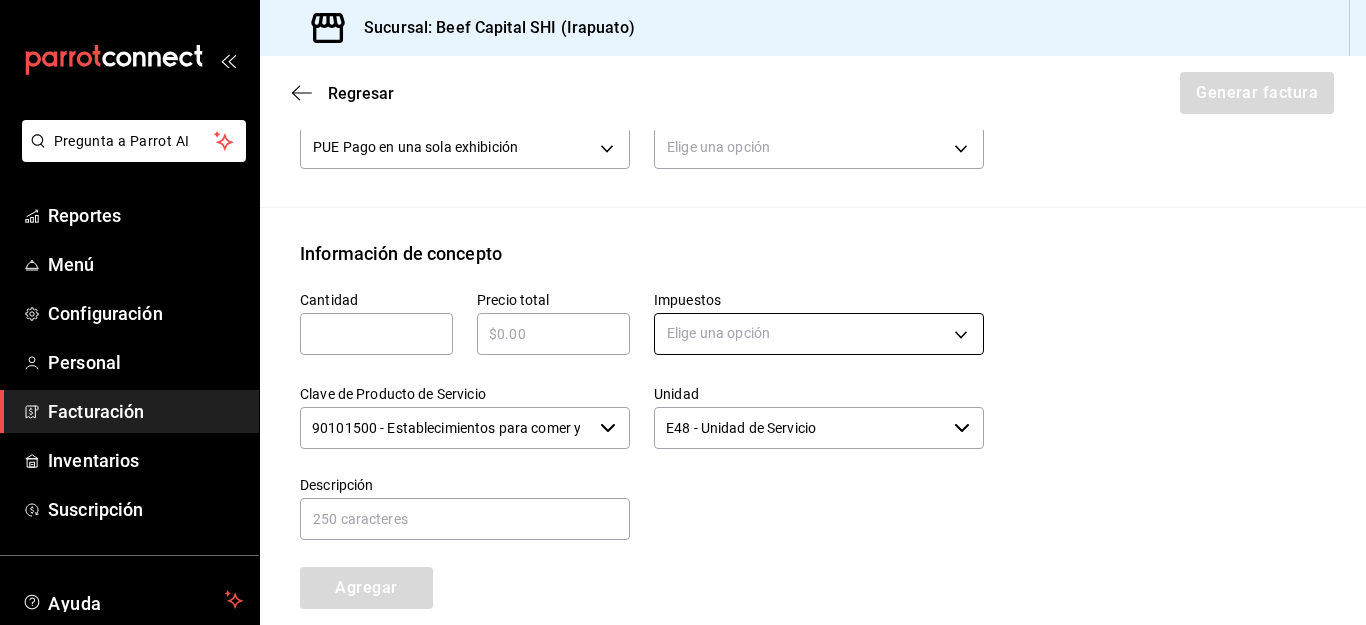 type on "90101500 - Establecimientos para comer y beber" 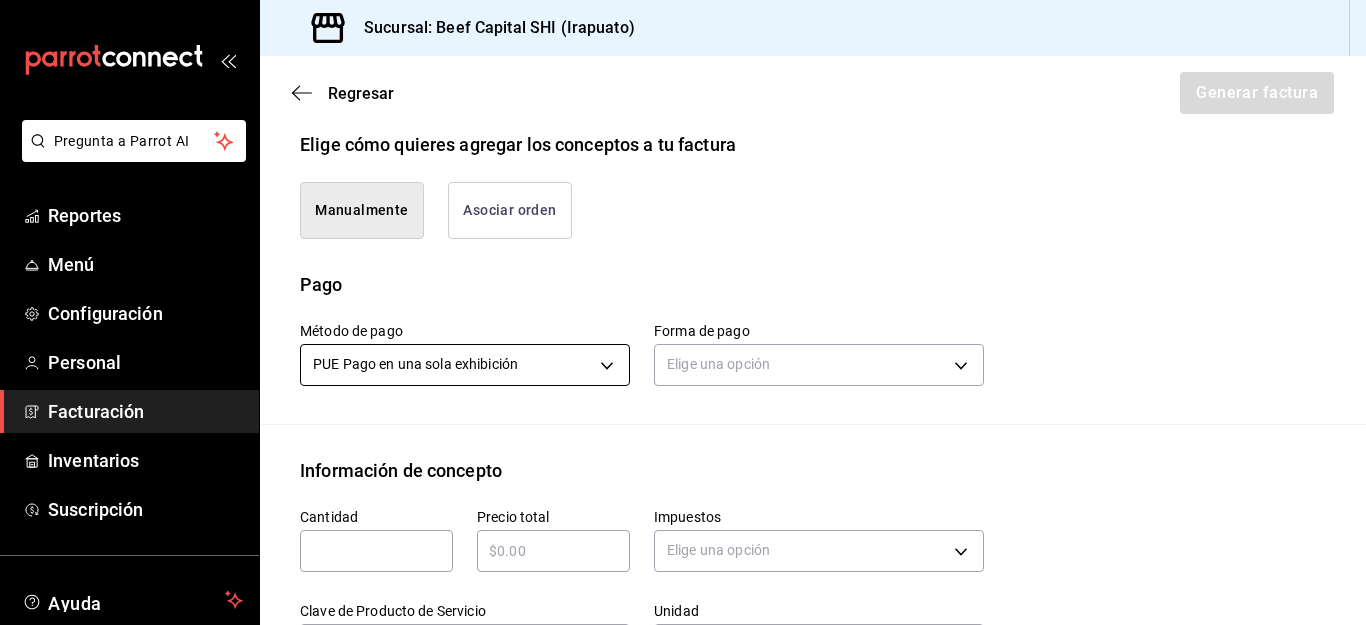 scroll, scrollTop: 390, scrollLeft: 0, axis: vertical 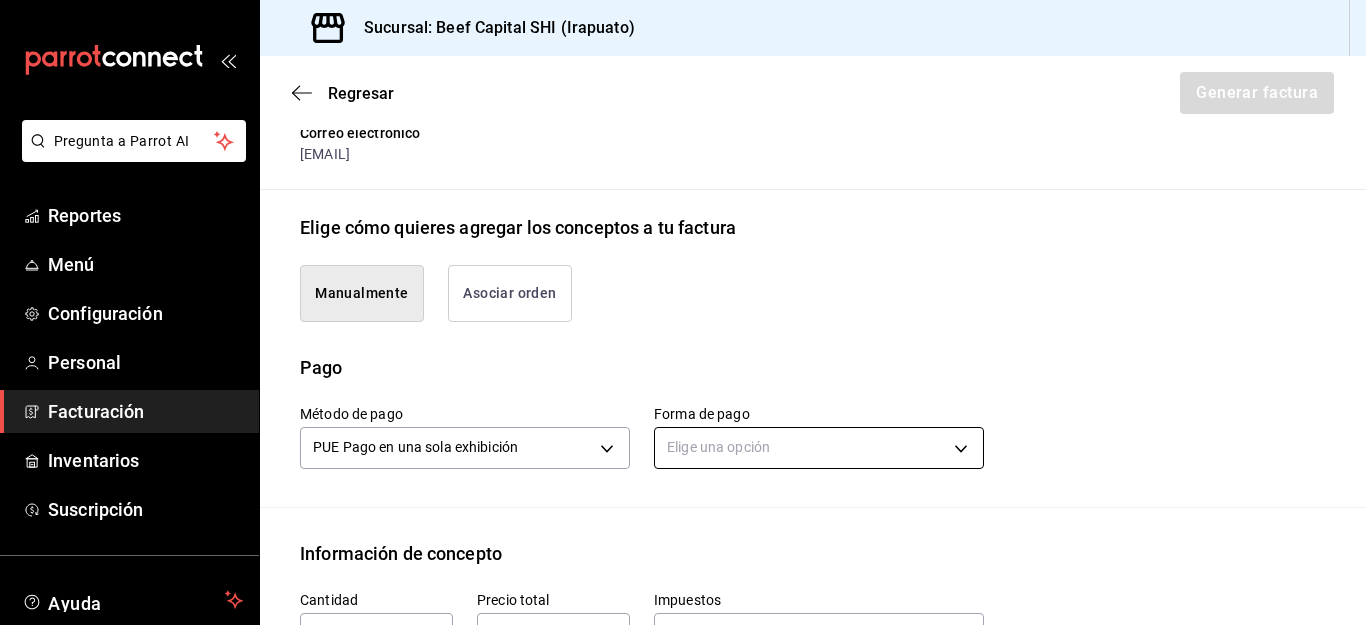 click on "Pregunta a Parrot AI Reportes   Menú   Configuración   Personal   Facturación   Inventarios   Suscripción   Ayuda Recomienda Parrot   [FIRST] [LAST]   Sugerir nueva función   Sucursal: Beef Capital SHI ([CITY]) Regresar Generar factura Emisor Perfil fiscal BCI GASTRONOMICA Tipo de comprobante Ingreso Receptor Nombre / Razón social [COMPANY] RFC Receptor [RFC] Régimen fiscal Residentes en el Extranjero sin Establecimiento Permanente en México Uso de CFDI G03: Gastos en general Correo electrónico [EMAIL] Elige cómo quieres agregar los conceptos a tu factura Manualmente Asociar orden Pago Método de pago PUE   Pago en una sola exhibición PUE Forma de pago Elige una opción Información de concepto Cantidad ​ Precio total ​ Impuestos Elige una opción Clave de Producto de Servicio 90101500 - Establecimientos para comer y beber ​ Unidad E48 - Unidad de Servicio ​ Descripción Agregar IVA Total $0.00 IEPS Total $0.00 Subtotal $0.00 Total $0.00 Orden" at bounding box center (683, 312) 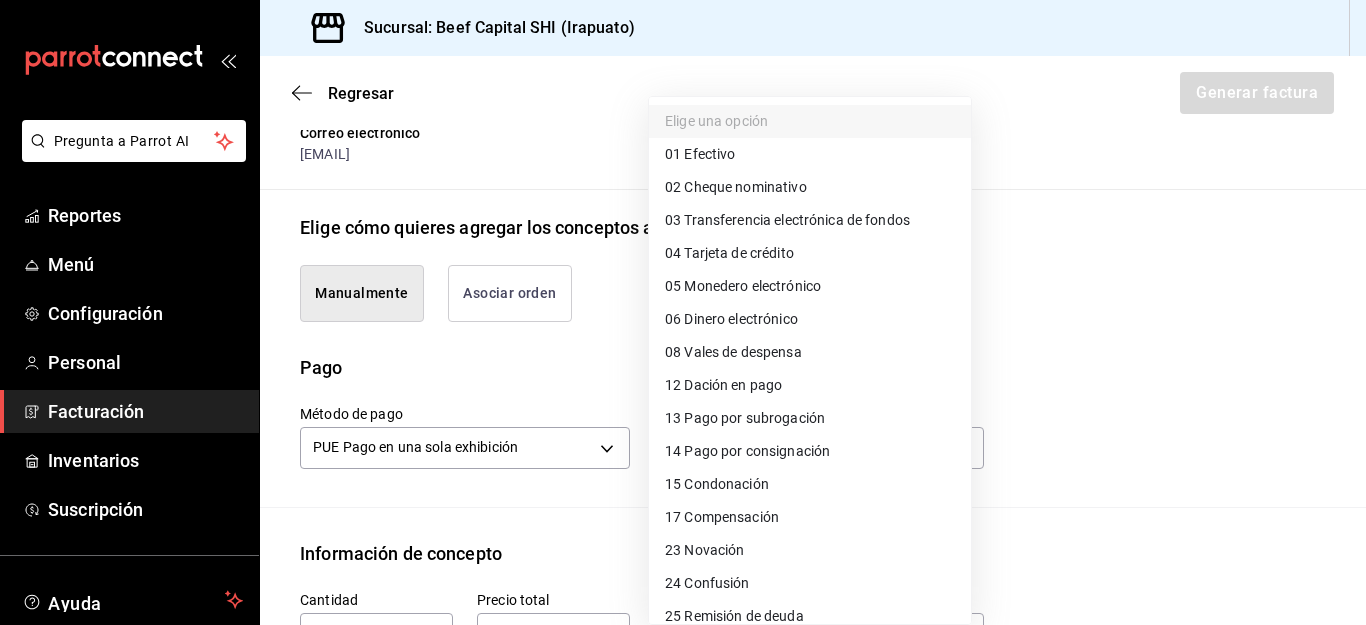 click on "04   Tarjeta de crédito" at bounding box center (729, 253) 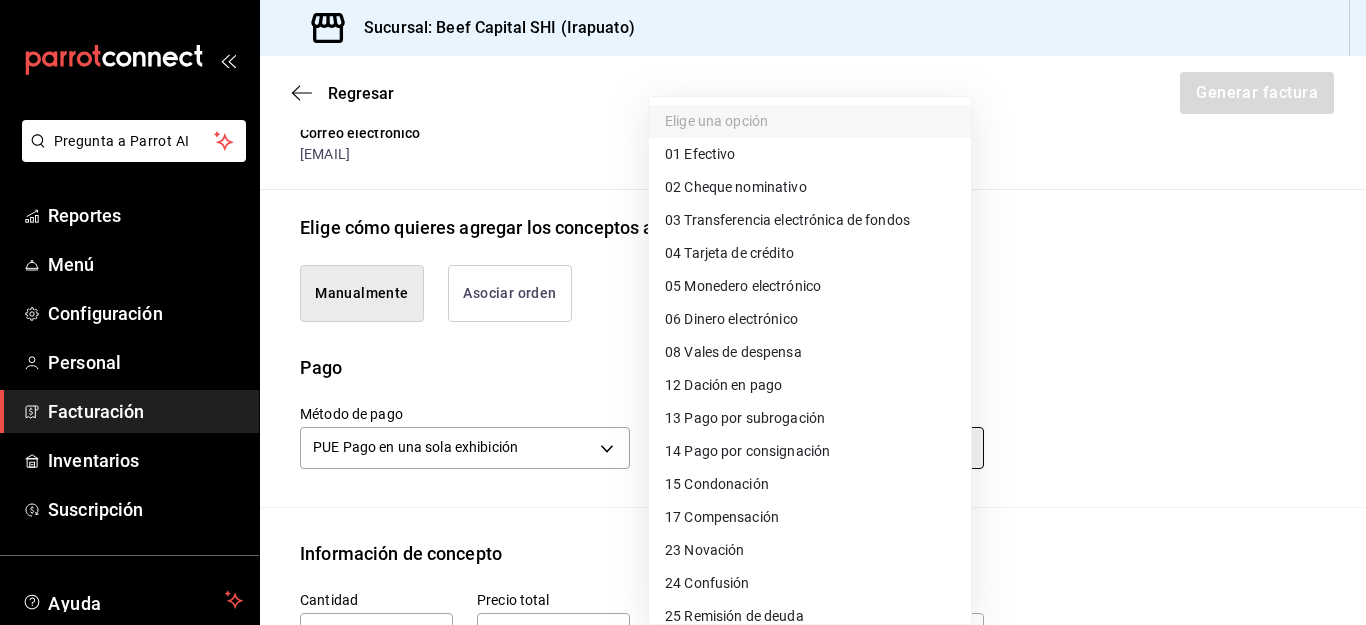 type on "04" 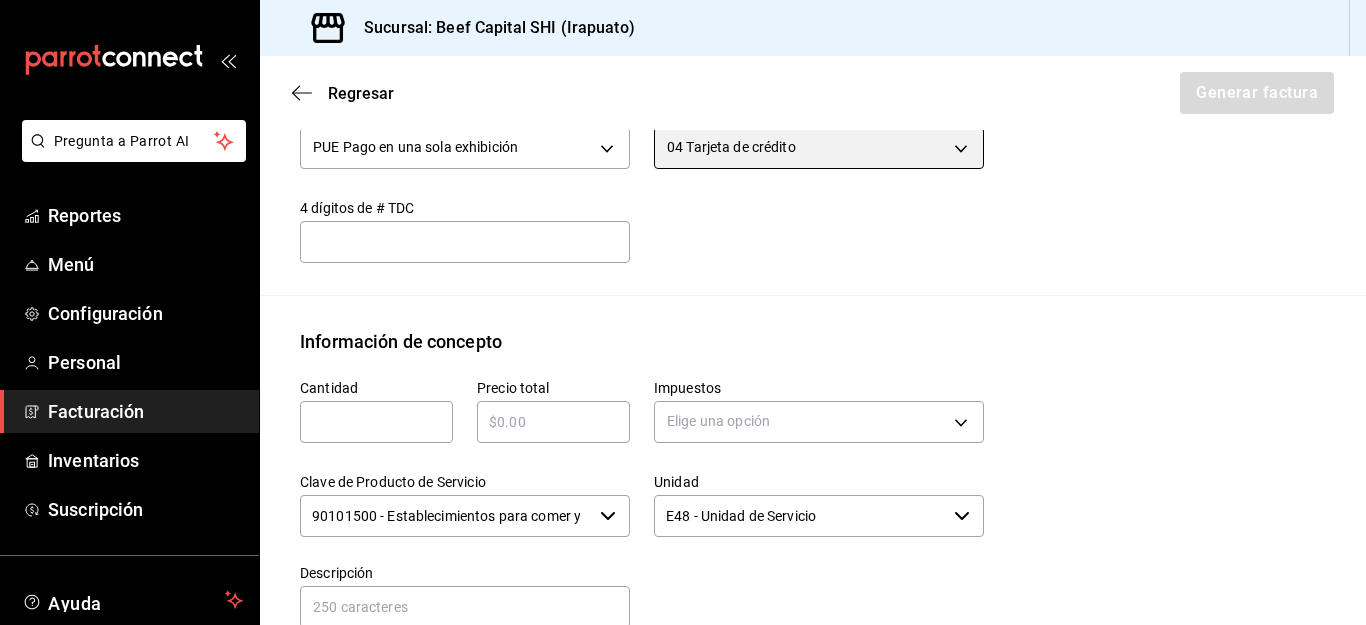 scroll, scrollTop: 890, scrollLeft: 0, axis: vertical 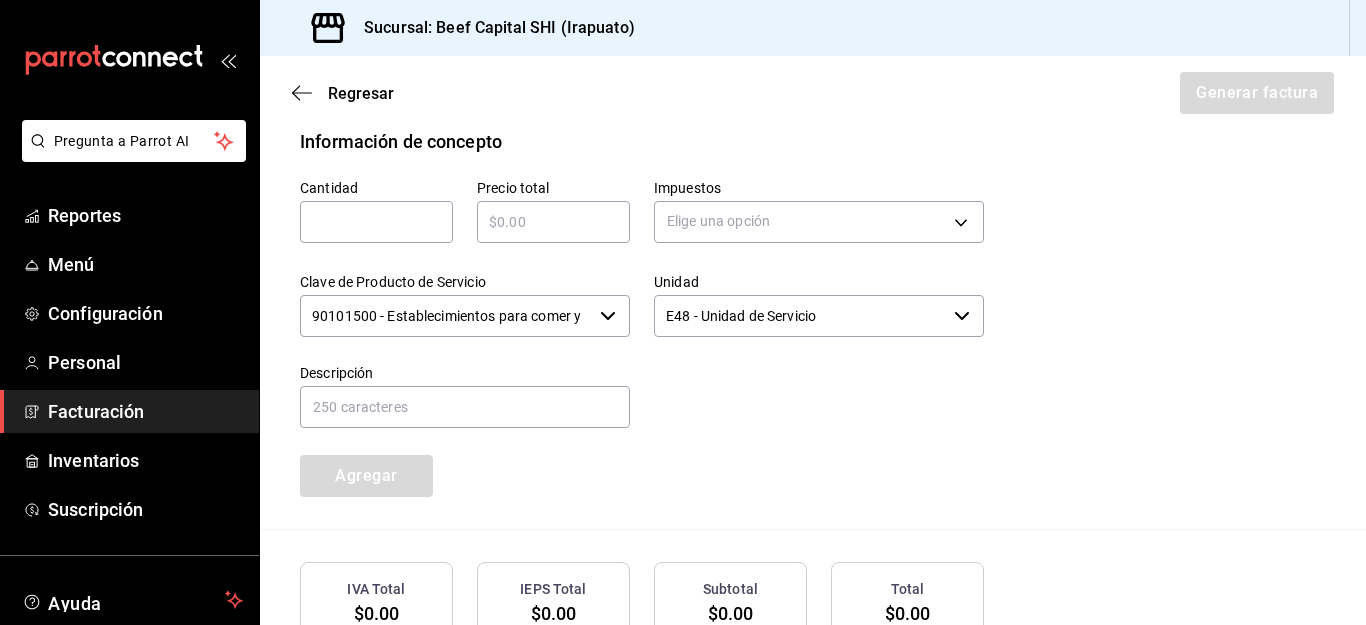 click at bounding box center (376, 222) 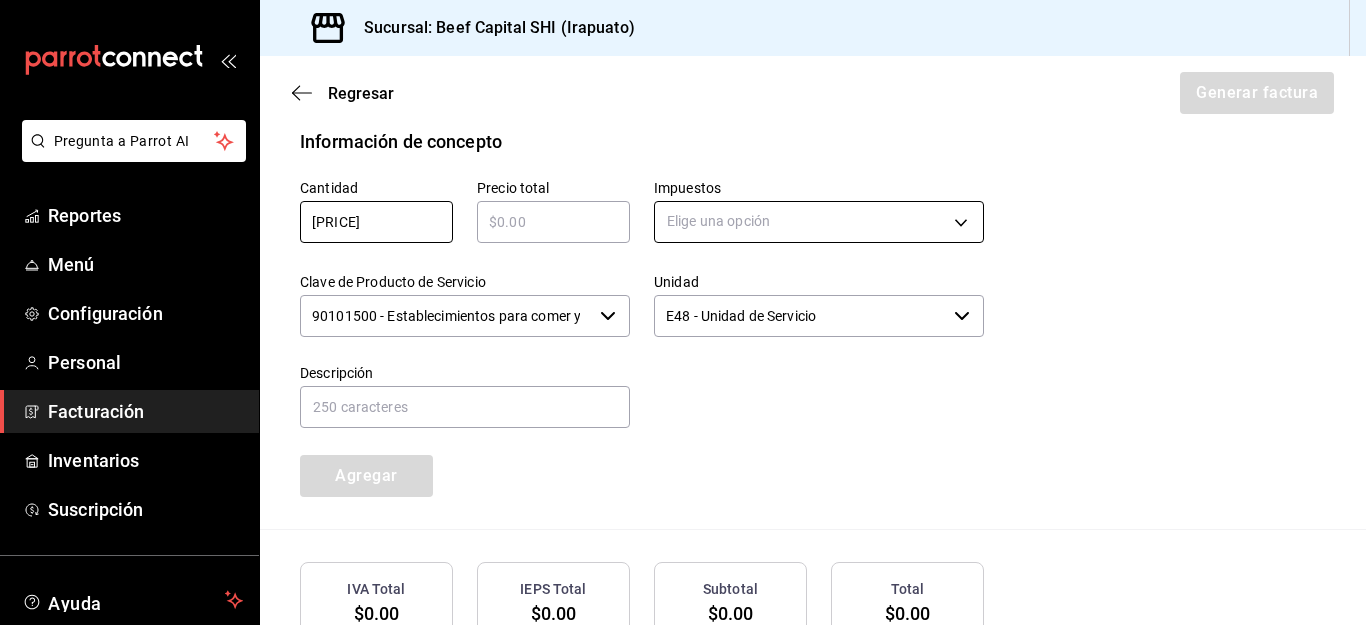type on "[PRICE]" 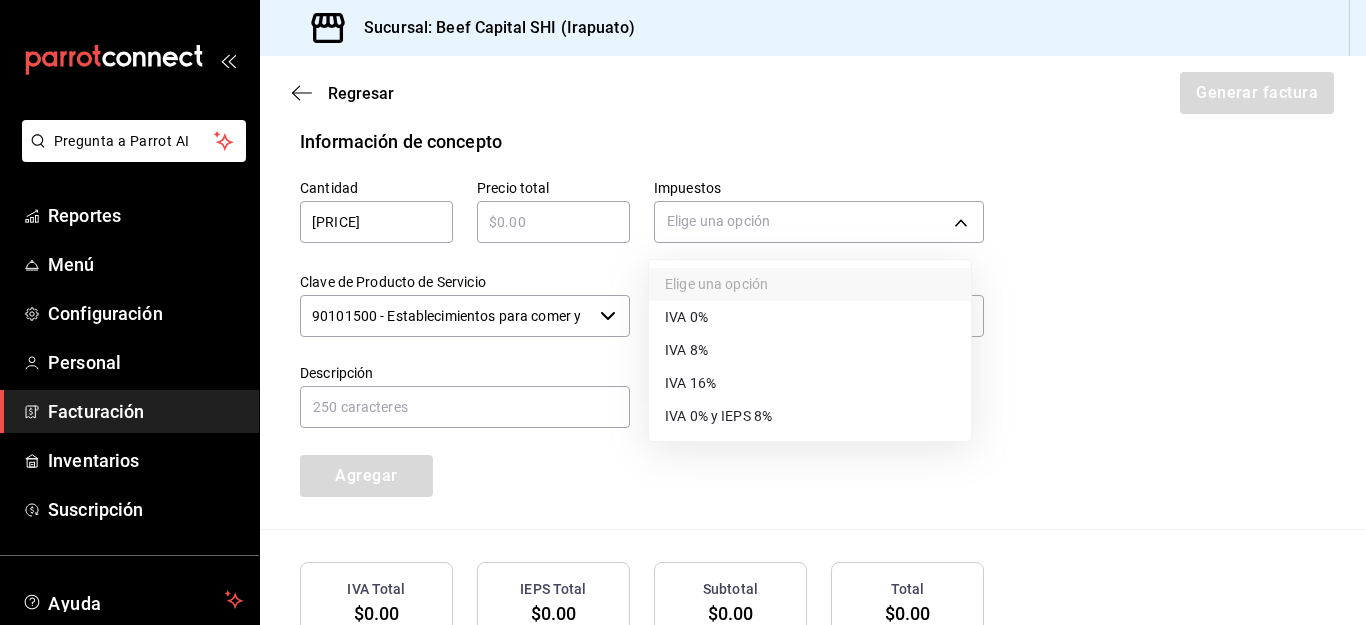 click on "IVA 16%" at bounding box center [690, 383] 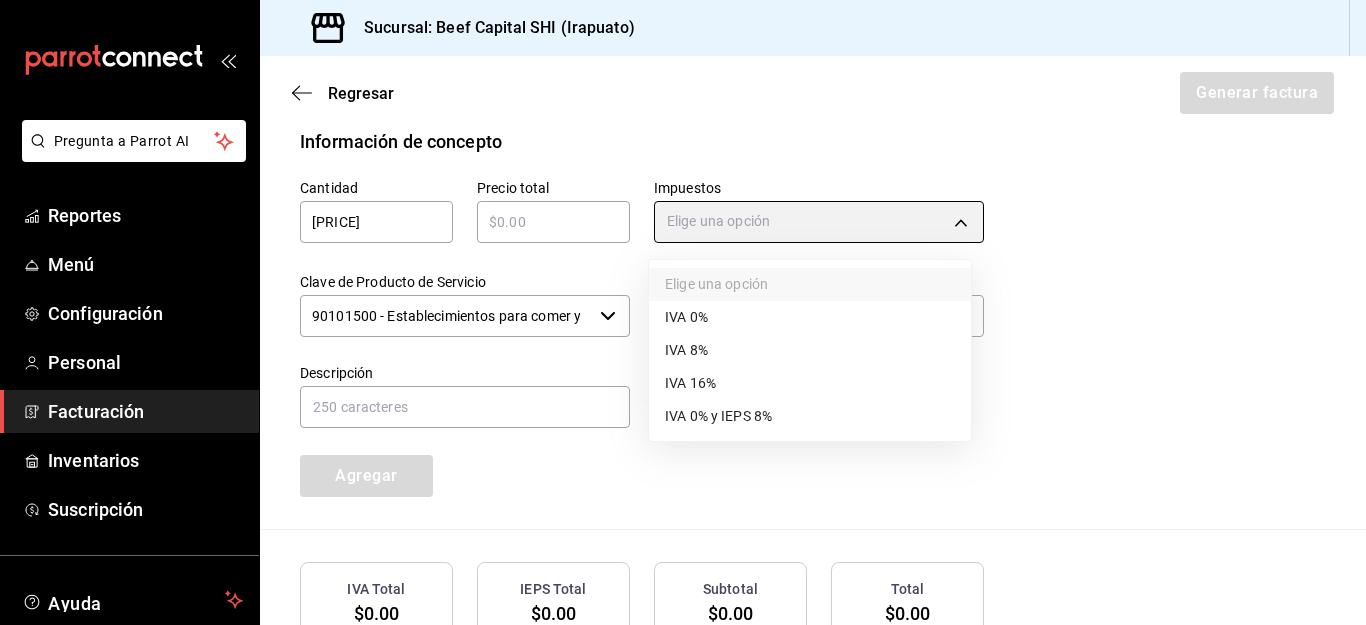 type on "IVA_16" 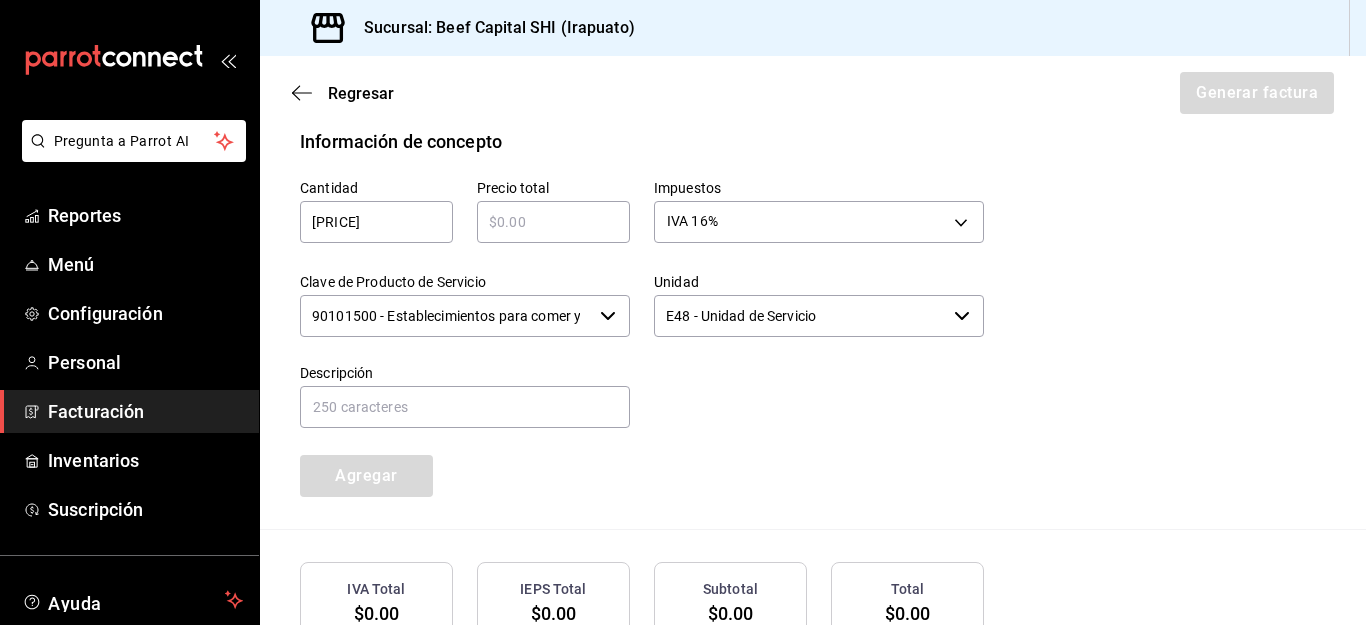 click on "[PRICE]" at bounding box center [376, 222] 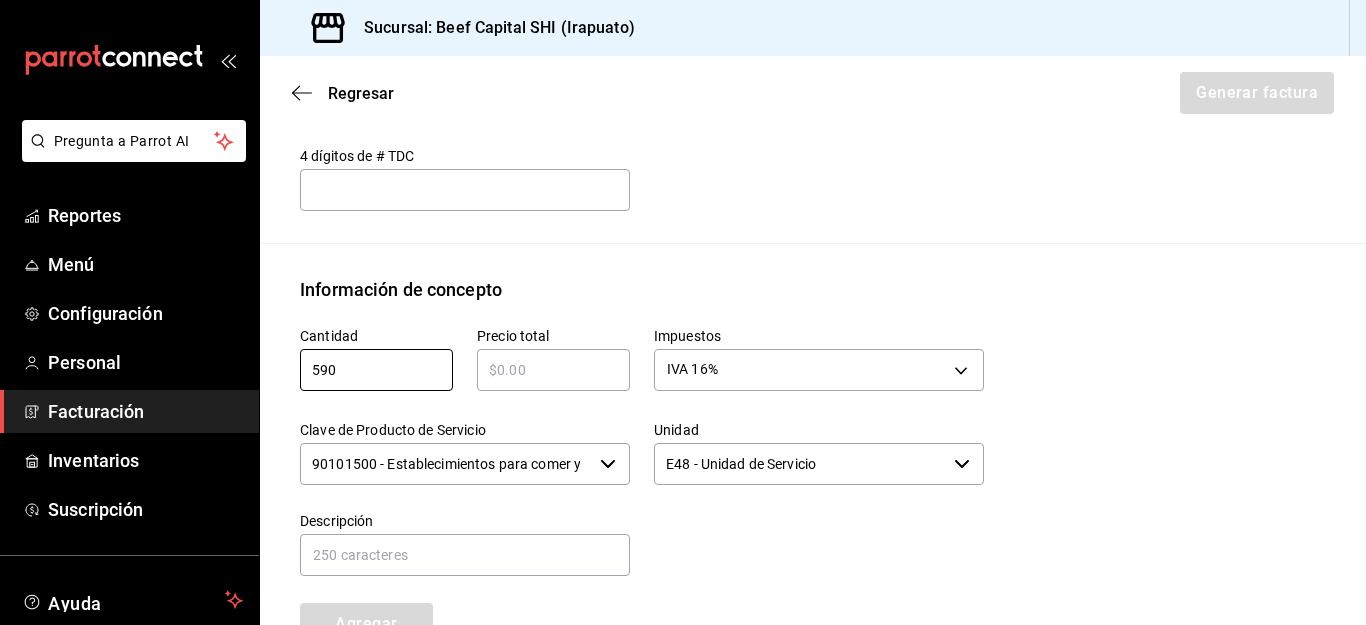 scroll, scrollTop: 730, scrollLeft: 0, axis: vertical 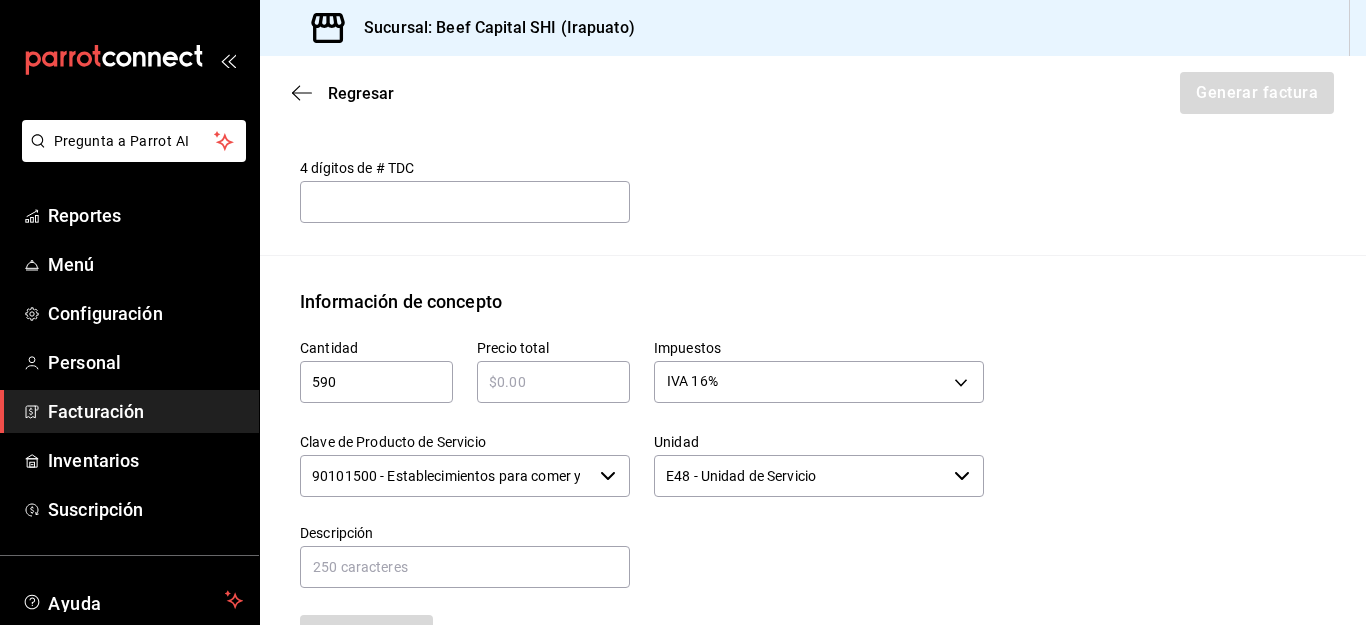 click on "590" at bounding box center [376, 382] 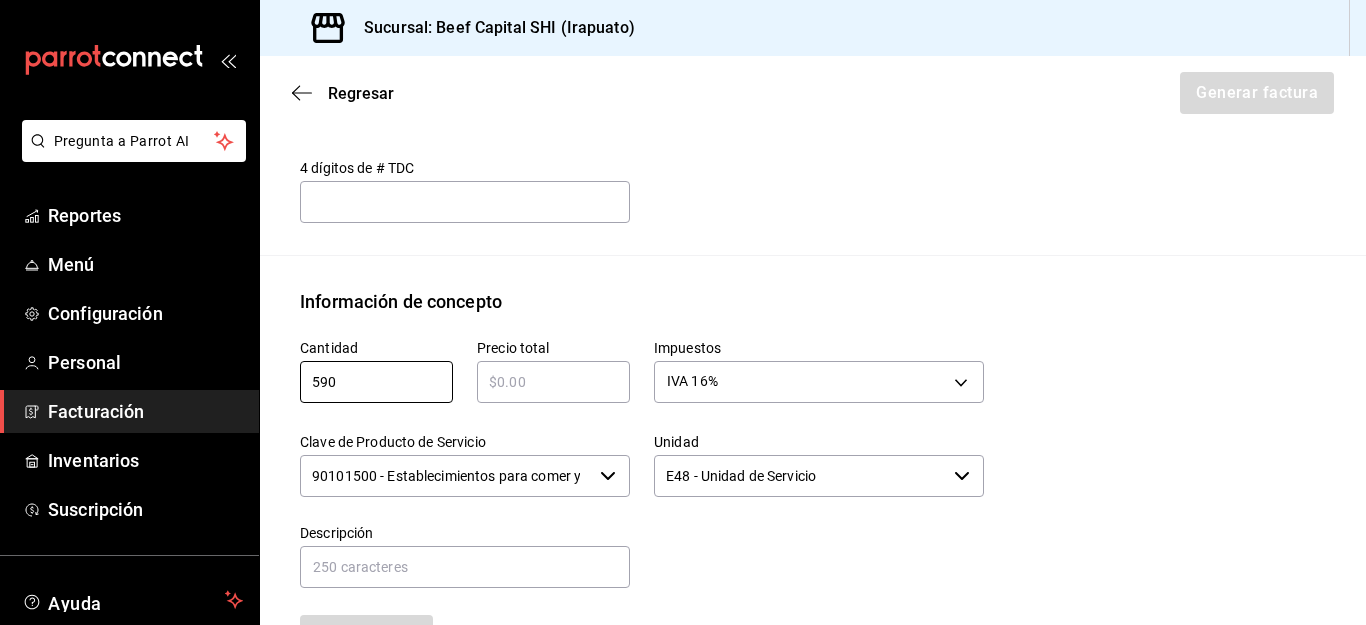 type on "590" 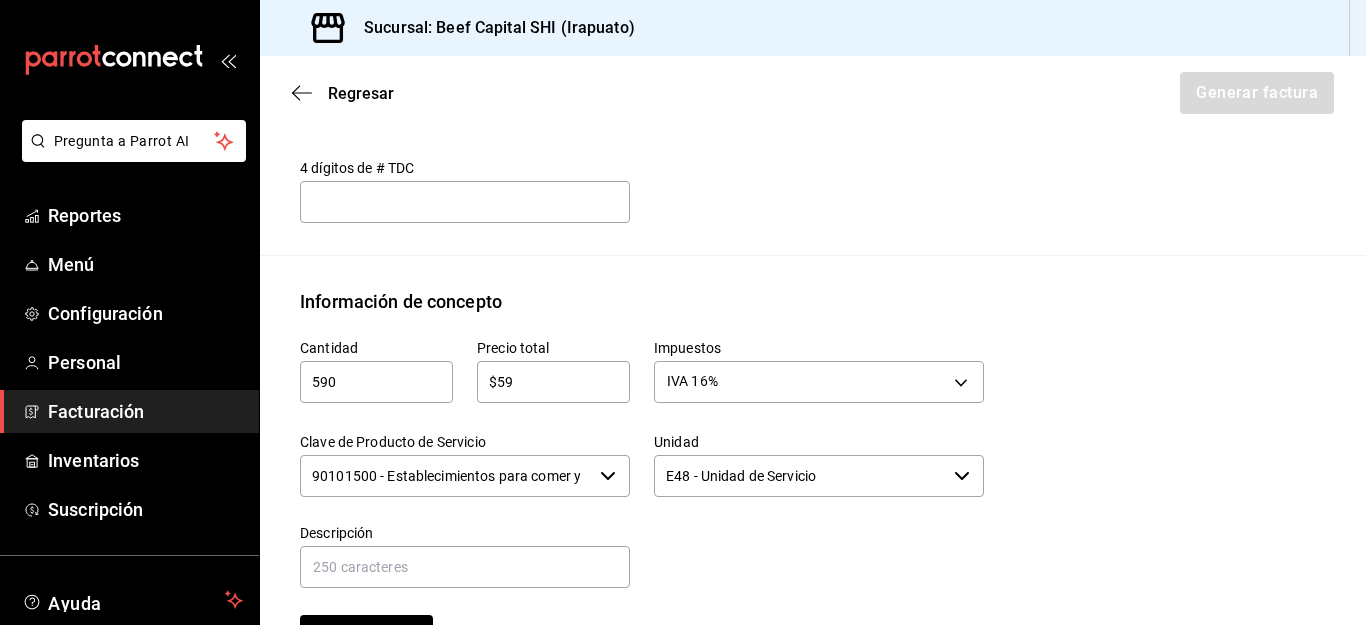 type on "$590" 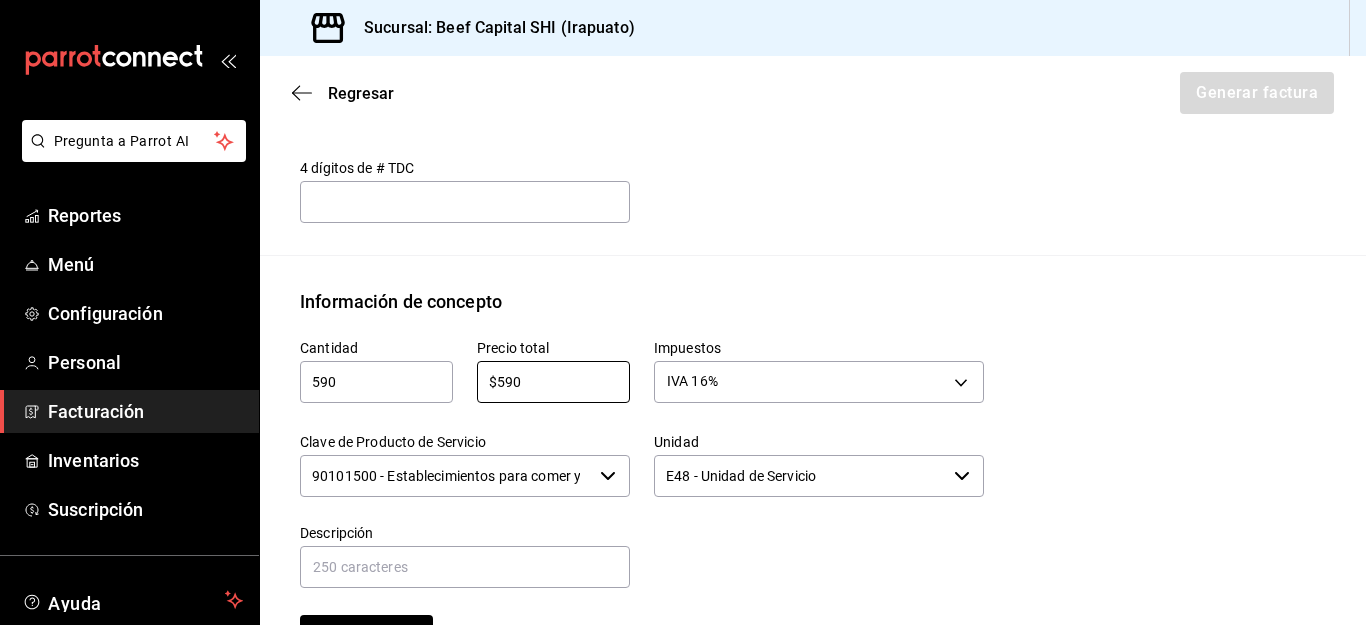 scroll, scrollTop: 830, scrollLeft: 0, axis: vertical 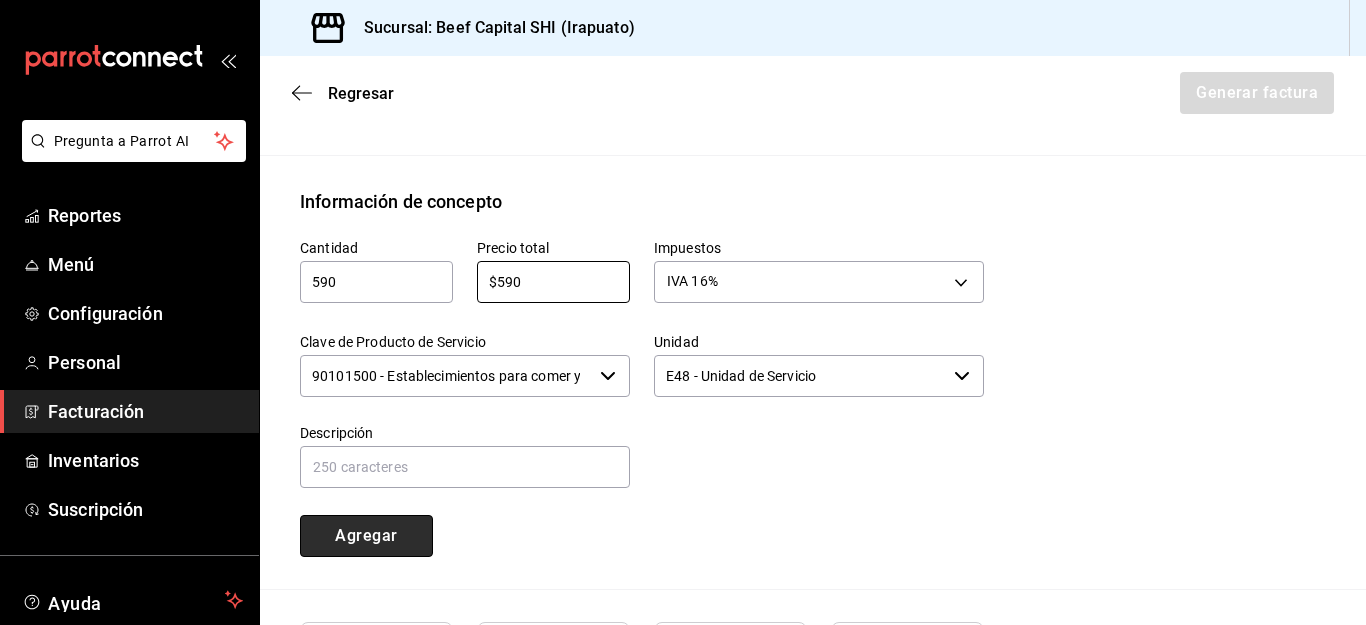 click on "Agregar" at bounding box center [366, 536] 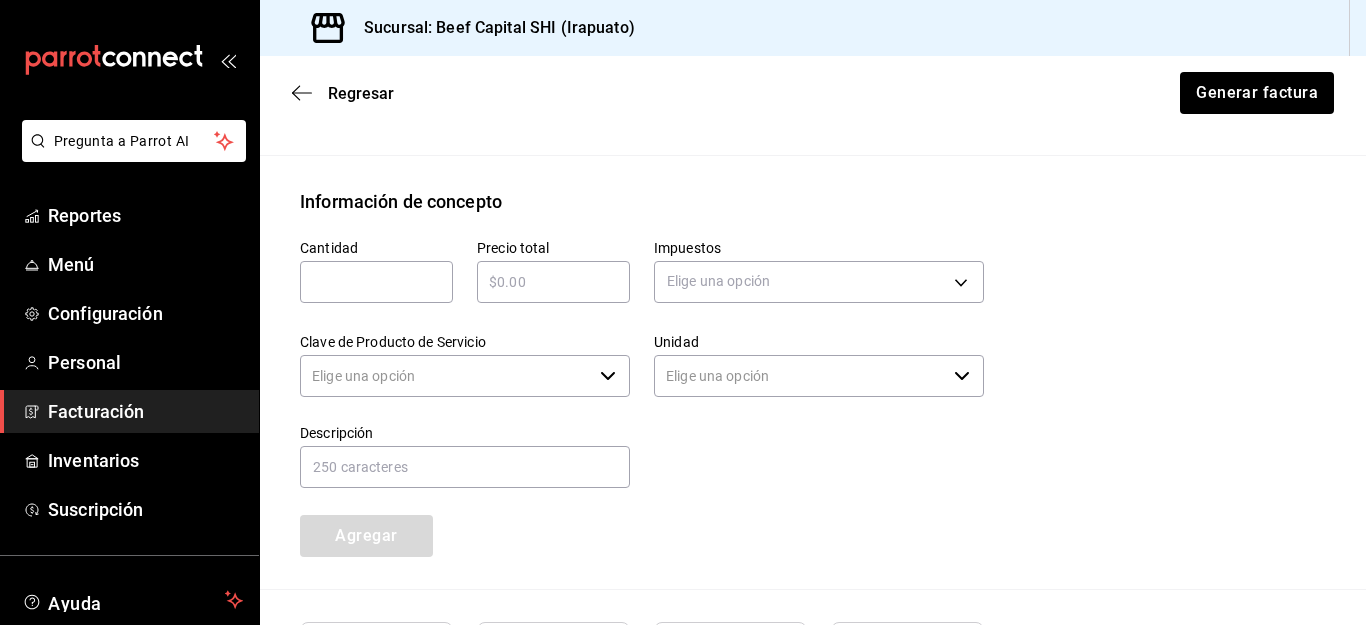 type 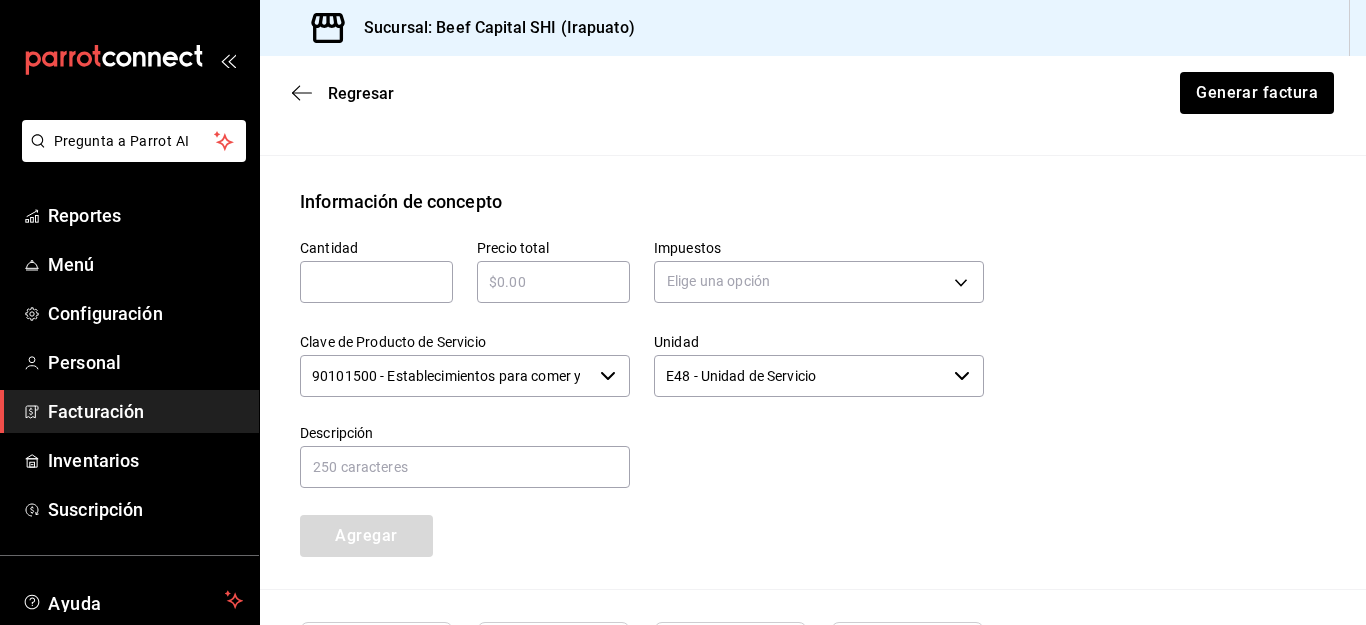 type on "90101500 - Establecimientos para comer y beber" 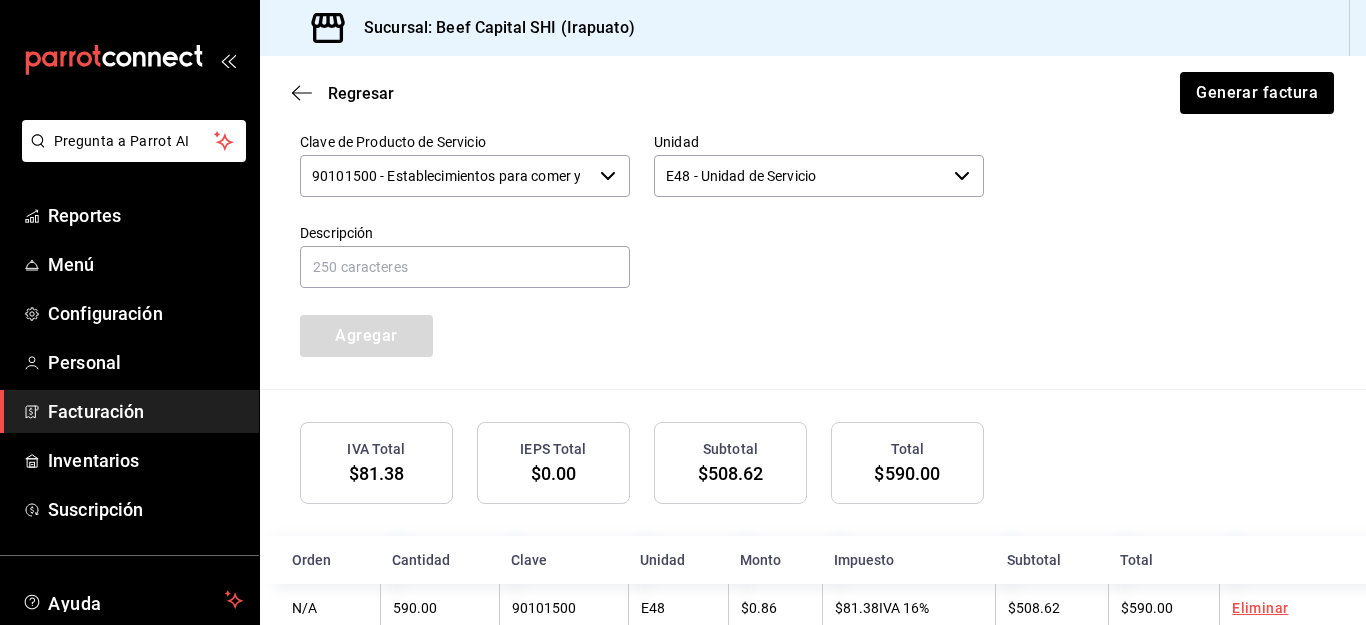 scroll, scrollTop: 1080, scrollLeft: 0, axis: vertical 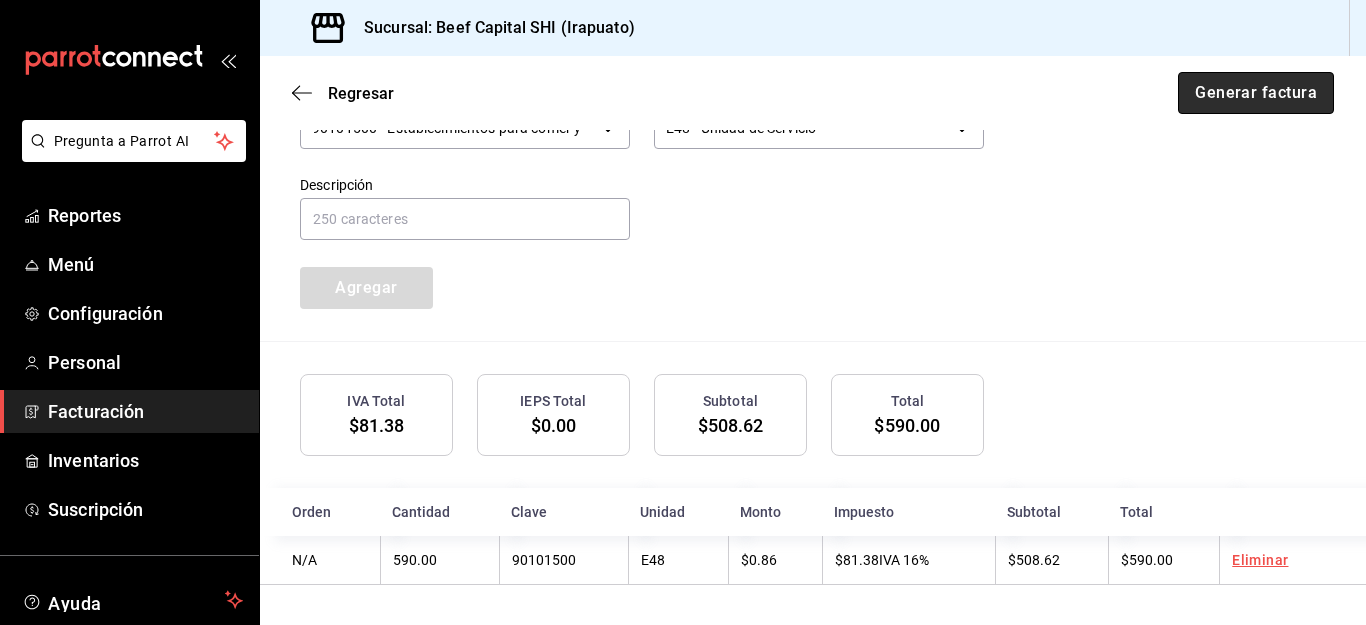 click on "Generar factura" at bounding box center [1256, 93] 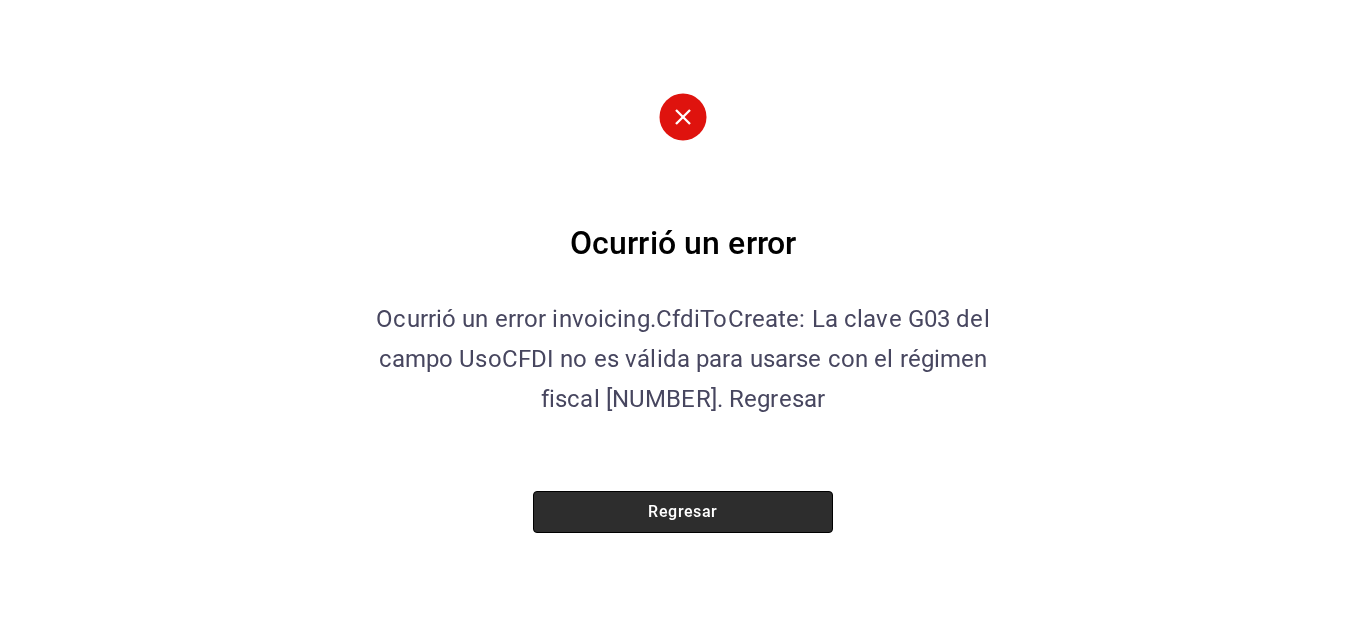 click on "Regresar" at bounding box center [683, 512] 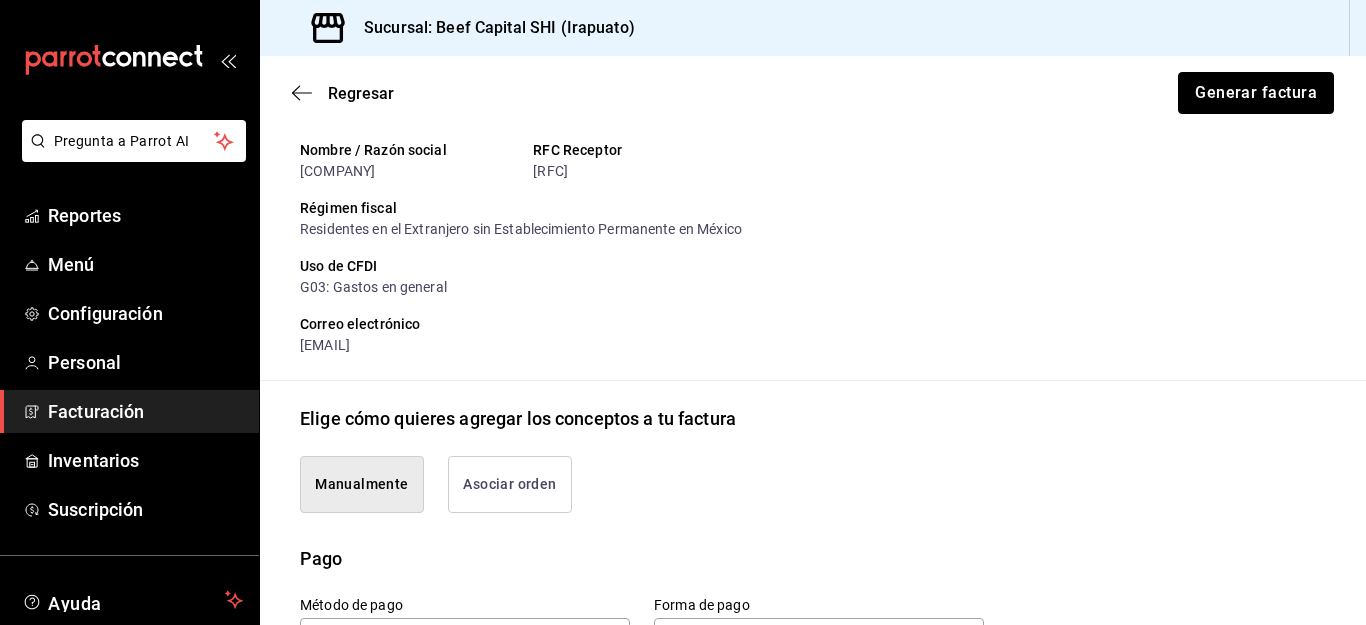 scroll, scrollTop: 200, scrollLeft: 0, axis: vertical 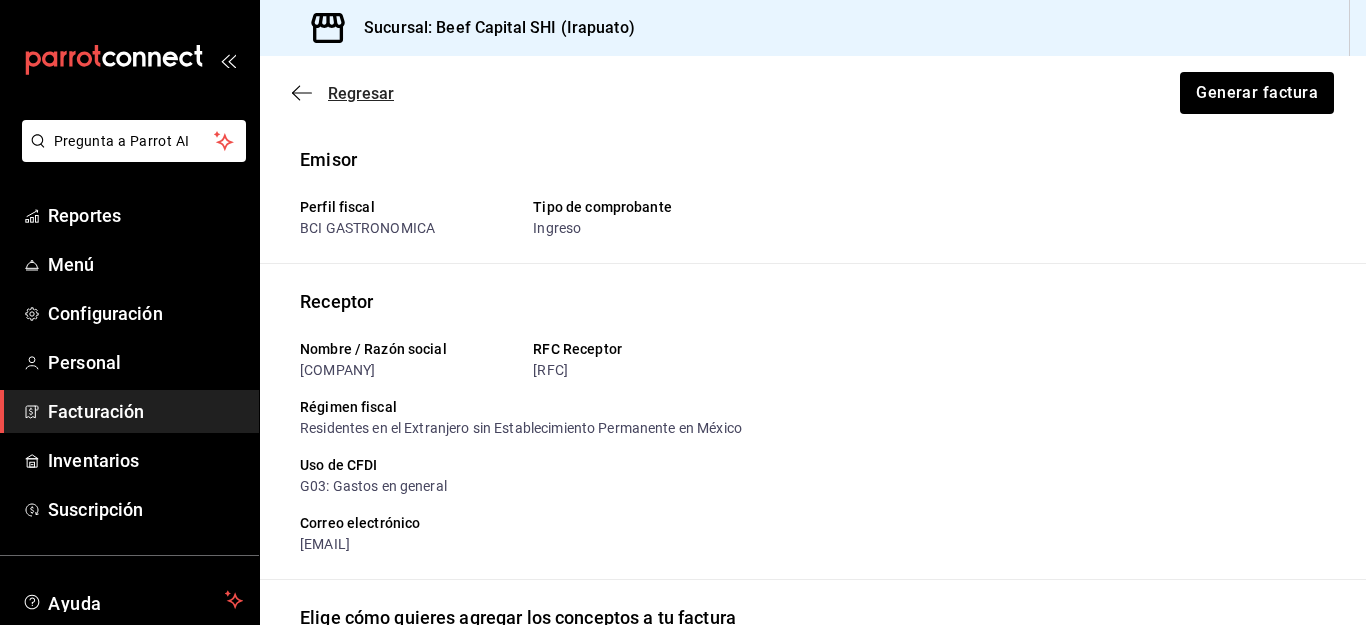 click 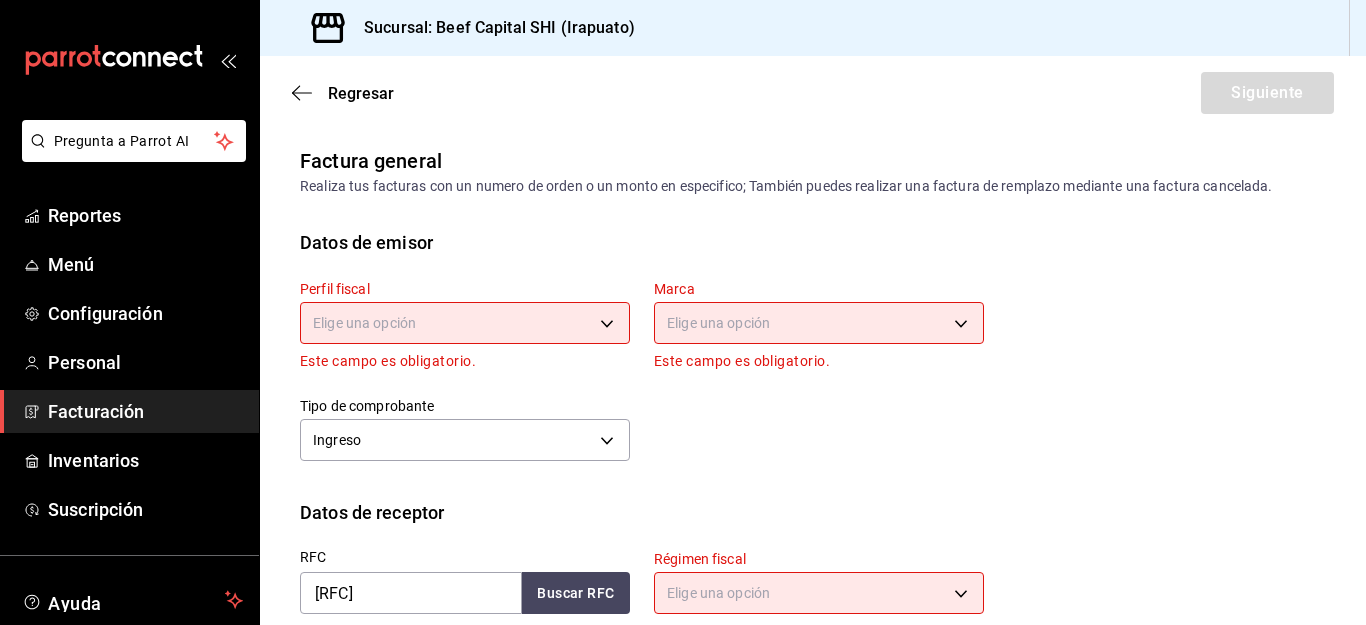 click on "Pregunta a Parrot AI Reportes   Menú   Configuración   Personal   Facturación   Inventarios   Suscripción   Ayuda Recomienda Parrot   [FIRST] [LAST]   Sugerir nueva función   Sucursal: Beef Capital SHI (Irapuato) Regresar Siguiente Factura general Realiza tus facturas con un numero de orden o un monto en especifico; También puedes realizar una factura de remplazo mediante una factura cancelada. Datos de emisor Perfil fiscal Elige una opción Este campo es obligatorio. Marca Elige una opción Este campo es obligatorio. Tipo de comprobante Ingreso I Datos de receptor RFC [RFC] Buscar RFC Régimen fiscal Elige una opción Este campo es obligatorio. Uso de CFDI Elige una opción Este campo es obligatorio. Correo electrónico El correo electrónico es requerido. Introduce tu razón social tal como aparece en tu ćedula fiscal, es importante que no escribas el regimen de constitución aquí. company Razón social [COMPANY] Dirección Calle # exterior # interior Código postal" at bounding box center (683, 312) 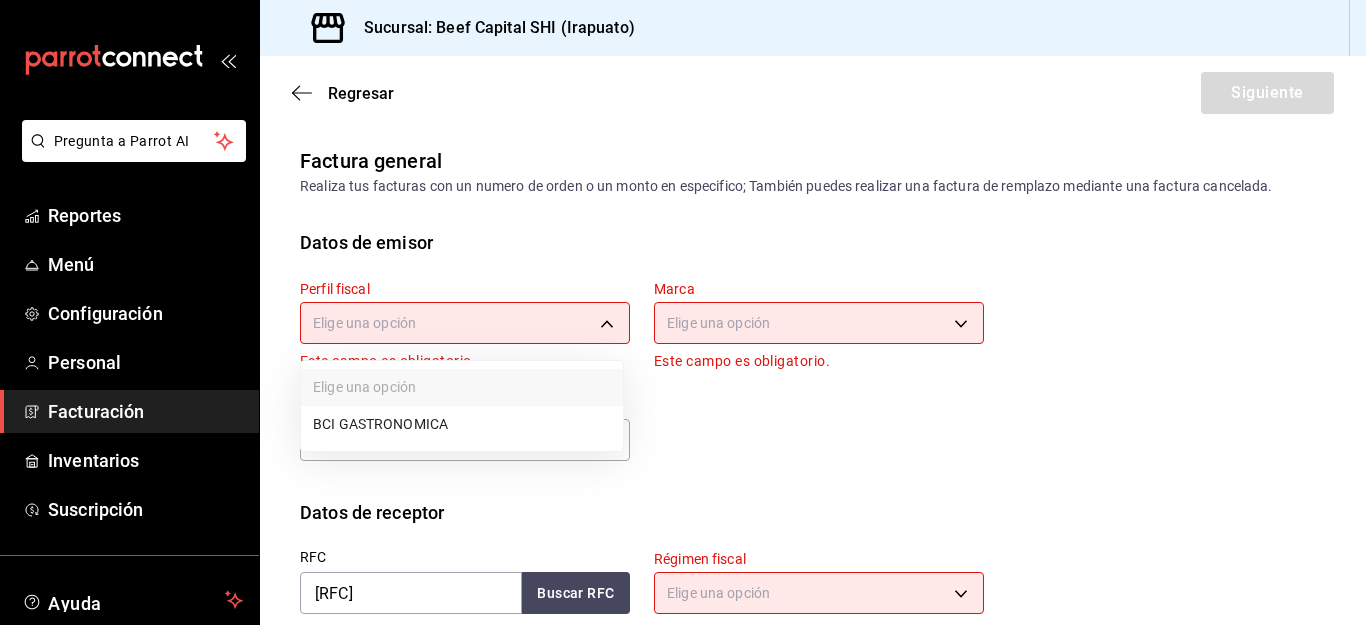 click on "BCI GASTRONOMICA" at bounding box center (462, 424) 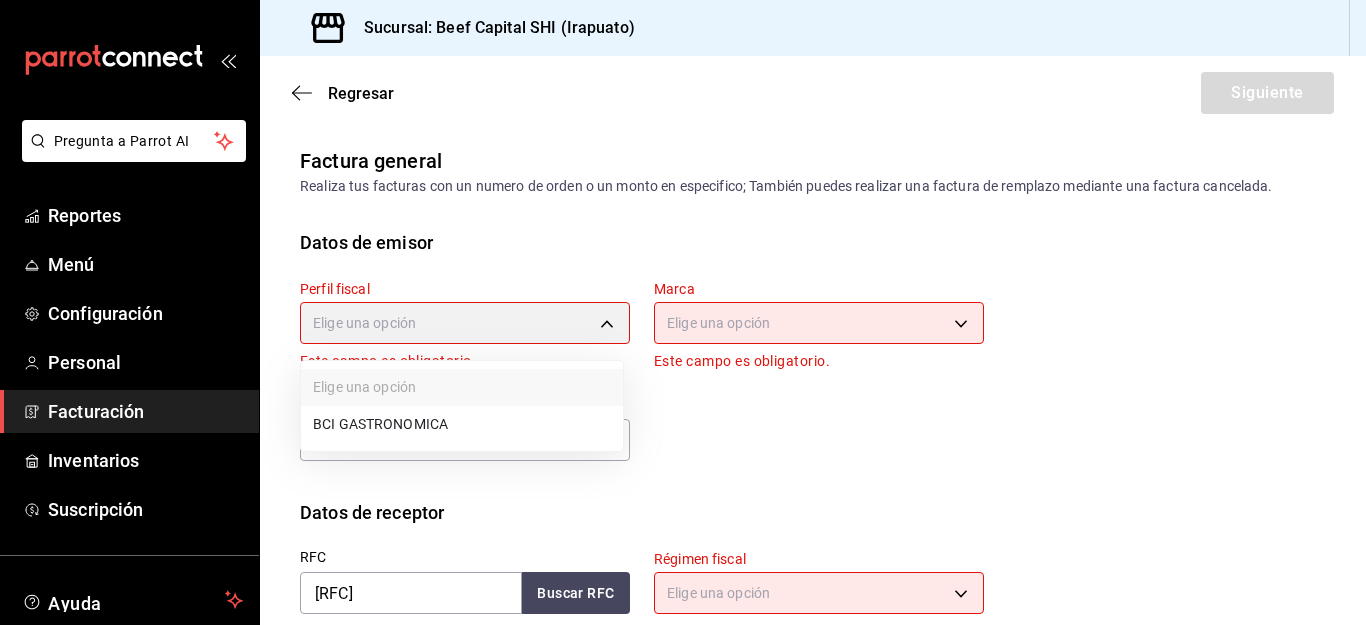 type on "[UUID]" 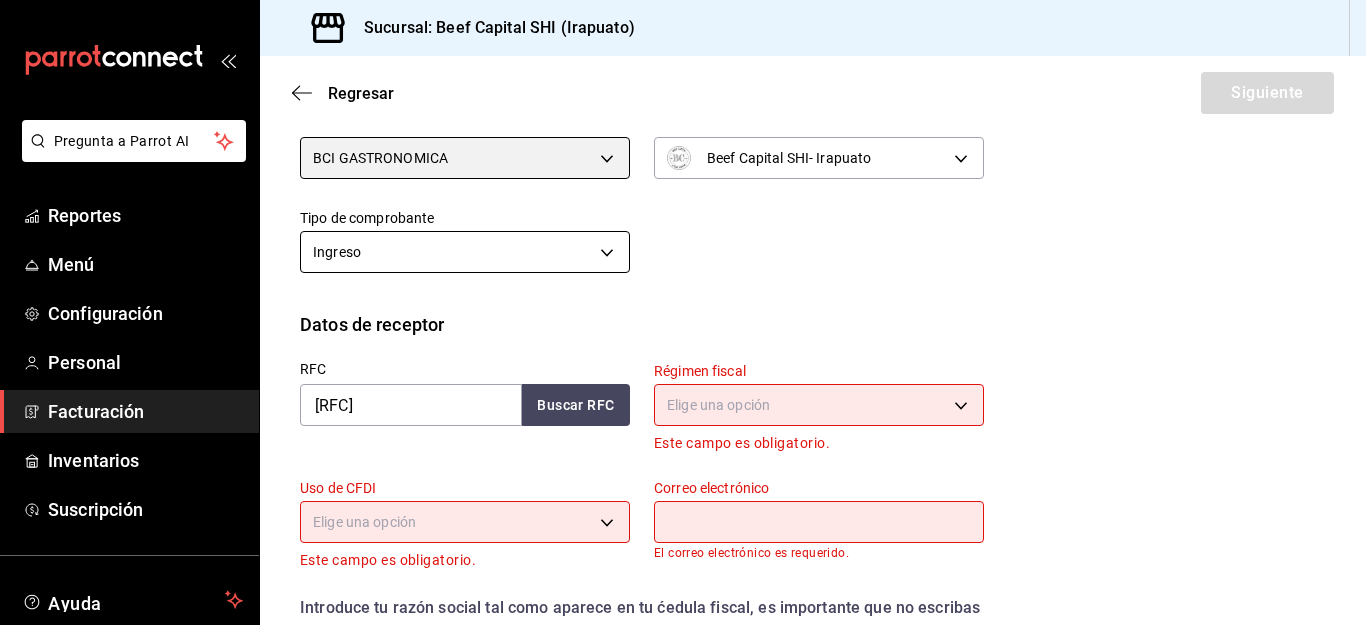 scroll, scrollTop: 200, scrollLeft: 0, axis: vertical 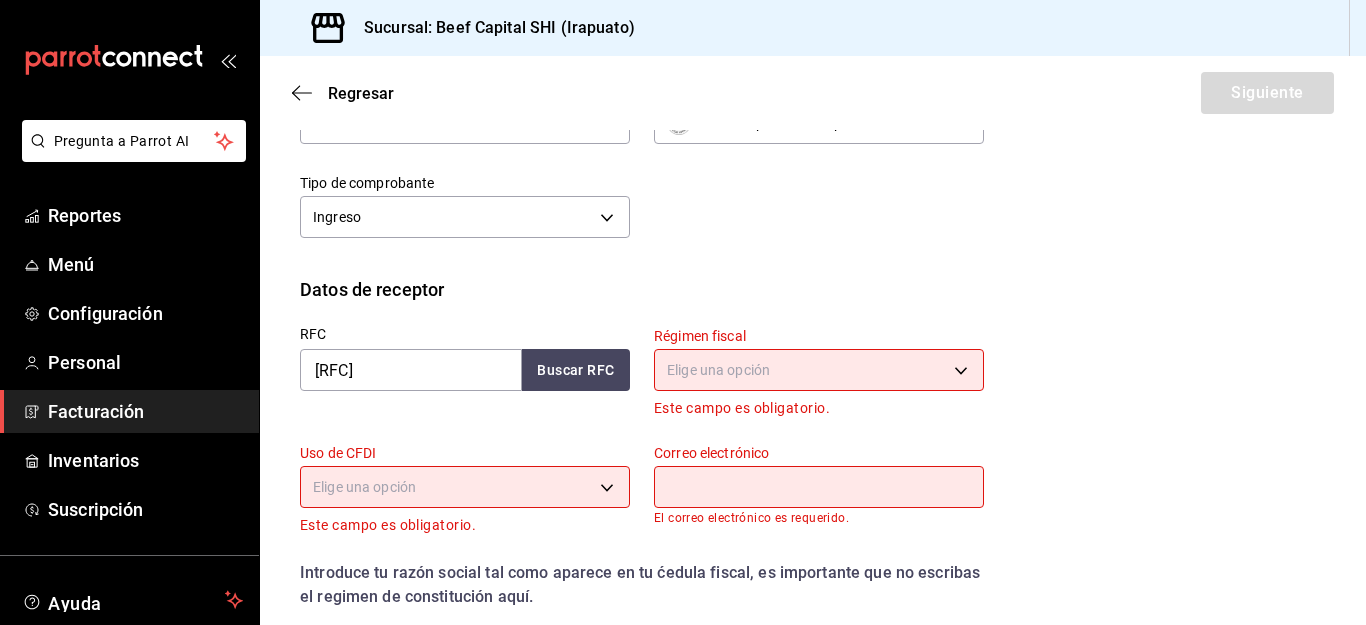 click on "Pregunta a Parrot AI Reportes   Menú   Configuración   Personal   Facturación   Inventarios   Suscripción   Ayuda Recomienda Parrot   [FIRST] [LAST]   Sugerir nueva función   Sucursal: Beef Capital SHI ([CITY]) Regresar Siguiente Factura general Realiza tus facturas con un numero de orden o un monto en especifico; También puedes realizar una factura de remplazo mediante una factura cancelada. Datos de emisor Perfil fiscal BCI GASTRONOMICA [UUID] Marca Beef Capital SHI- [CITY] [UUID] Tipo de comprobante Ingreso I Datos de receptor RFC [RFC] Buscar RFC Régimen fiscal Elige una opción Este campo es obligatorio. Uso de CFDI Elige una opción Este campo es obligatorio. Correo electrónico El correo electrónico es requerido. Introduce tu razón social tal como aparece en tu ćedula fiscal, es importante que no escribas el regimen de constitución aquí. company Razón social [COMPANY] Dirección Calle # exterior" at bounding box center (683, 312) 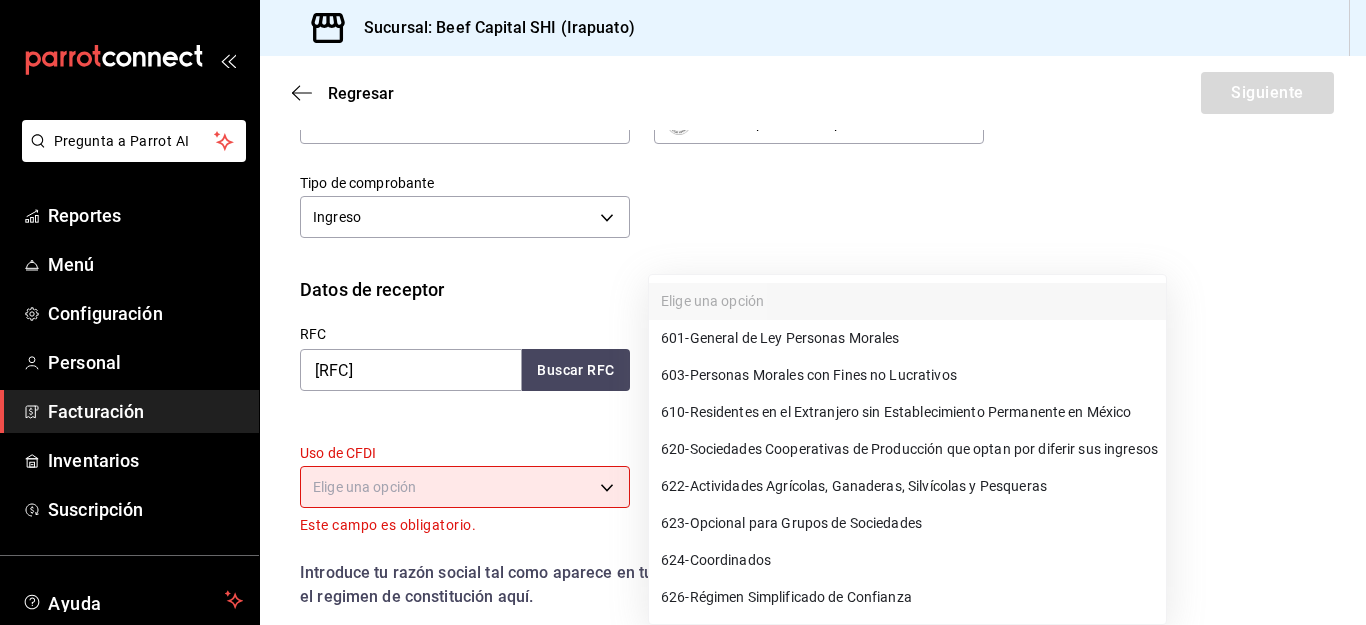 click on "601  -  General de Ley Personas Morales" at bounding box center [780, 338] 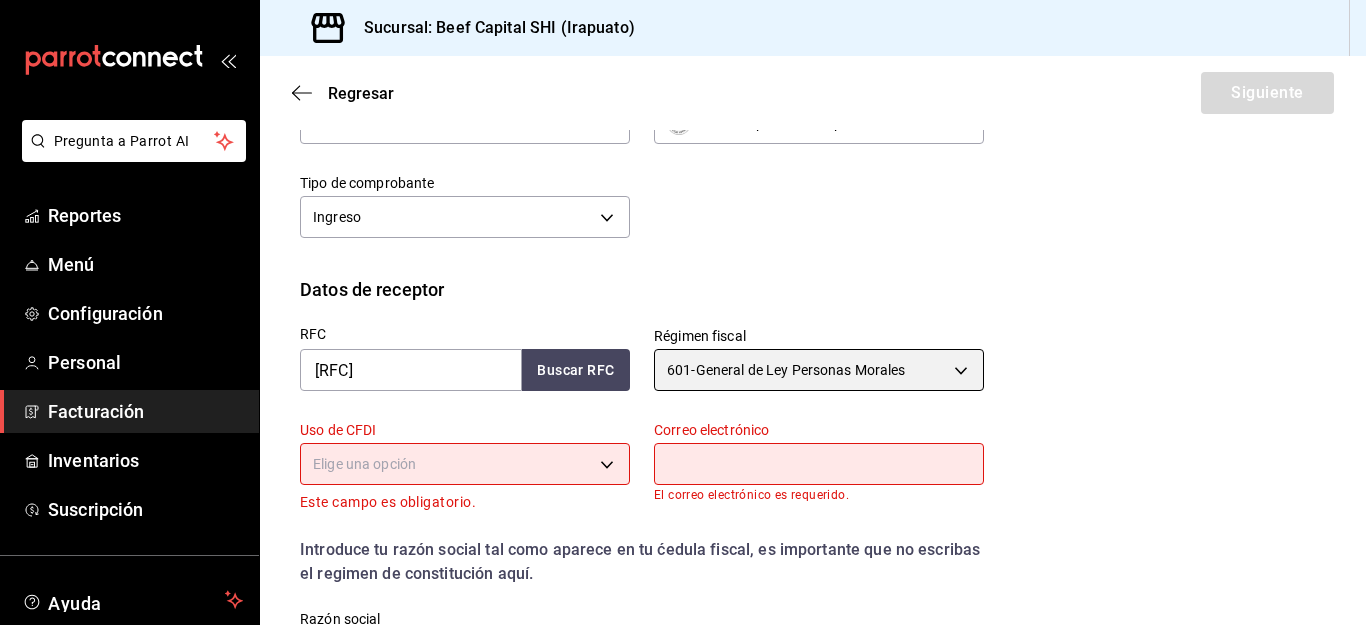scroll, scrollTop: 300, scrollLeft: 0, axis: vertical 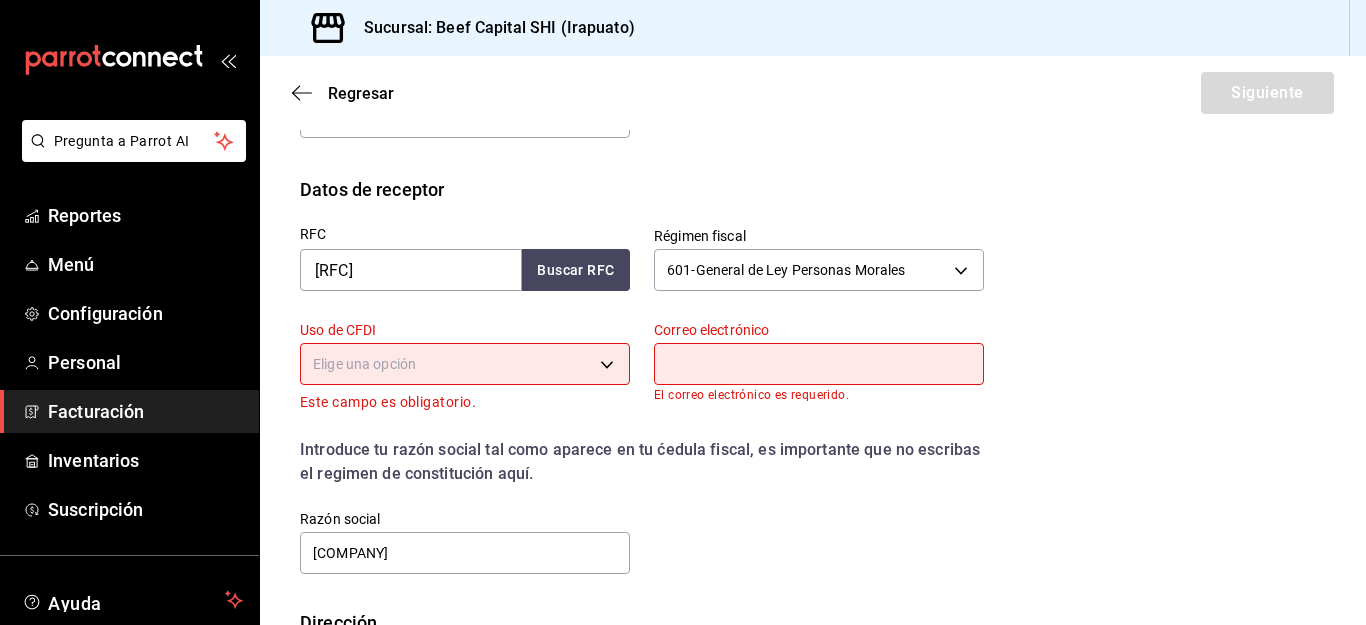 click on "Pregunta a Parrot AI Reportes   Menú   Configuración   Personal   Facturación   Inventarios   Suscripción   Ayuda Recomienda Parrot   [FIRST] [LAST]   Sugerir nueva función   Sucursal: Beef Capital SHI (Irapuato) Regresar Siguiente Factura general Realiza tus facturas con un numero de orden o un monto en especifico; También puedes realizar una factura de remplazo mediante una factura cancelada. Datos de emisor Perfil fiscal [COMPANY] [UUID] Marca Beef Capital SHI- Irapuato [UUID] Tipo de comprobante Ingreso I Datos de receptor RFC [RFC] Buscar RFC Régimen fiscal 601  -  General de Ley Personas Morales 601 Uso de CFDI Elige una opción Este campo es obligatorio. Correo electrónico El correo electrónico es requerido. Introduce tu razón social tal como aparece en tu ćedula fiscal, es importante que no escribas el regimen de constitución aquí. company Razón social [COMPANY] Dirección Calle # exterior" at bounding box center (683, 312) 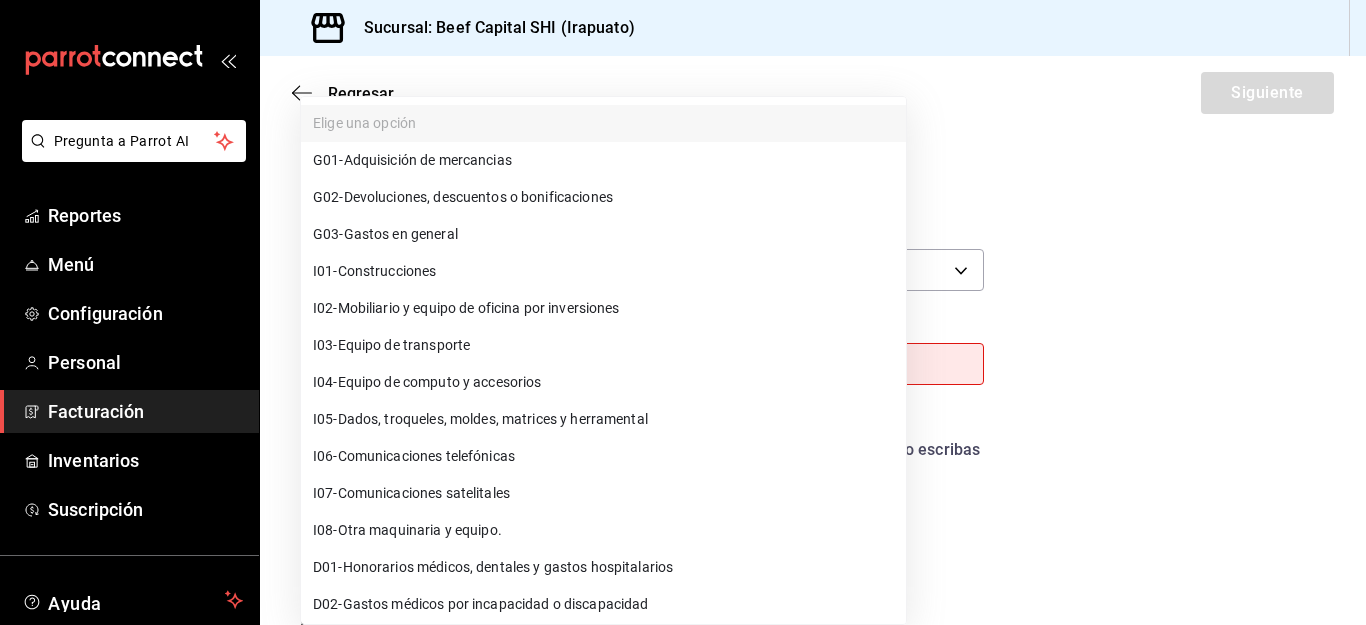 click on "G03  -  Gastos en general" at bounding box center [603, 234] 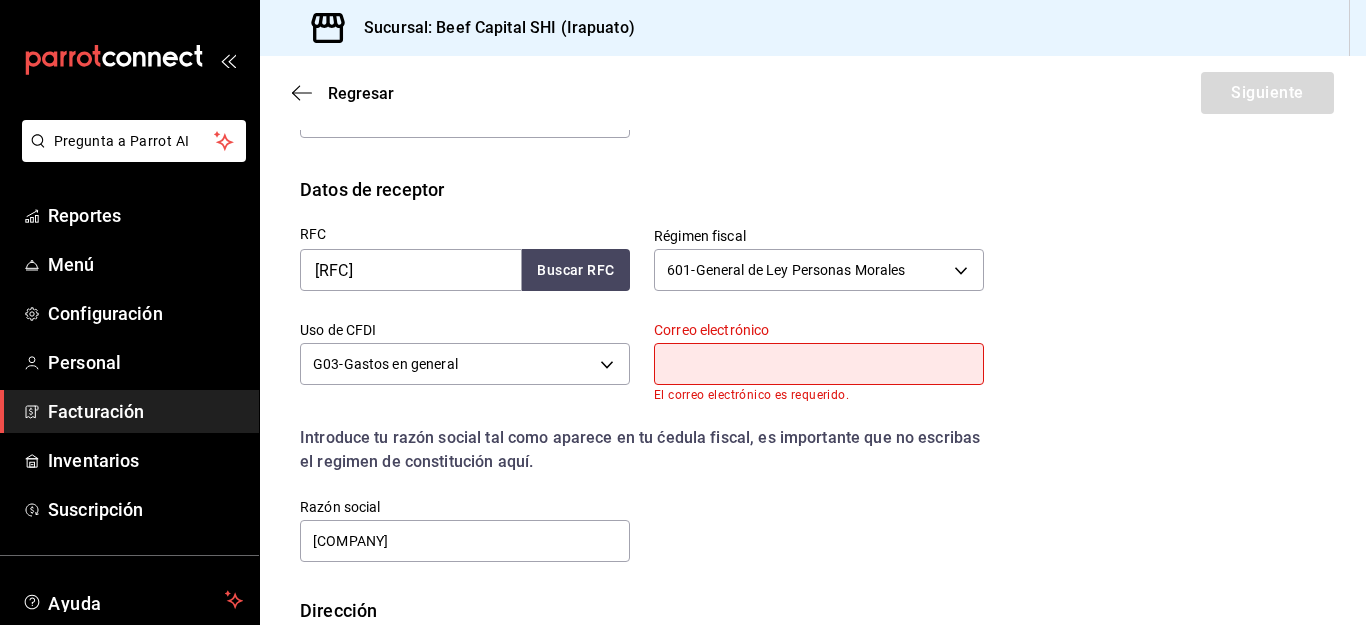 click at bounding box center [819, 364] 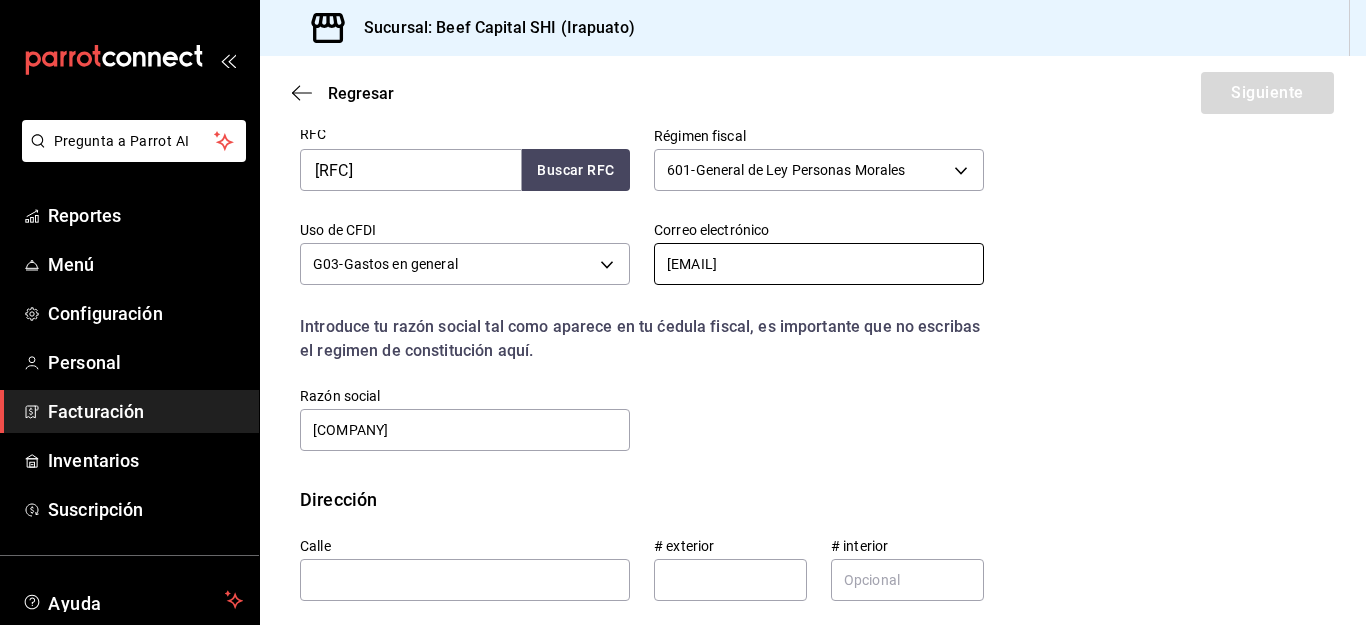 scroll, scrollTop: 500, scrollLeft: 0, axis: vertical 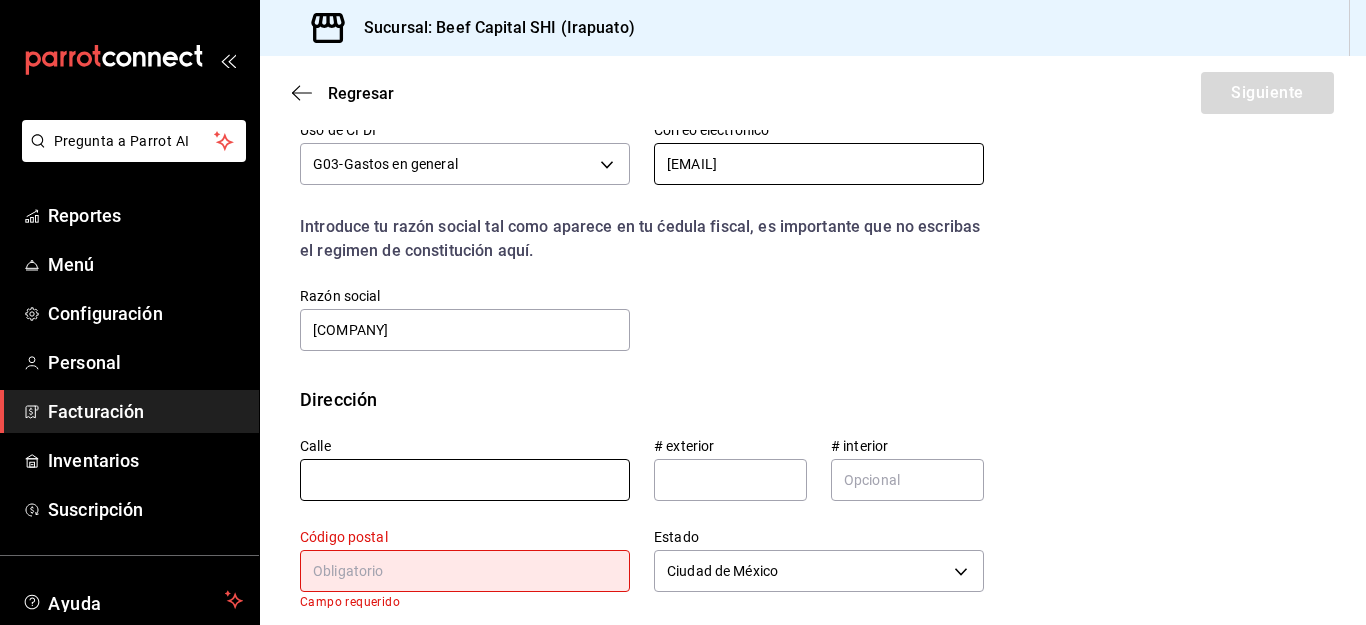 type on "[EMAIL]" 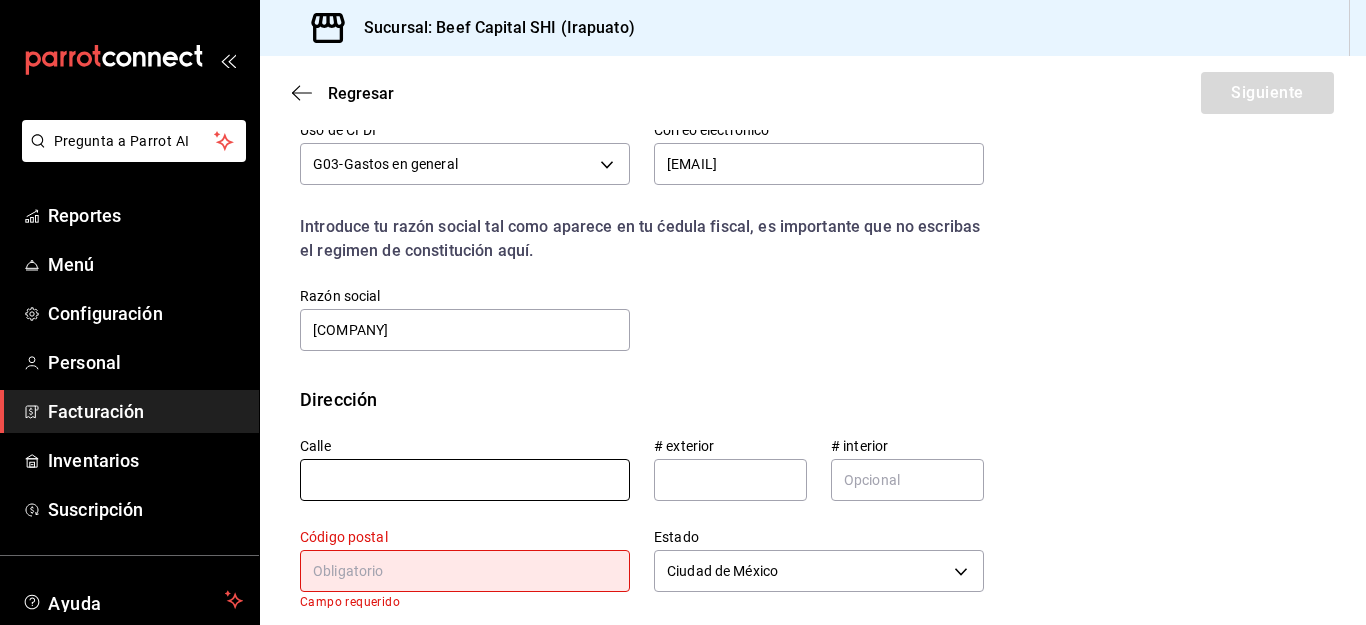click at bounding box center [465, 480] 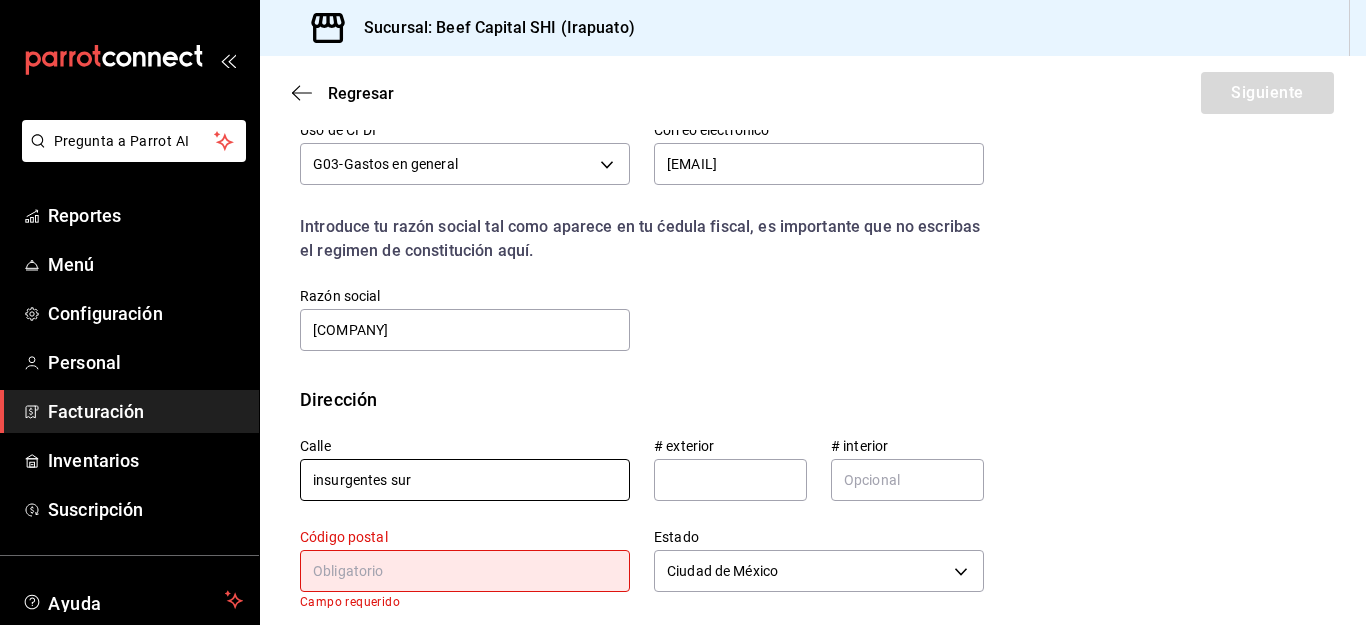 click on "insurgentes sur" at bounding box center [465, 480] 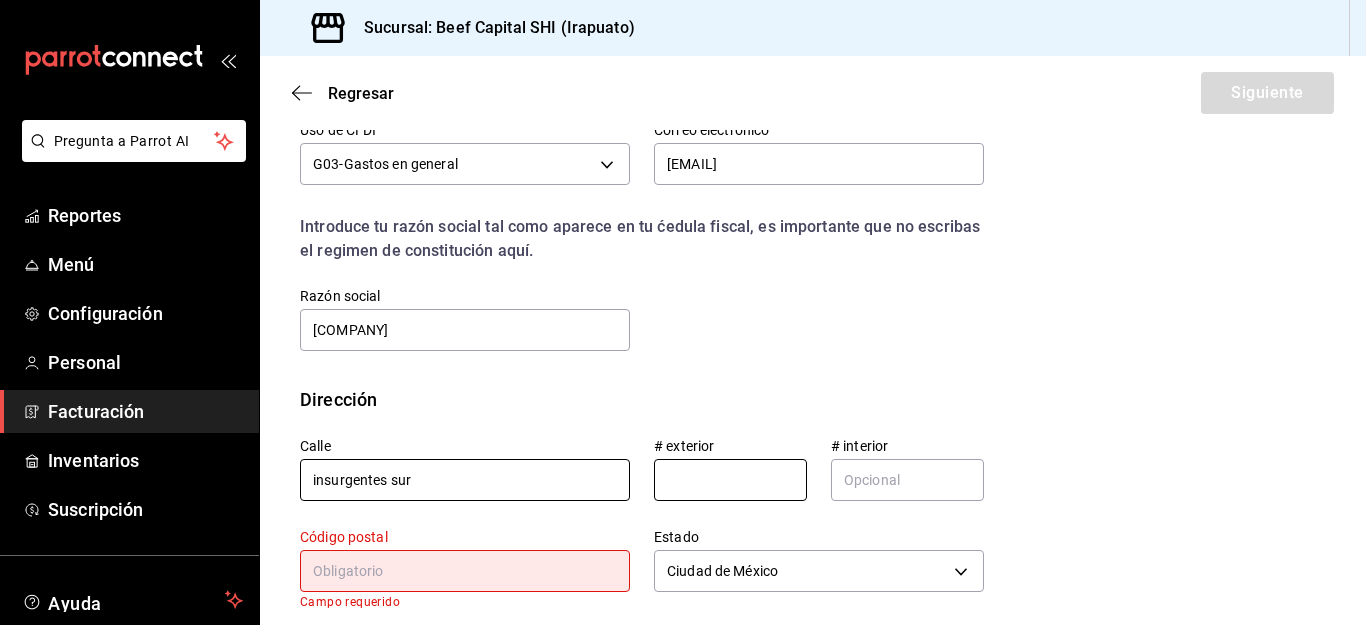 type on "insurgentes sur" 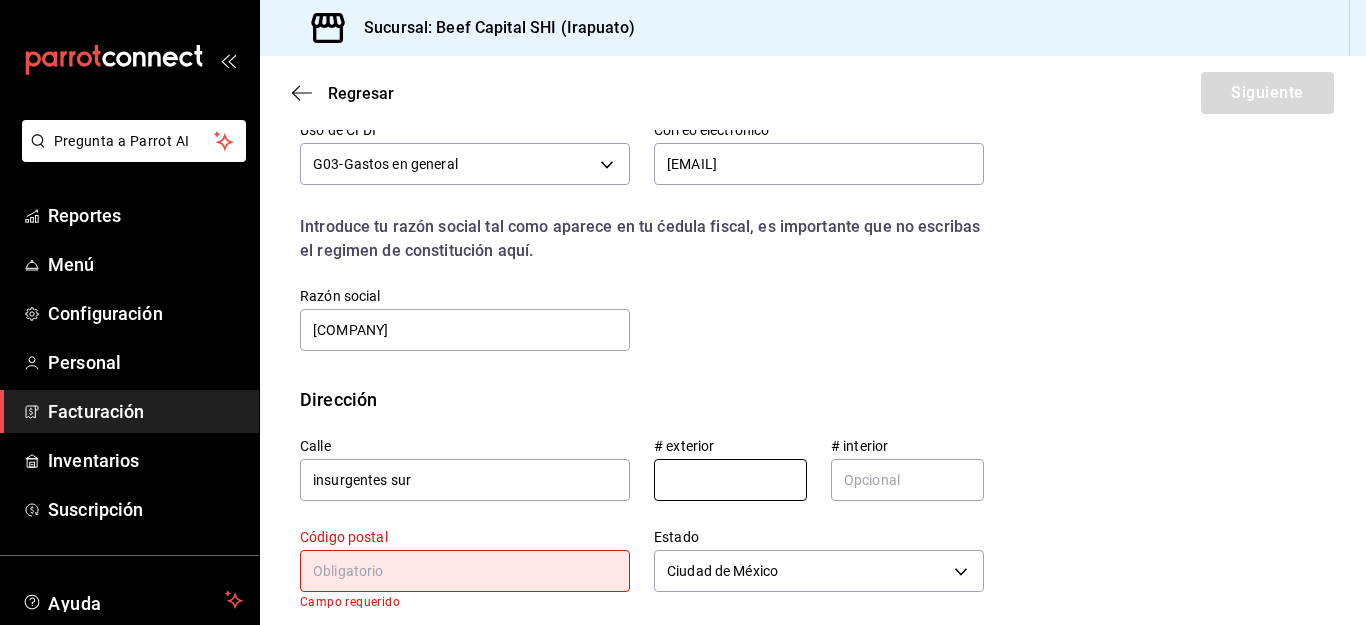 click at bounding box center (730, 480) 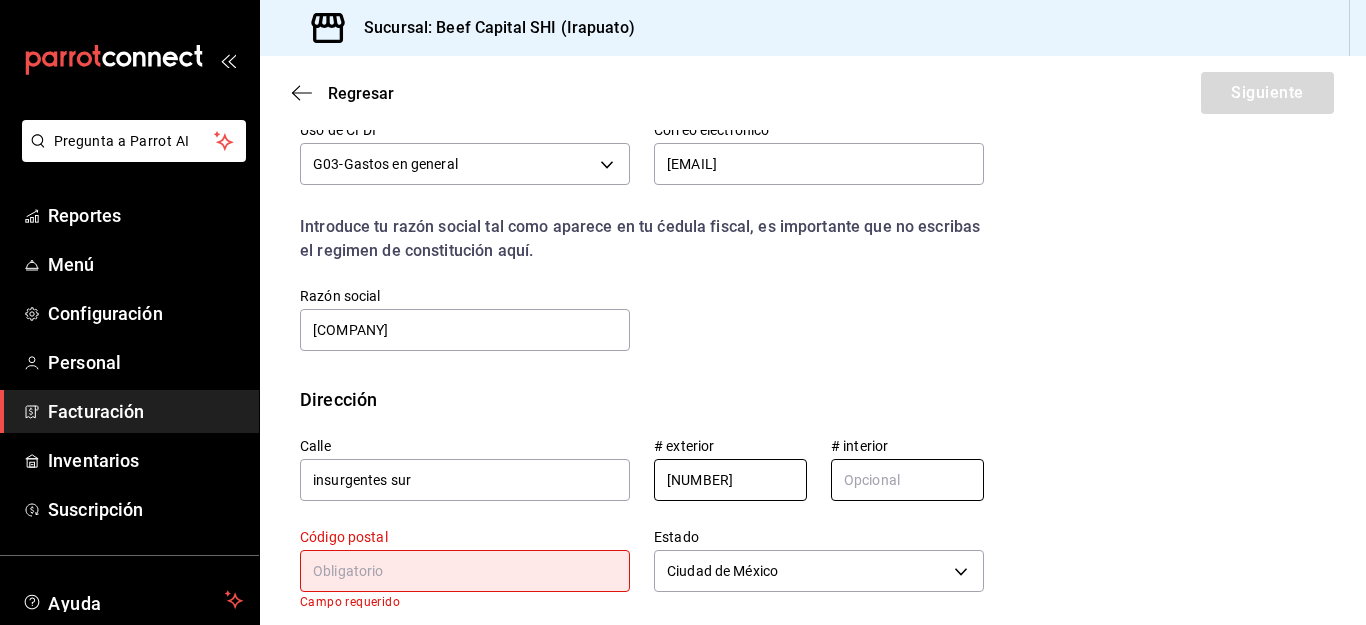 type on "[NUMBER]" 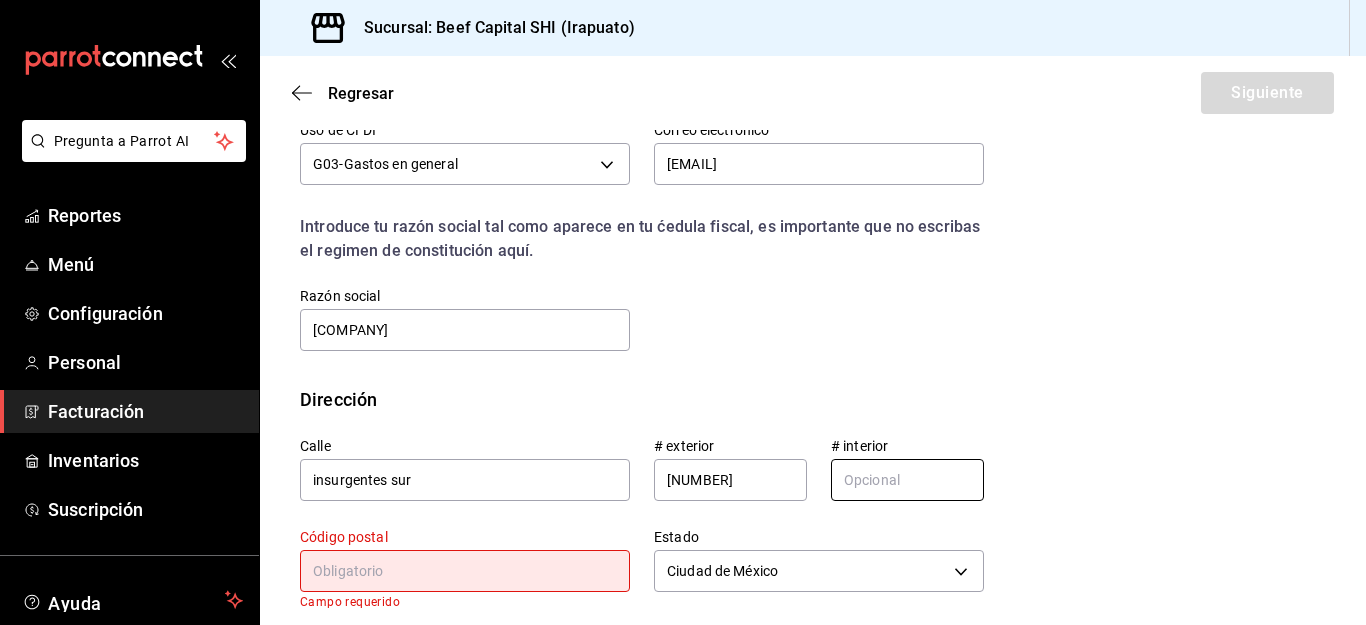 click at bounding box center (907, 480) 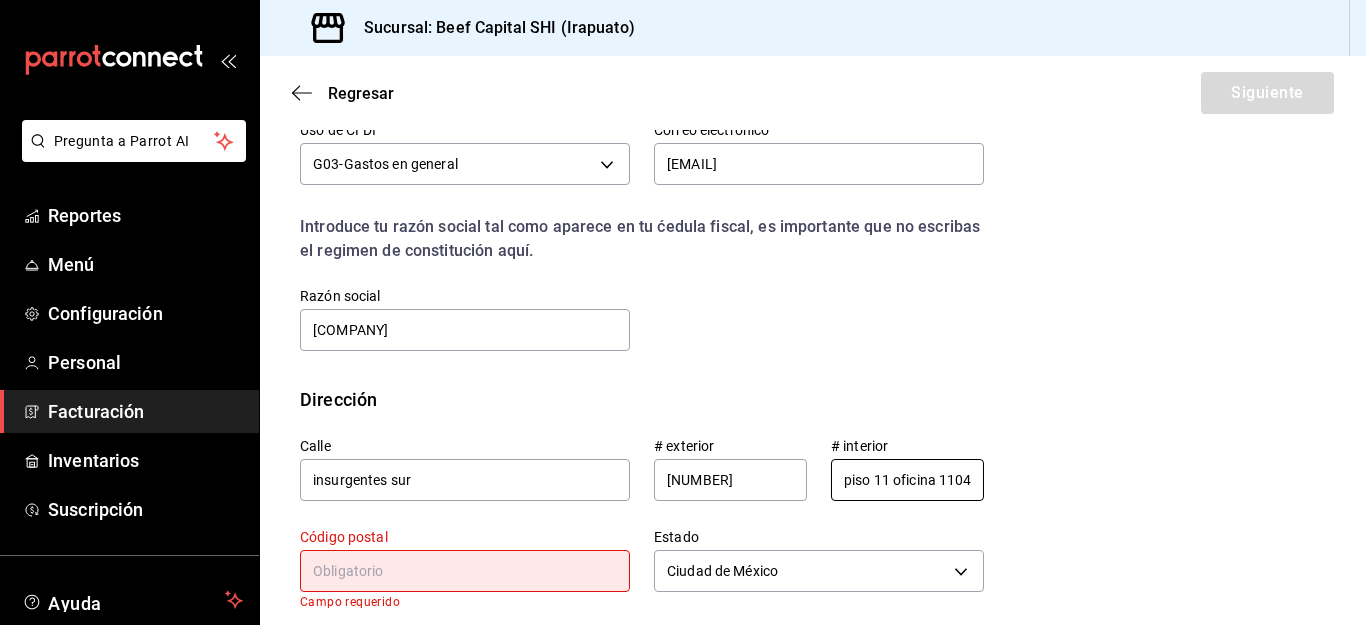 scroll, scrollTop: 0, scrollLeft: 4, axis: horizontal 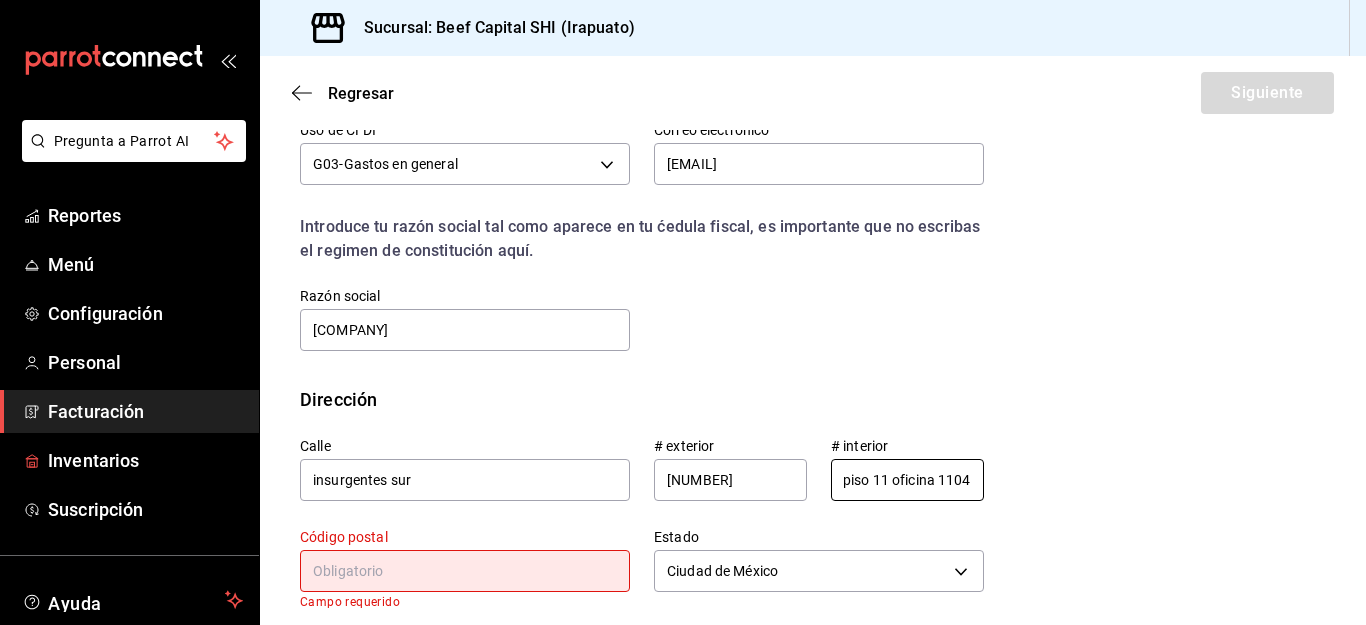 type on "piso 11 oficina 1104" 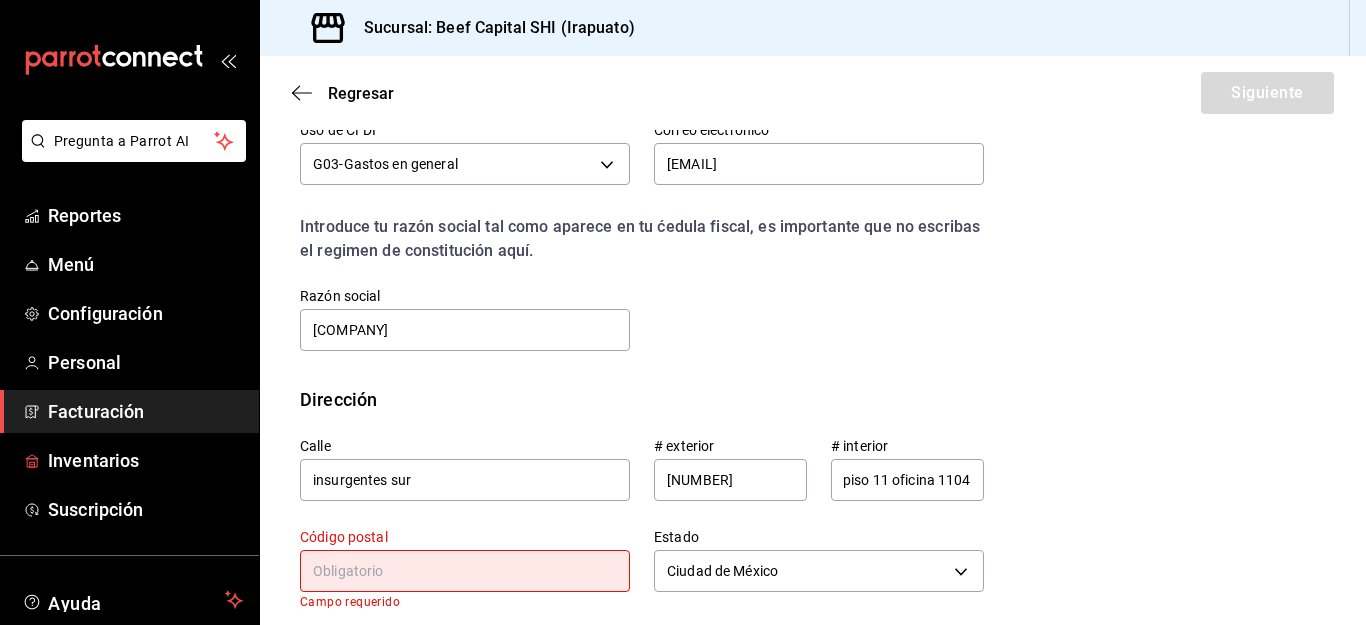 click at bounding box center (465, 571) 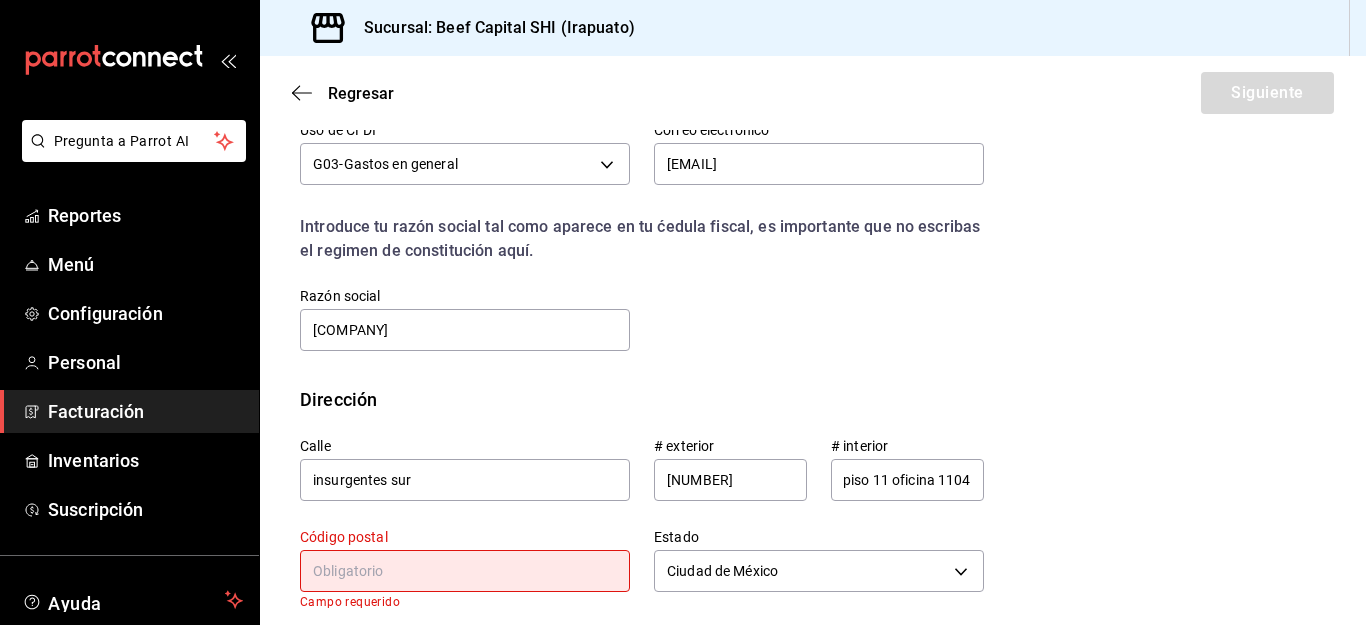 scroll, scrollTop: 0, scrollLeft: 0, axis: both 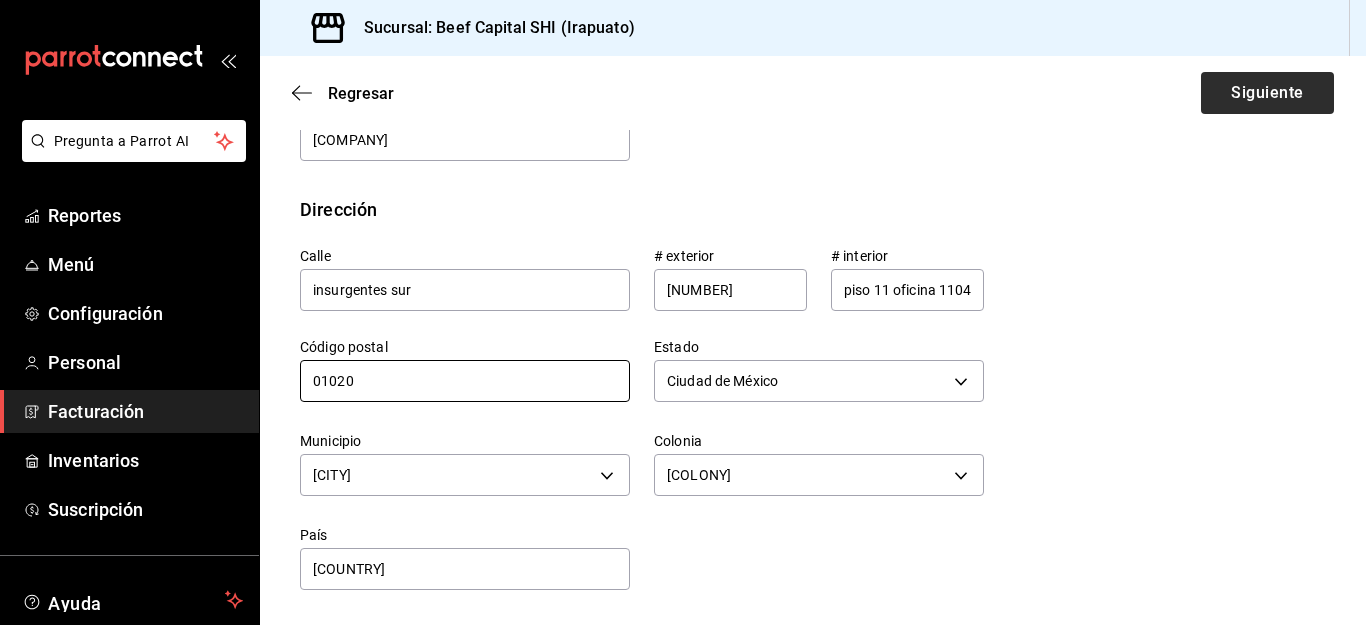 type on "01020" 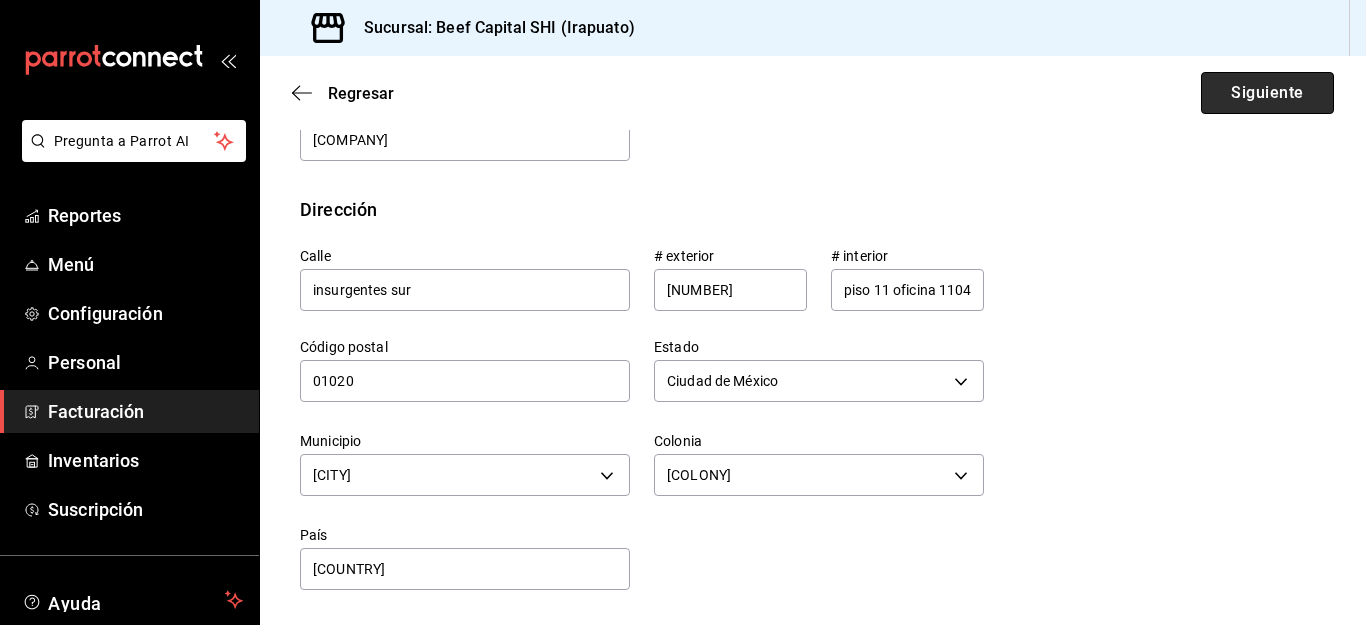 click on "Siguiente" at bounding box center (1267, 93) 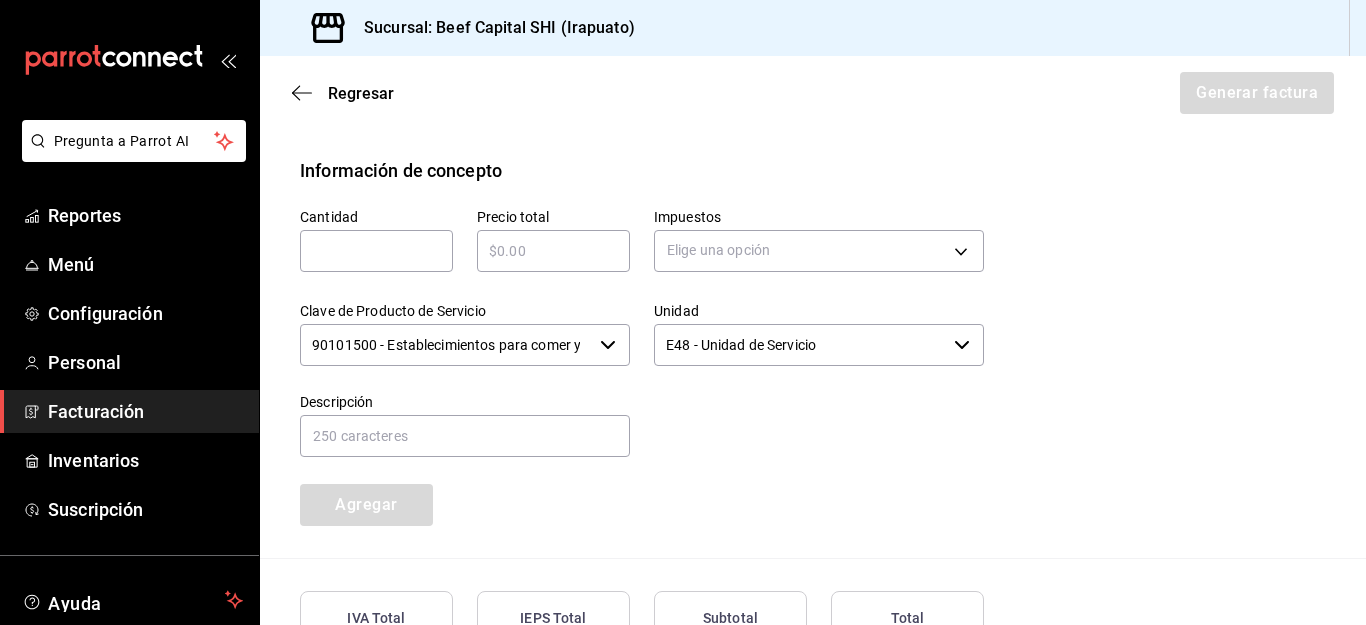 scroll, scrollTop: 890, scrollLeft: 0, axis: vertical 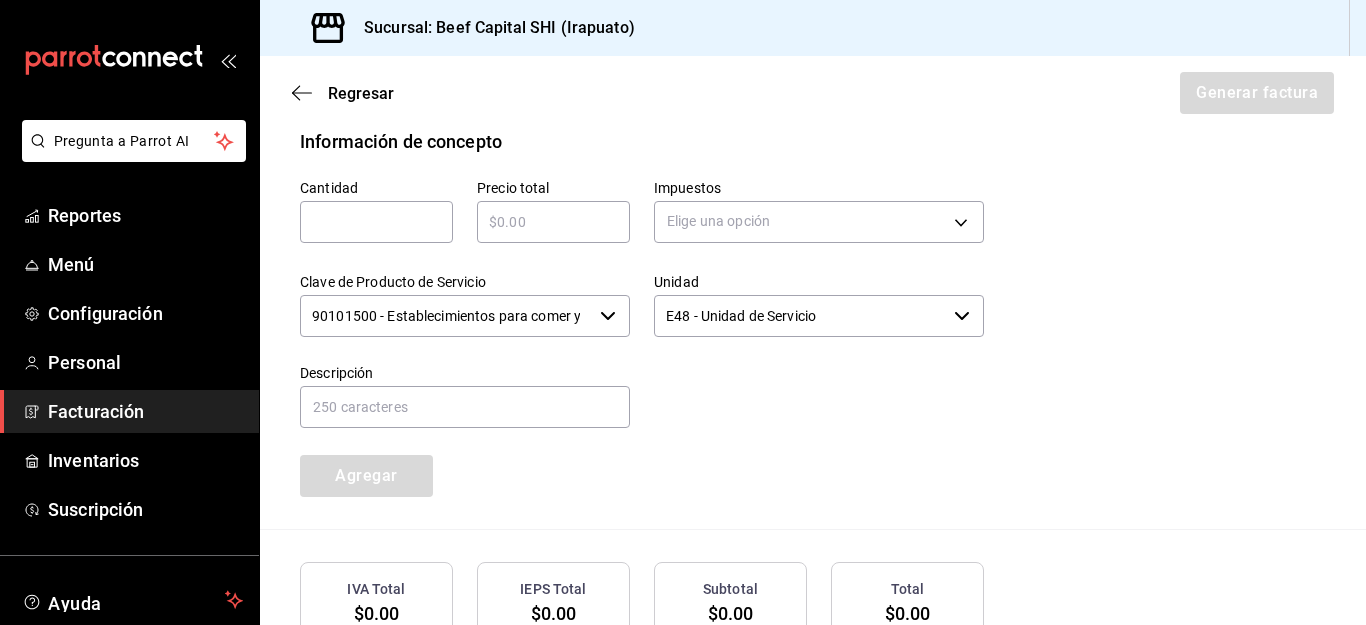 click at bounding box center [376, 222] 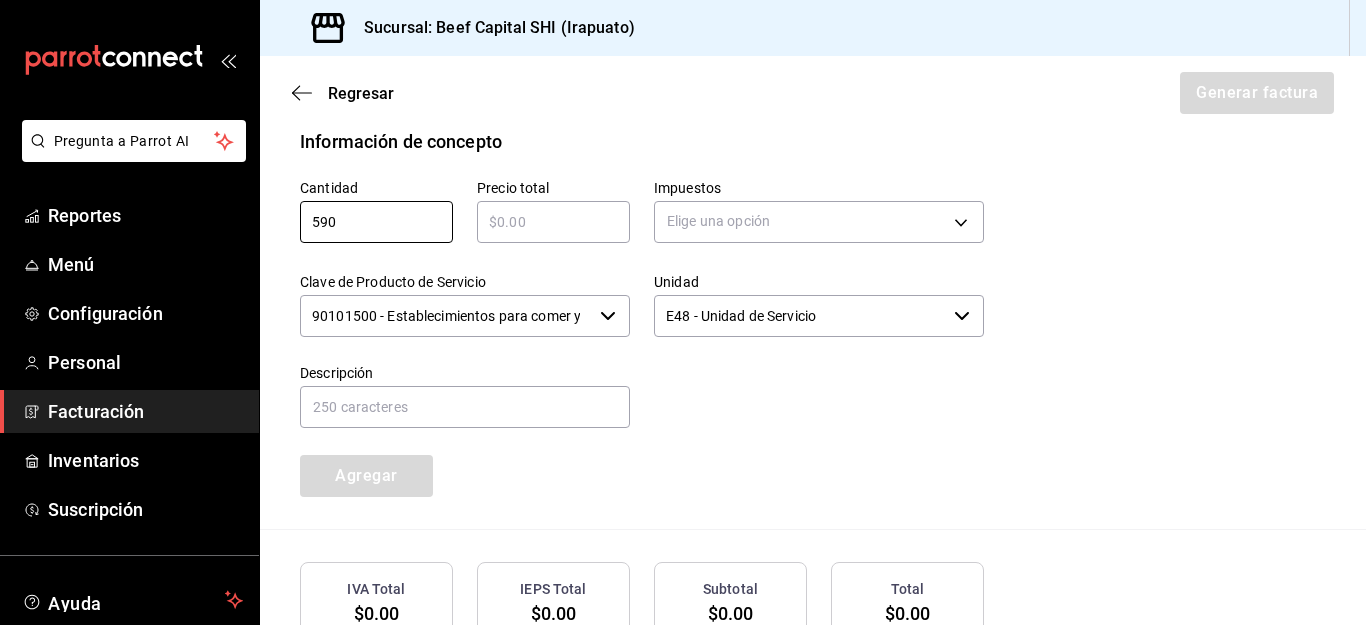 type on "590" 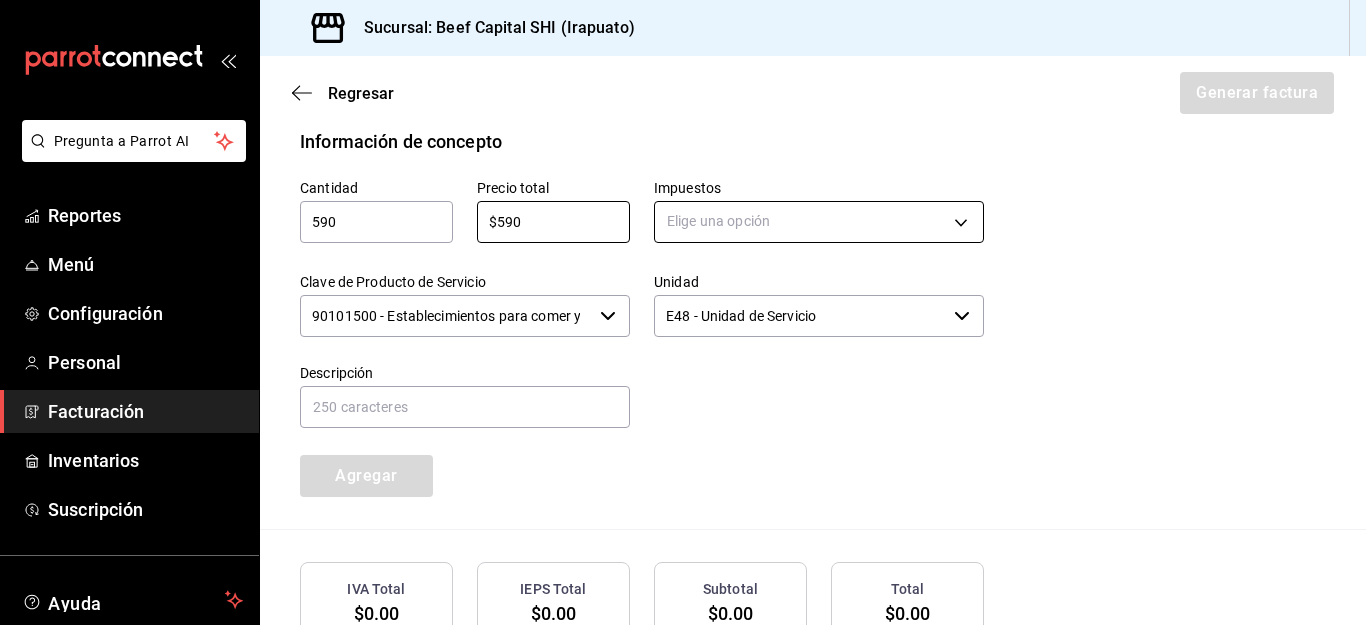 type on "$590" 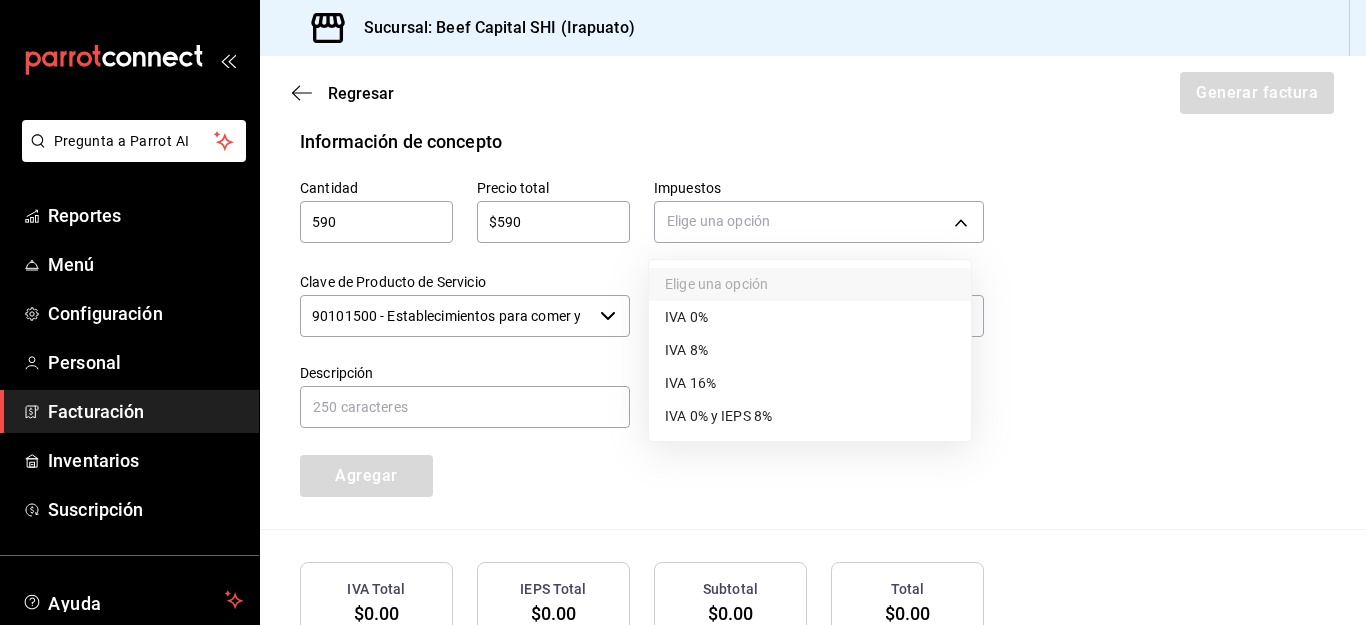 click on "IVA 16%" at bounding box center (810, 383) 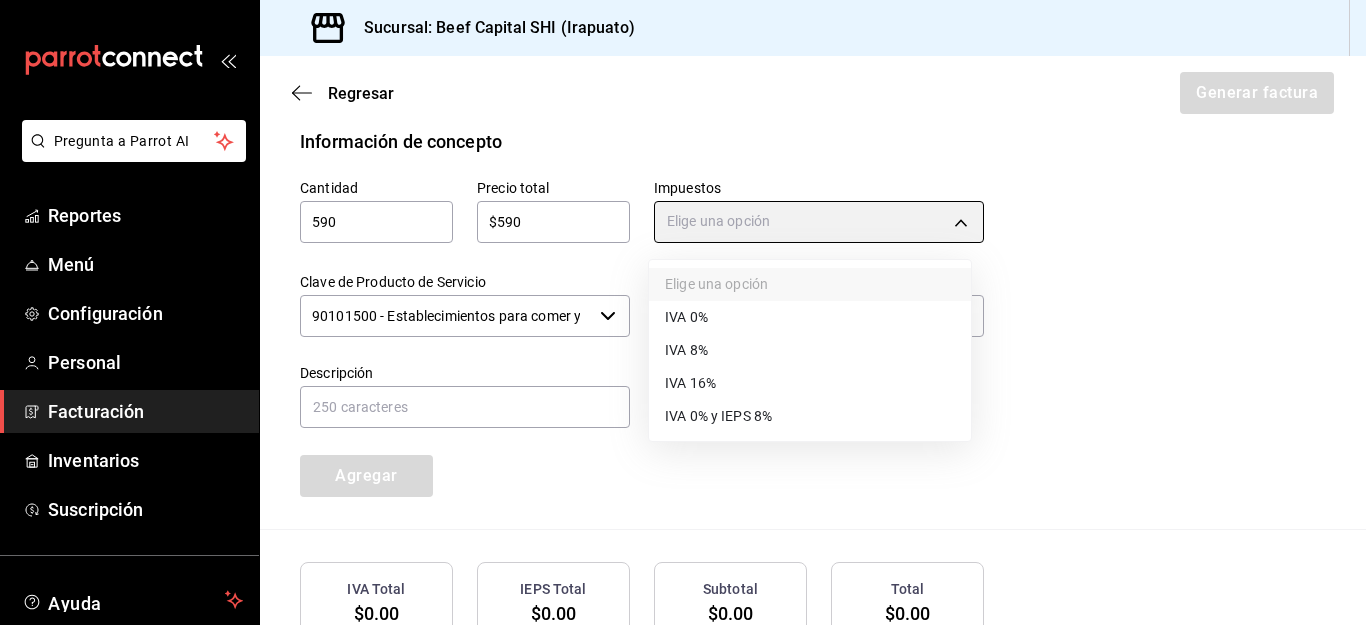 type on "IVA_16" 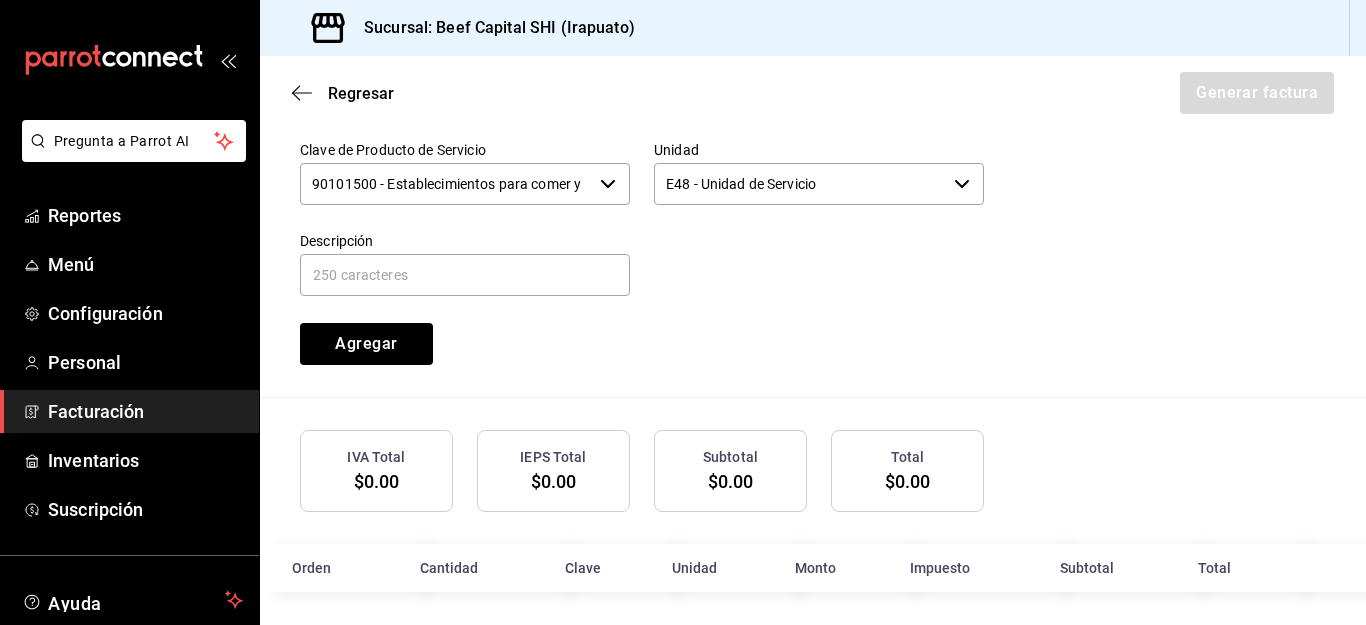 scroll, scrollTop: 1030, scrollLeft: 0, axis: vertical 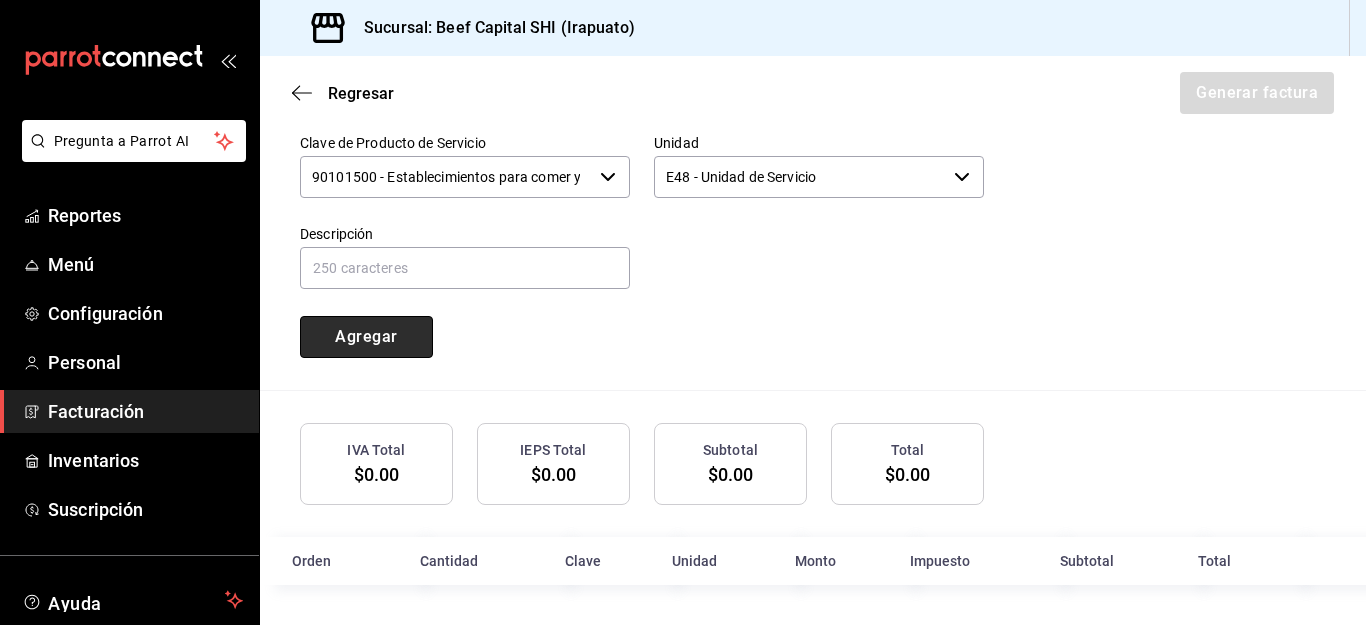click on "Agregar" at bounding box center [366, 337] 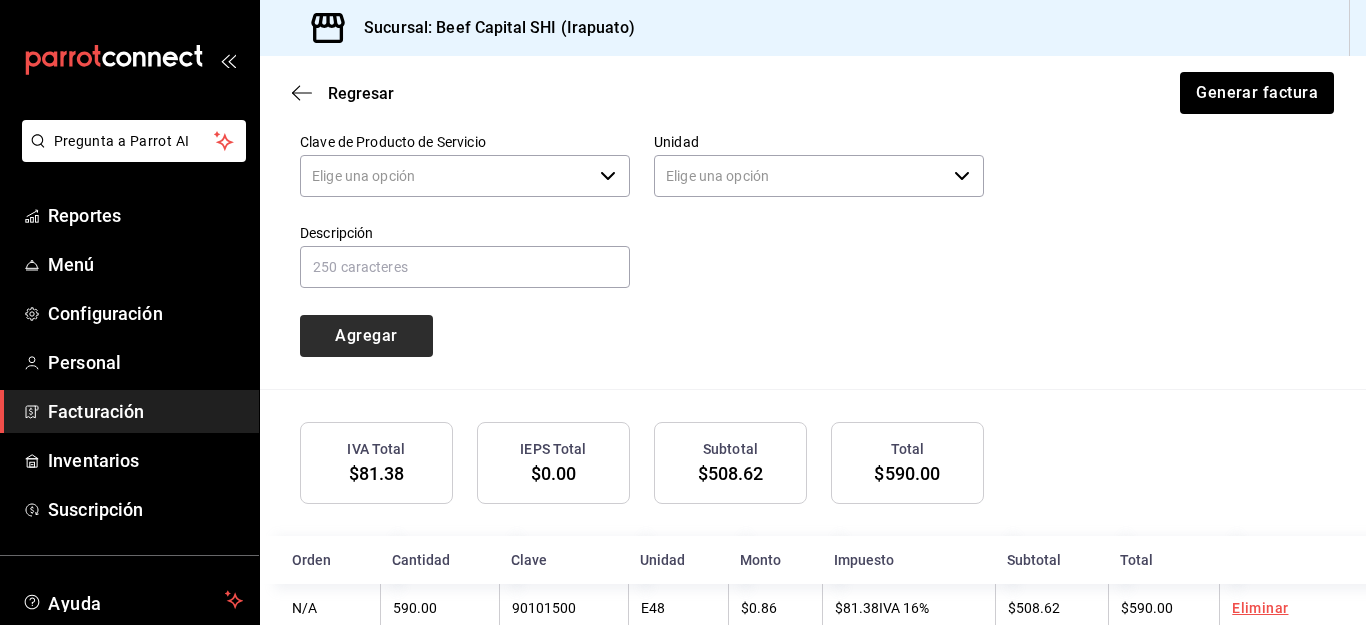 type 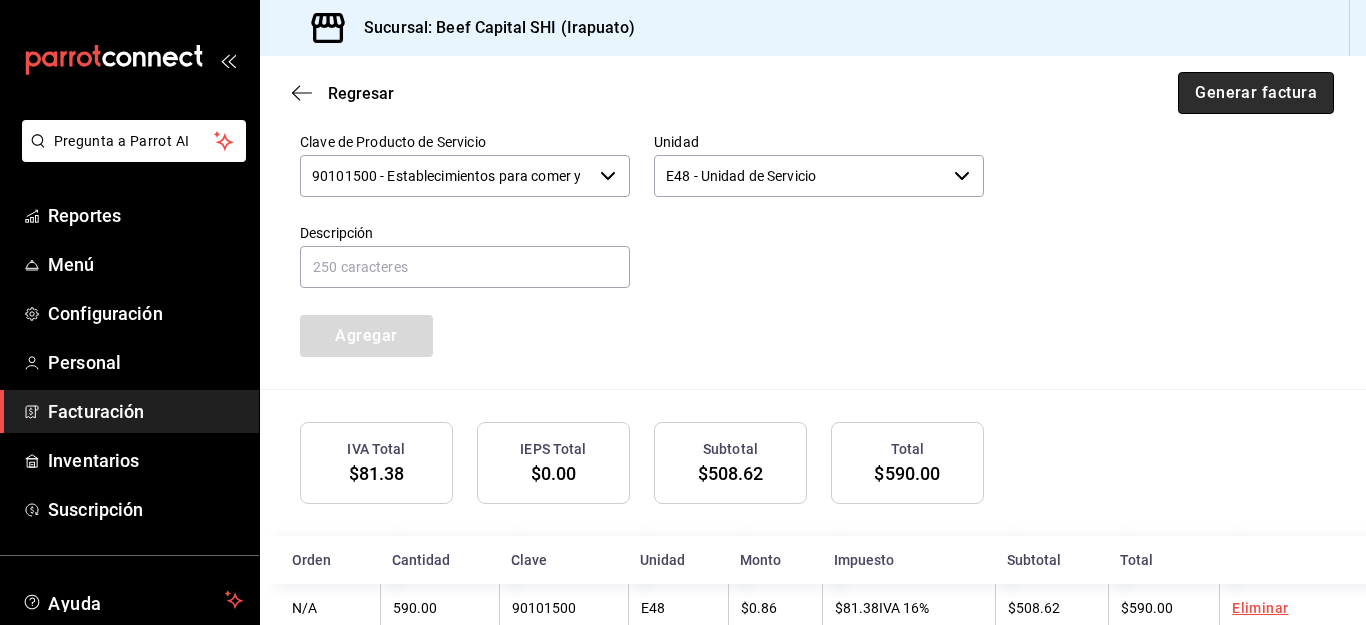 click on "Generar factura" at bounding box center [1256, 93] 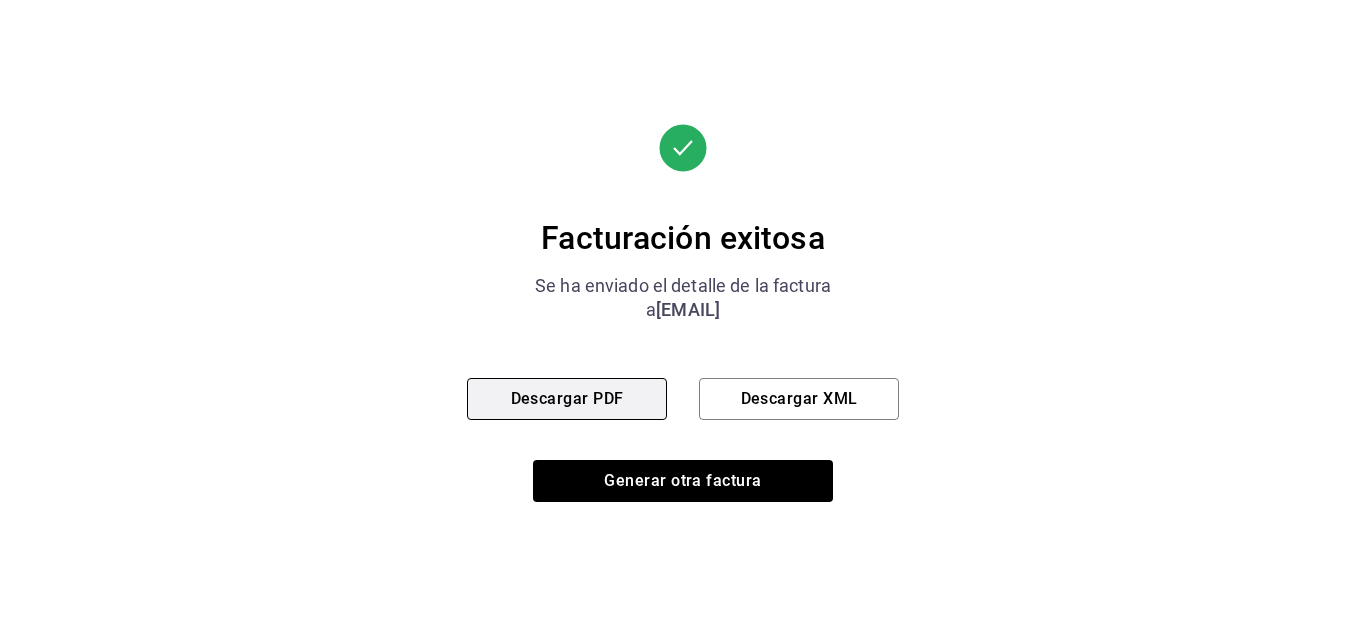 click on "Descargar PDF" at bounding box center (567, 399) 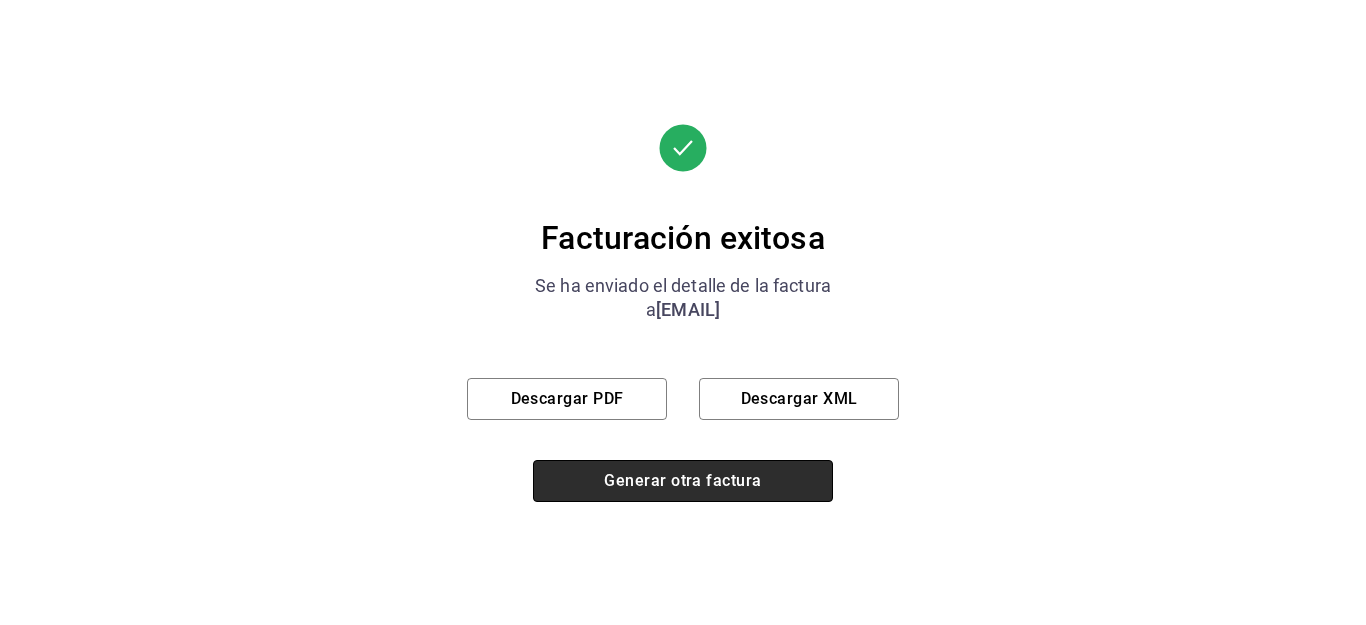 drag, startPoint x: 735, startPoint y: 478, endPoint x: 701, endPoint y: 471, distance: 34.713108 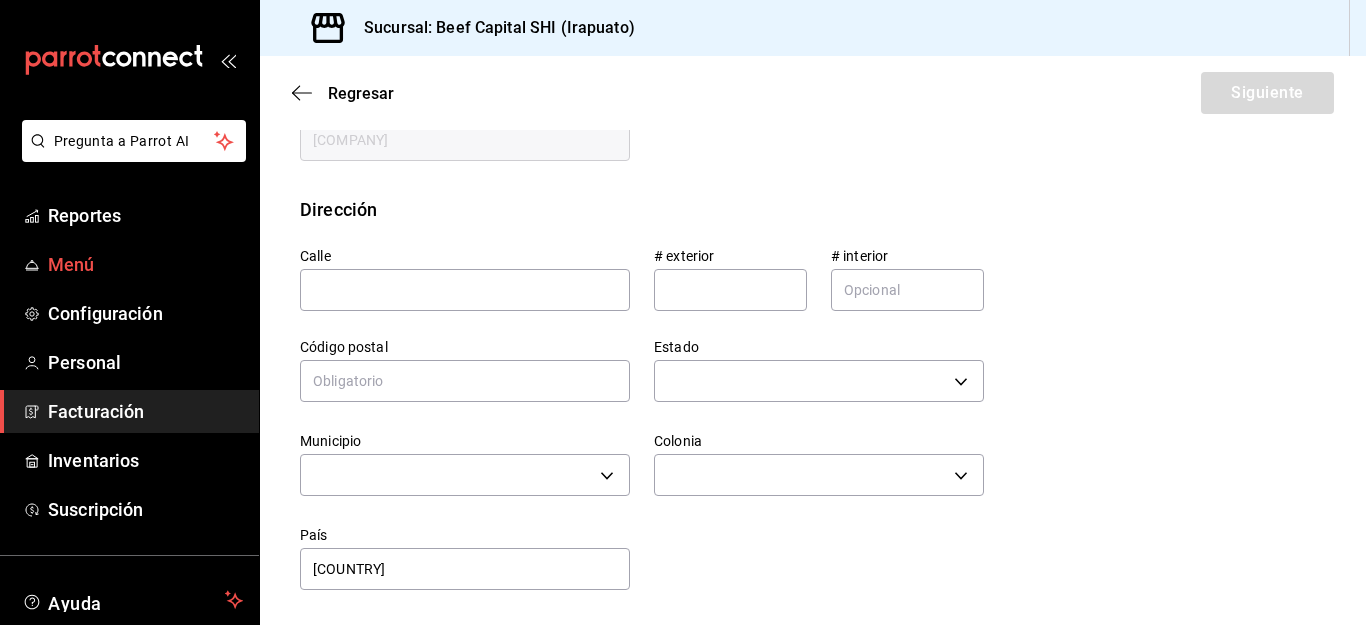 click on "Menú" at bounding box center [145, 264] 